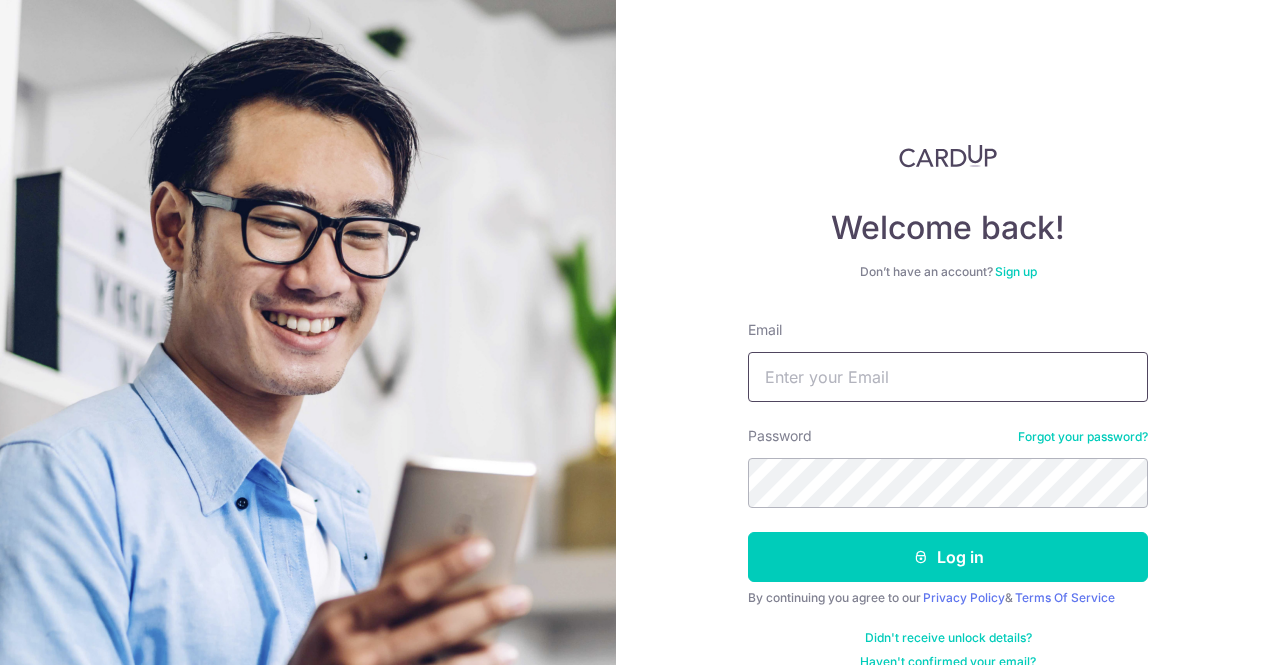 scroll, scrollTop: 0, scrollLeft: 0, axis: both 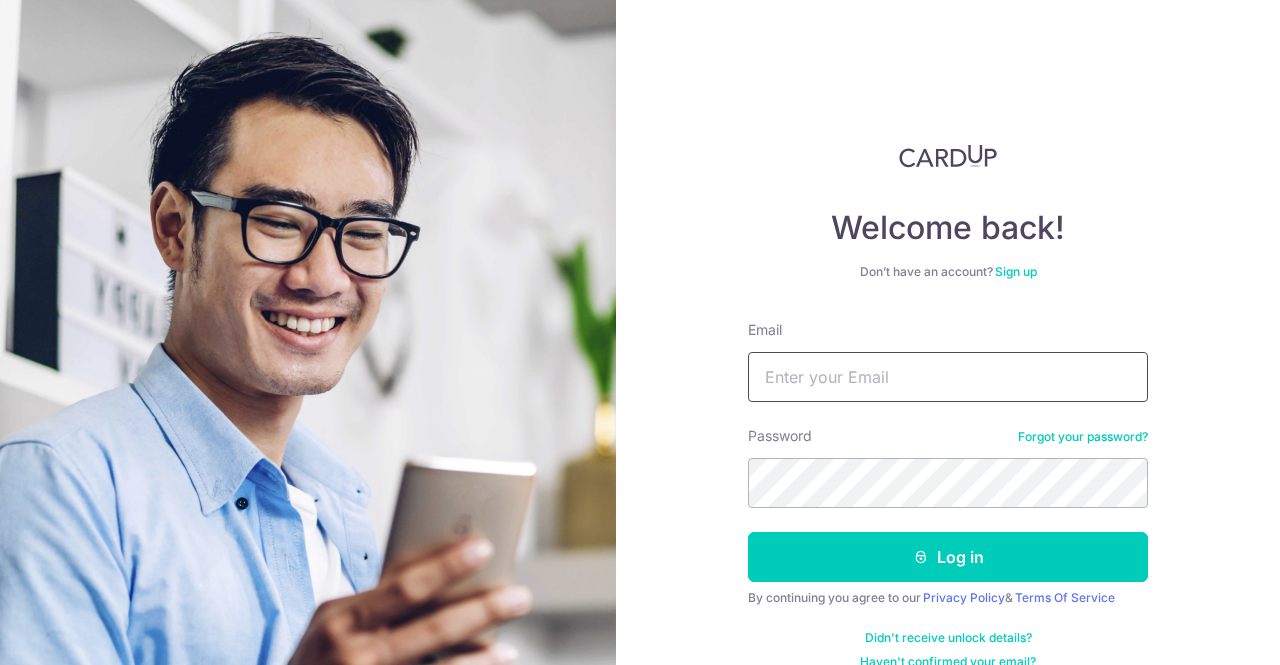 type on "cindy@wearecrane.com" 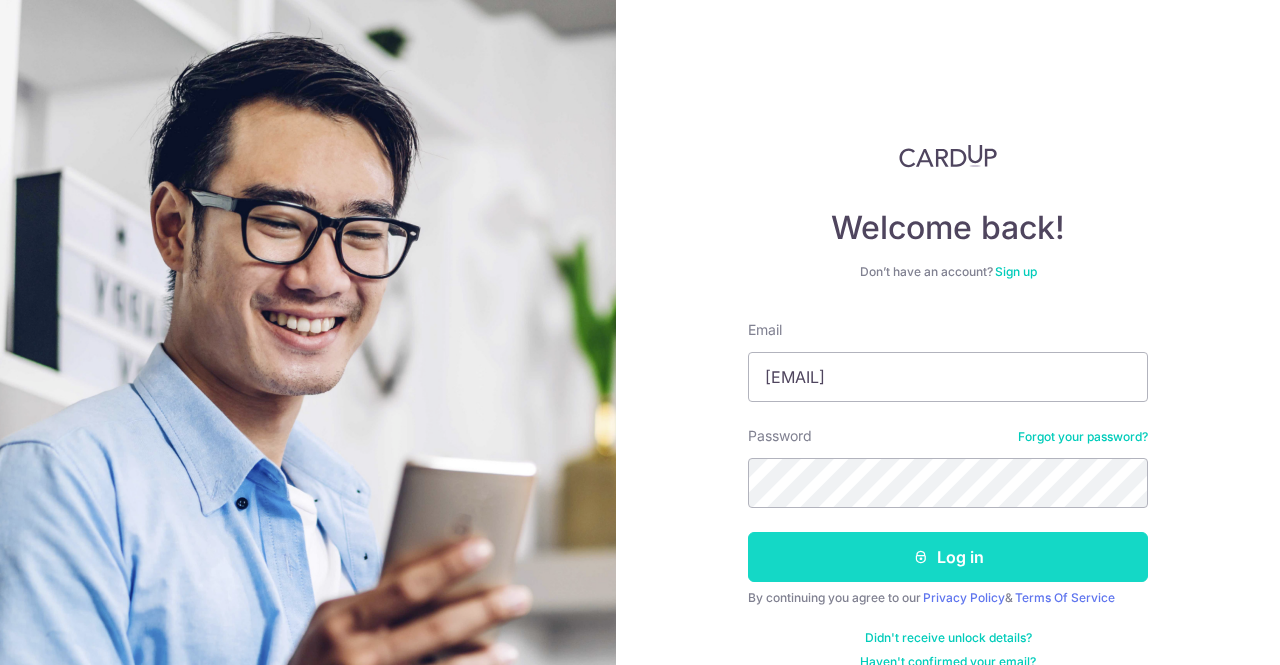 click on "Log in" at bounding box center (948, 557) 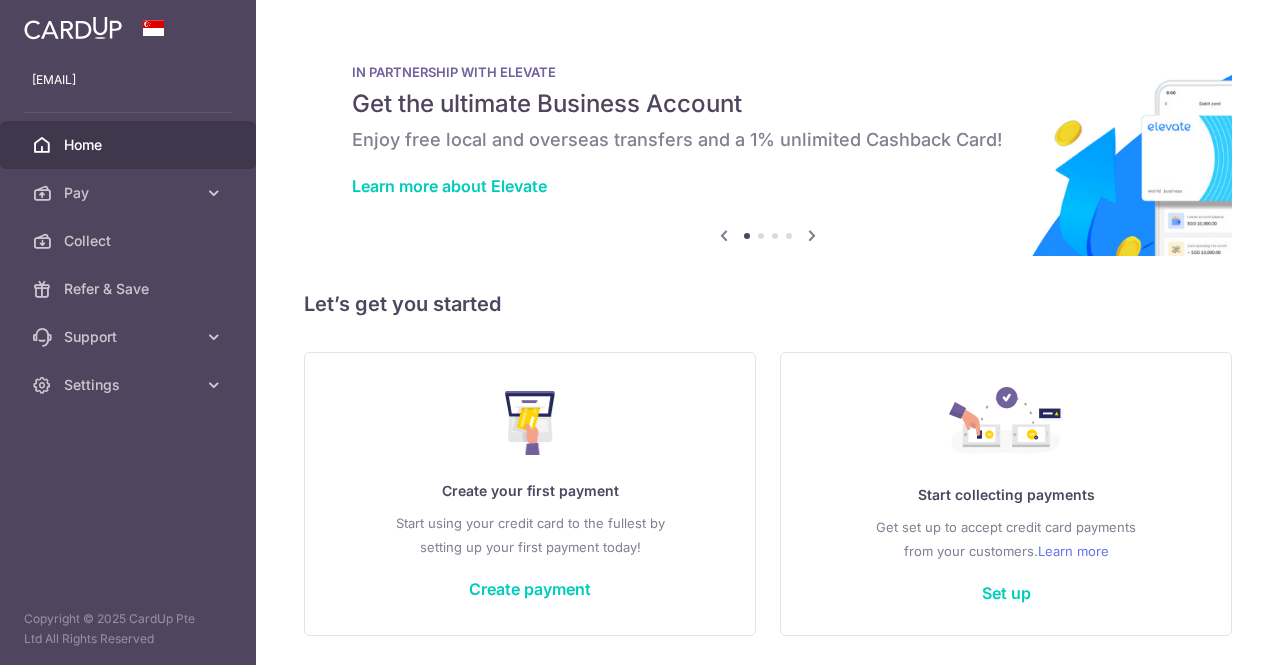 scroll, scrollTop: 0, scrollLeft: 0, axis: both 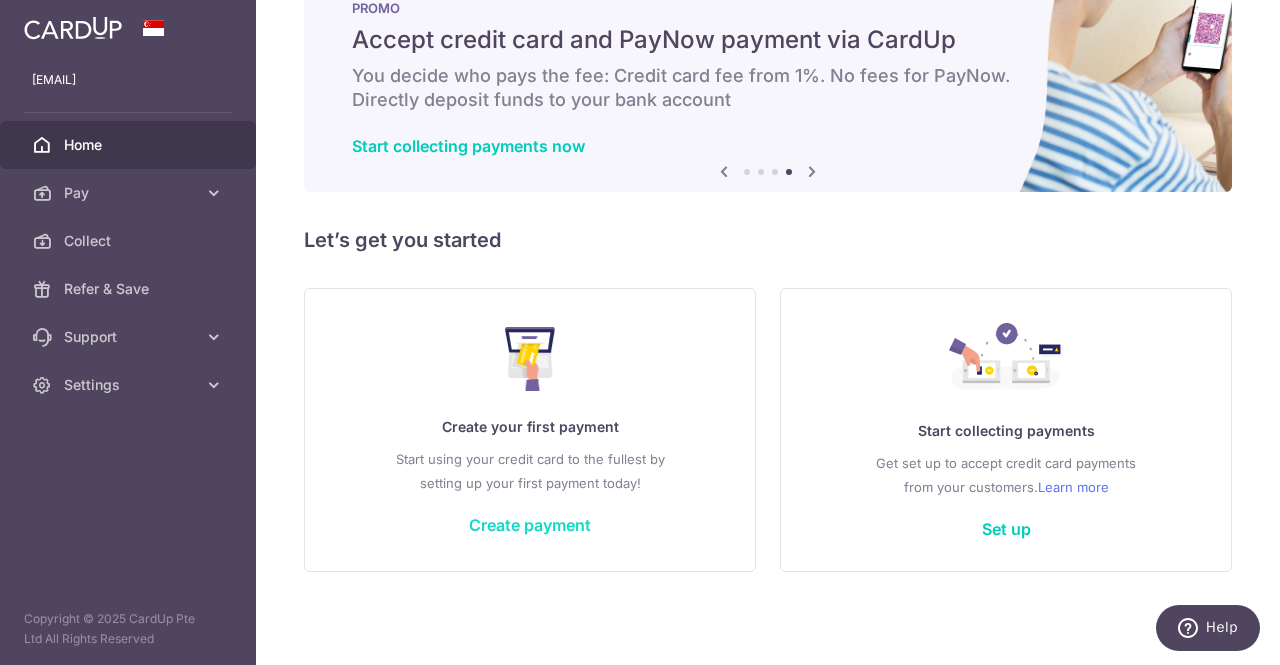 click on "Create payment" at bounding box center (530, 525) 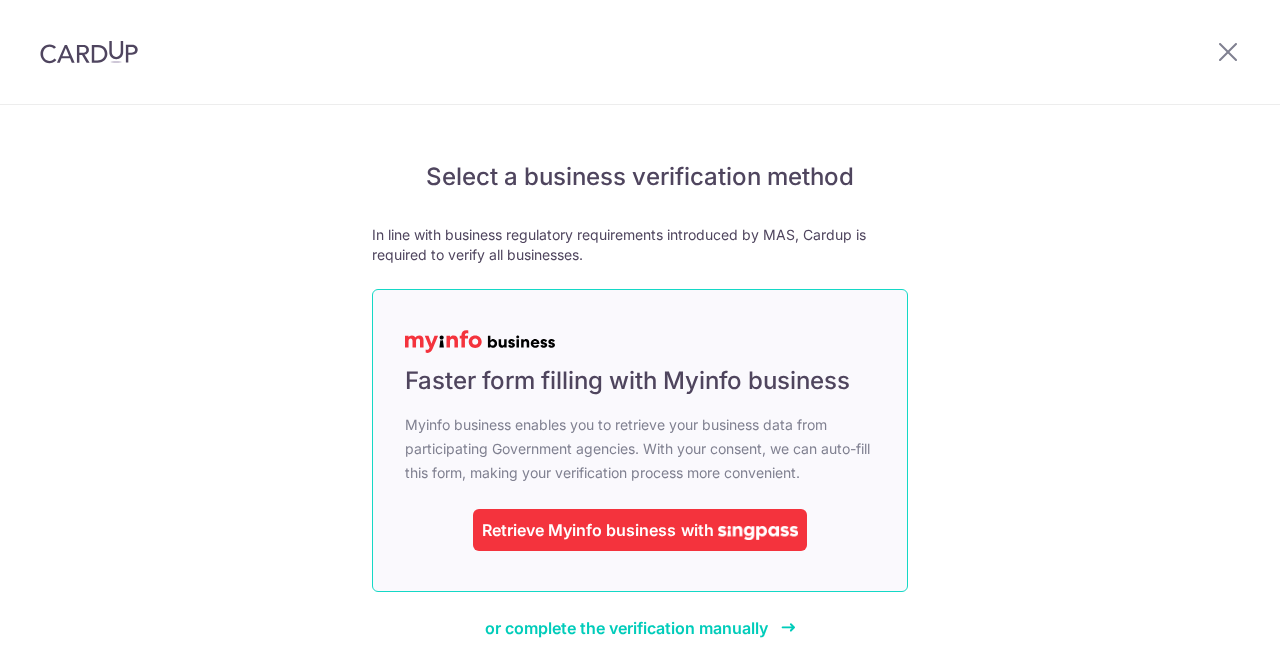 scroll, scrollTop: 0, scrollLeft: 0, axis: both 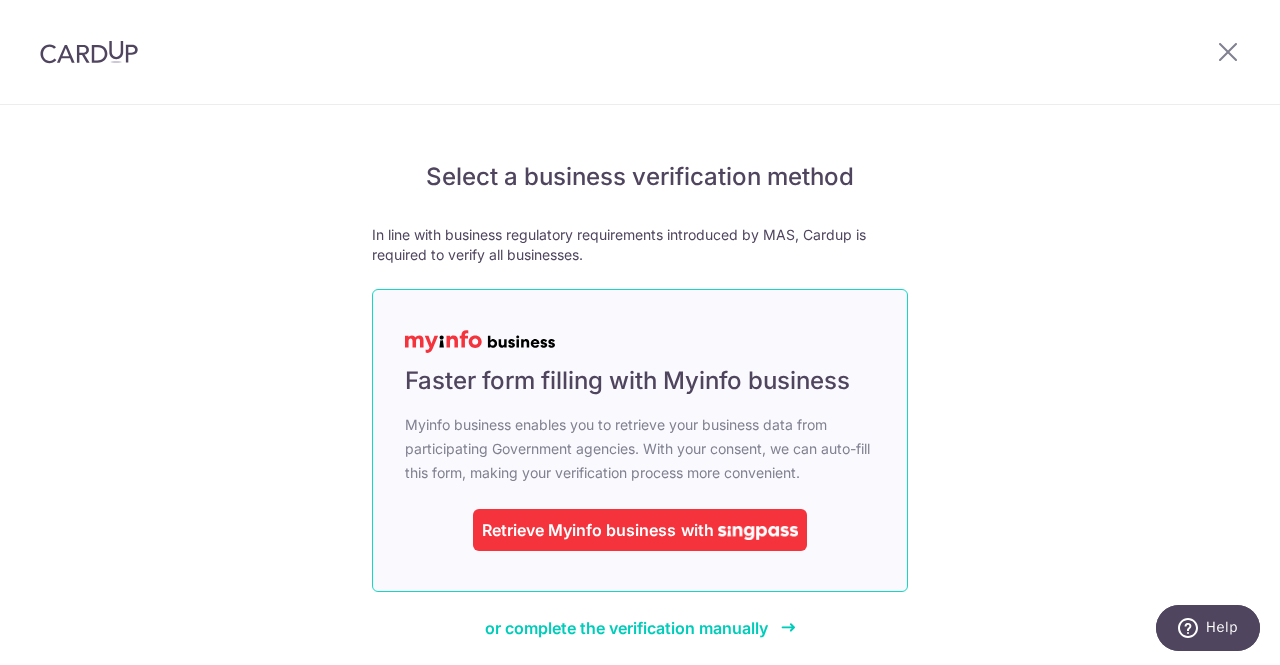 click on "with" at bounding box center (697, 530) 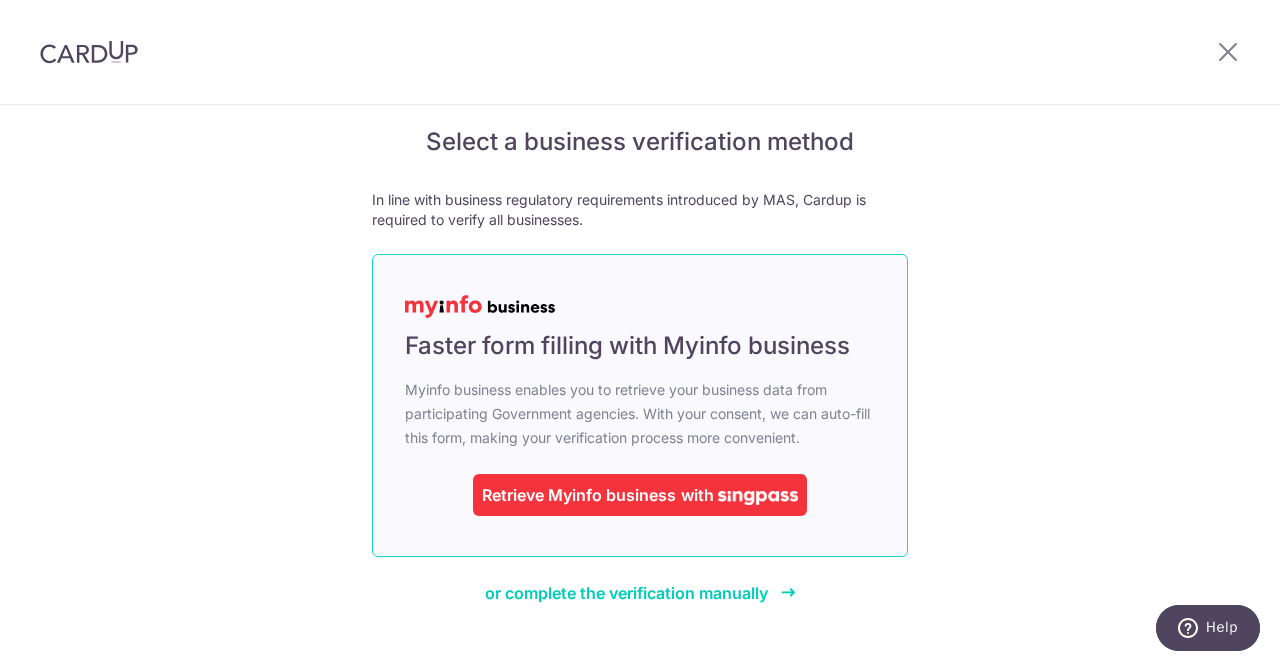 scroll, scrollTop: 67, scrollLeft: 0, axis: vertical 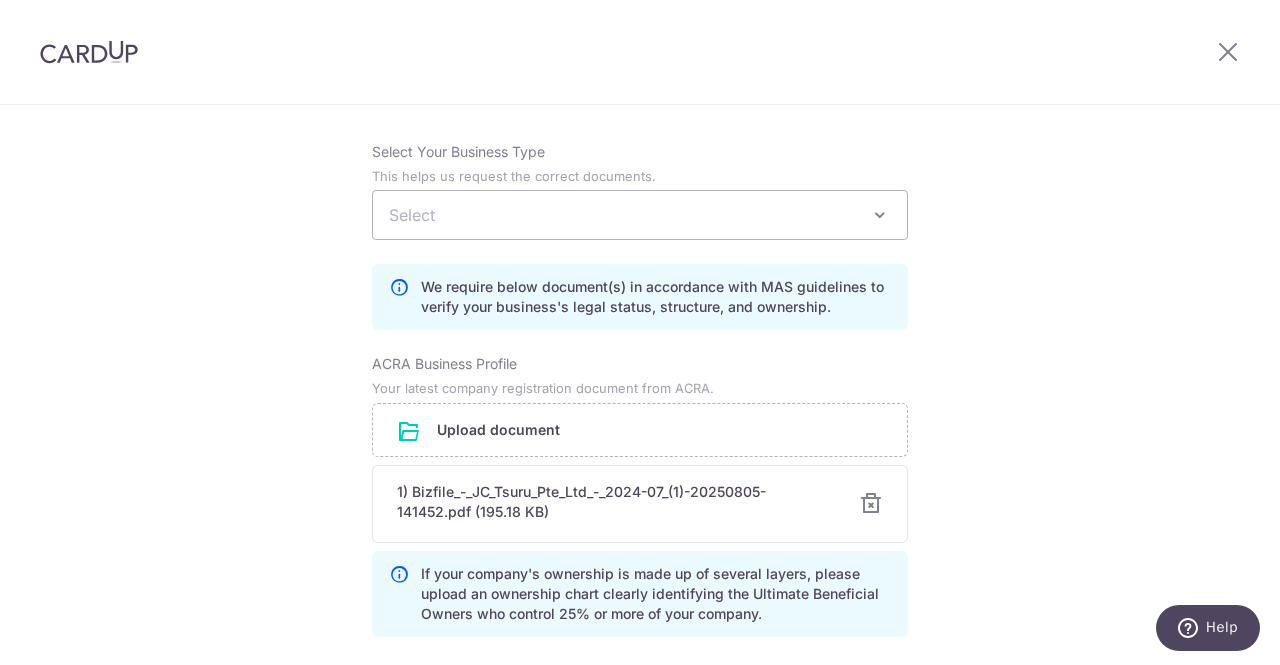 click on "Select" at bounding box center (640, 215) 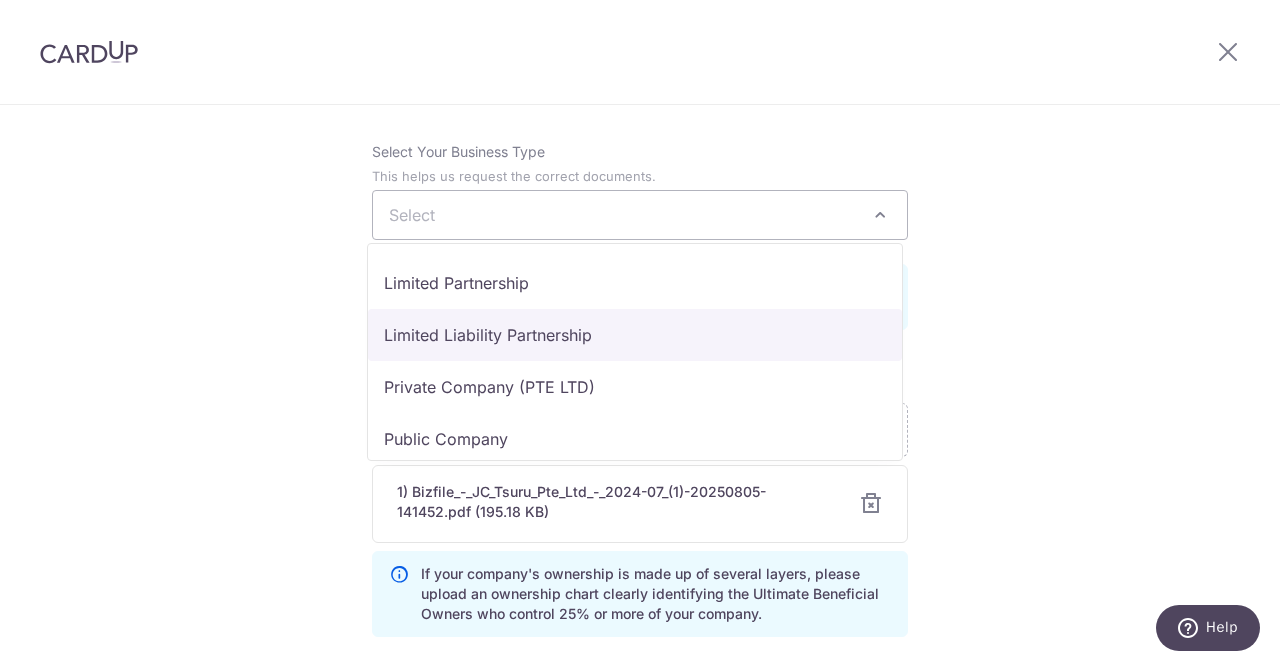 scroll, scrollTop: 100, scrollLeft: 0, axis: vertical 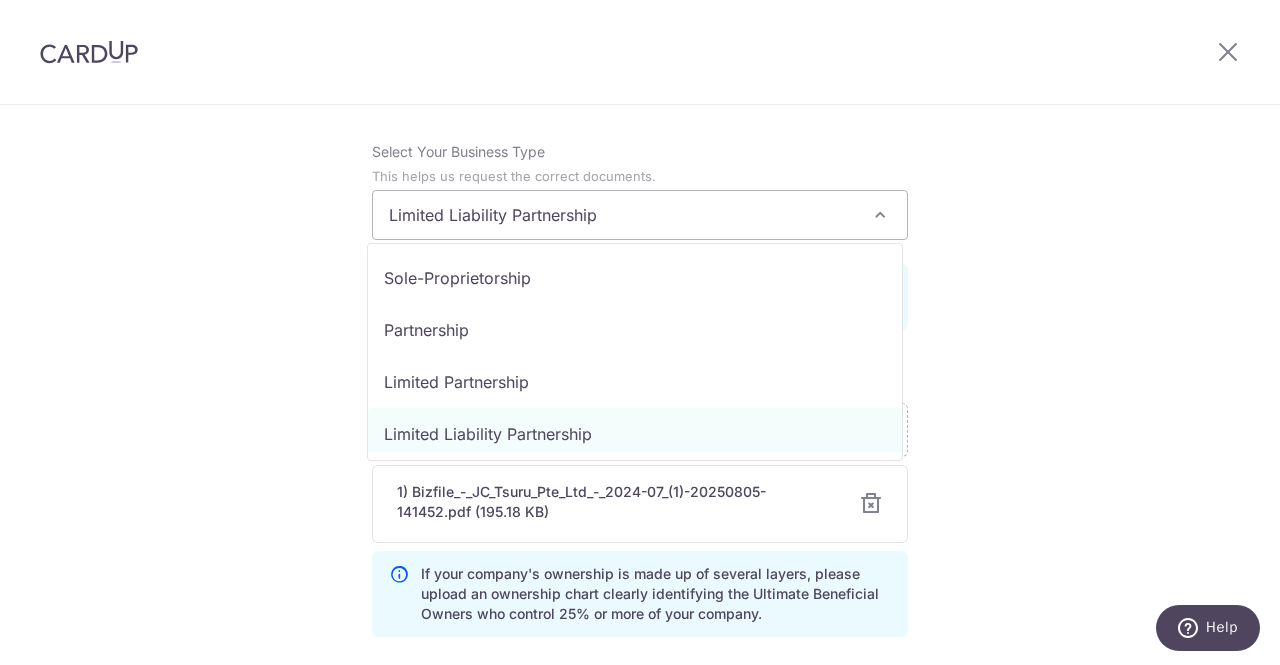 click on "Limited Liability Partnership" at bounding box center (640, 215) 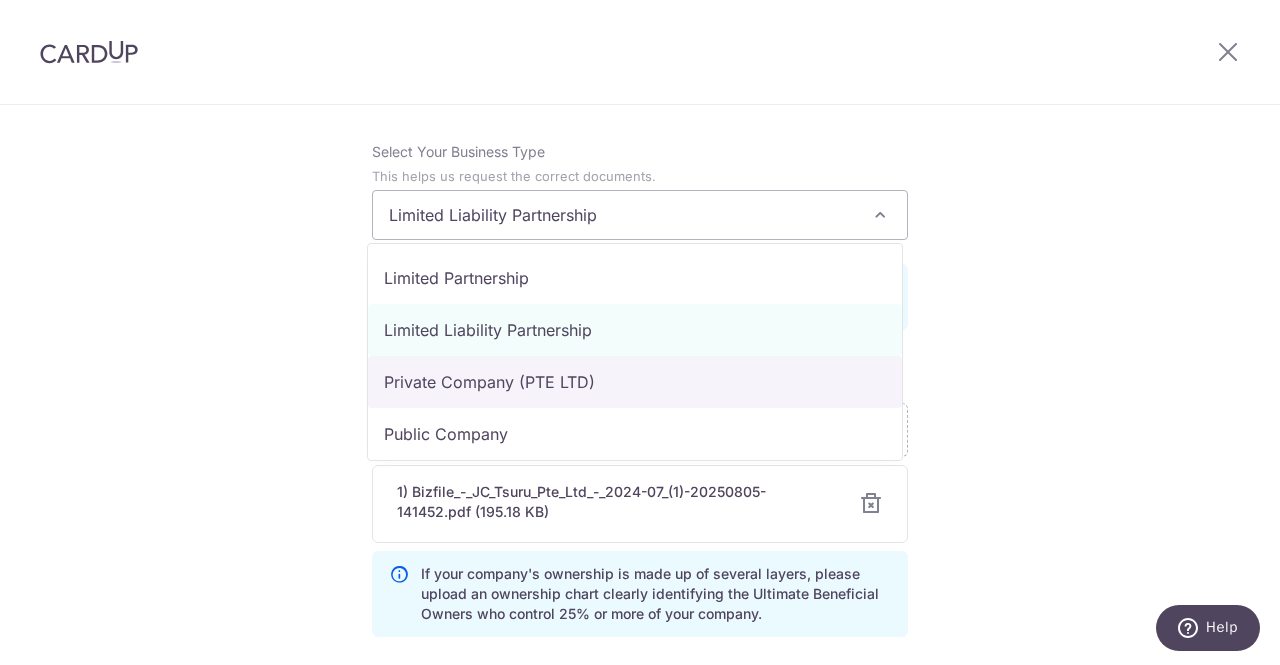 select on "Private Company (PTE LTD)" 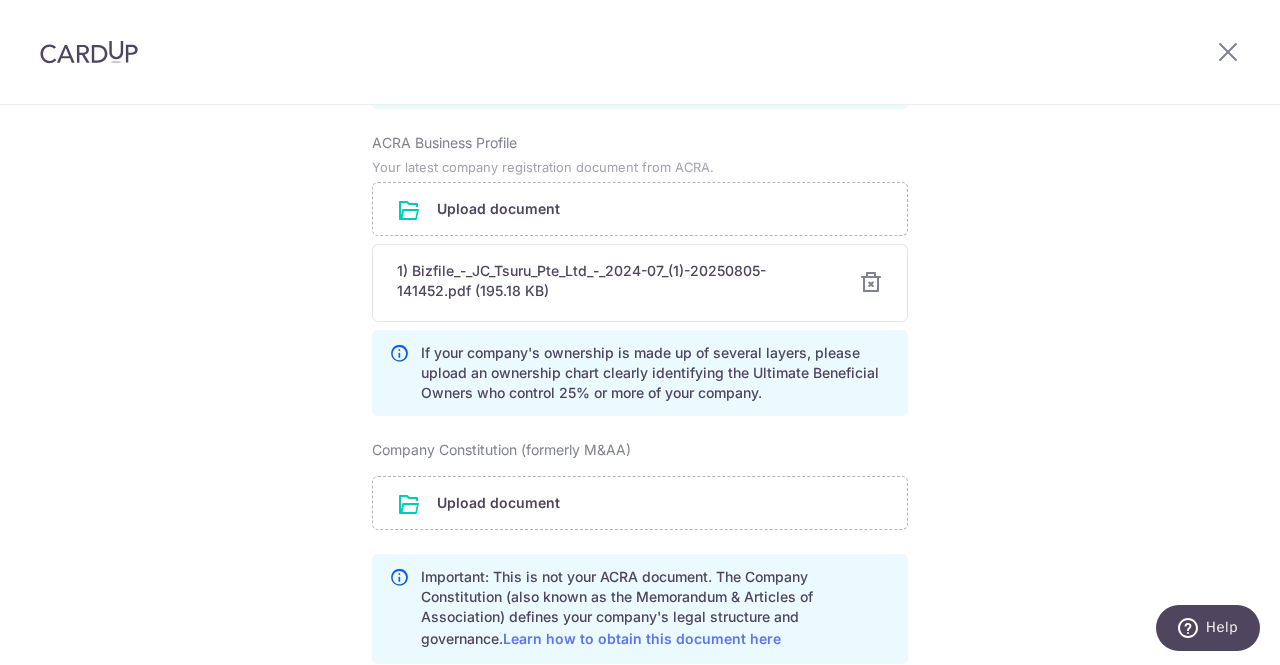 scroll, scrollTop: 1620, scrollLeft: 0, axis: vertical 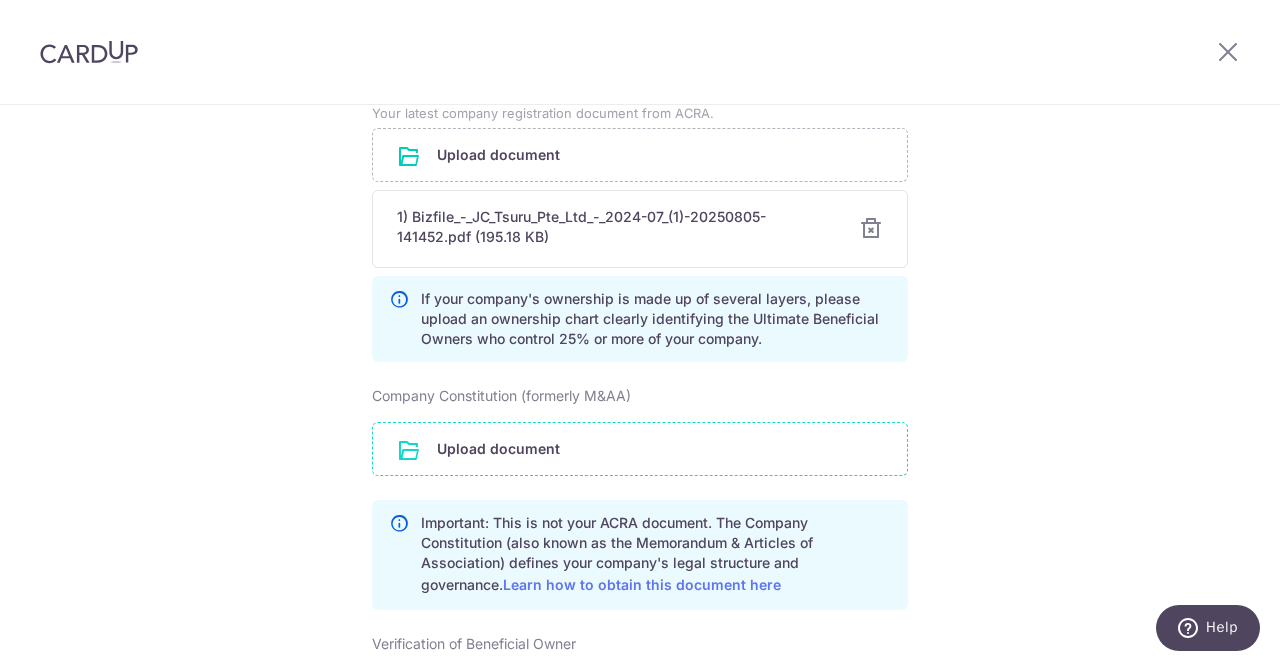 click at bounding box center (640, 449) 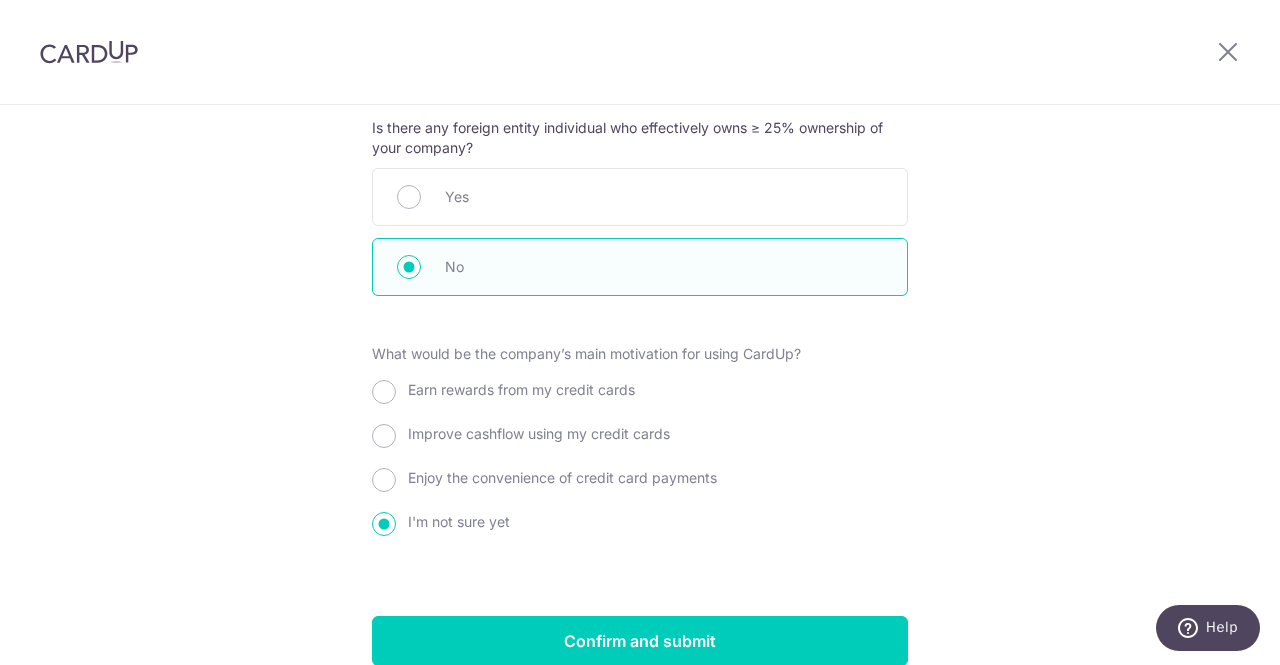 scroll, scrollTop: 2332, scrollLeft: 0, axis: vertical 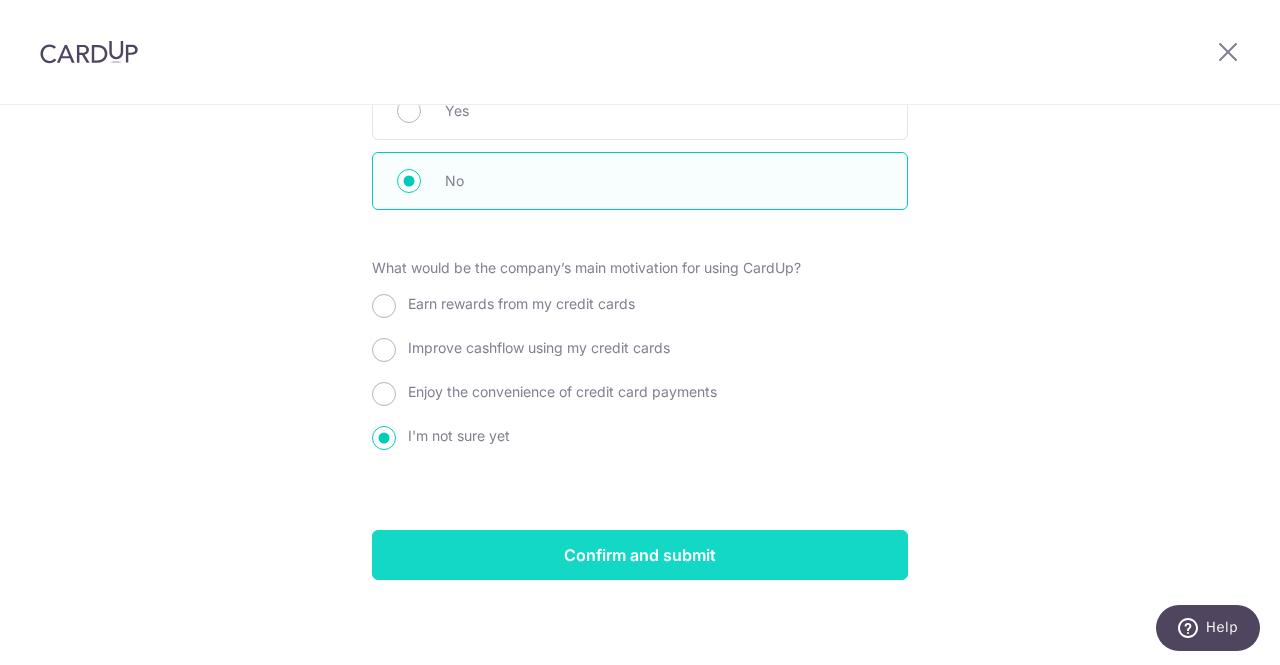click on "Confirm and submit" at bounding box center [640, 555] 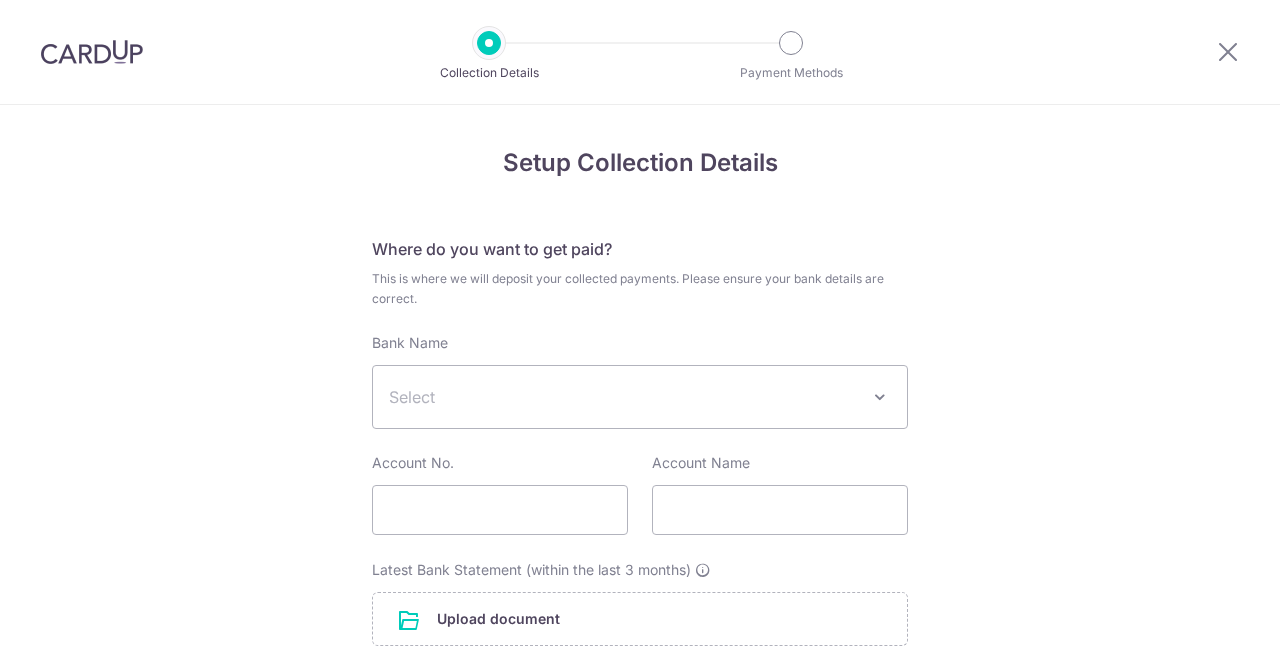 scroll, scrollTop: 0, scrollLeft: 0, axis: both 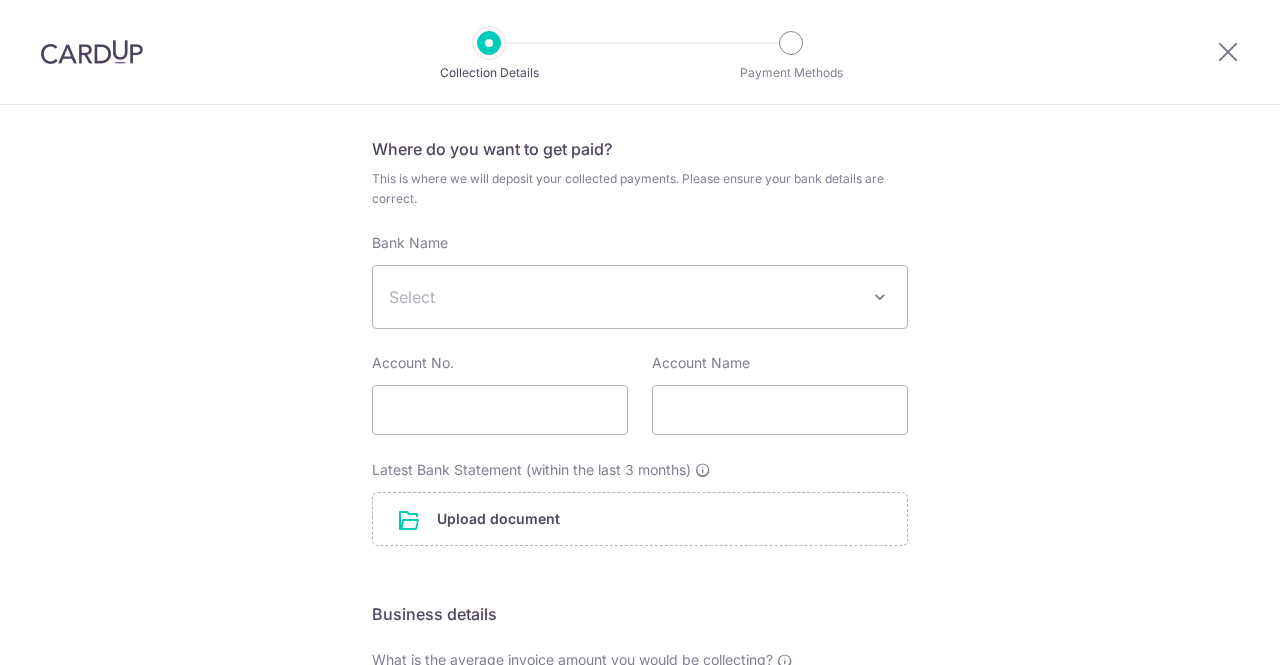click on "Select" at bounding box center (624, 297) 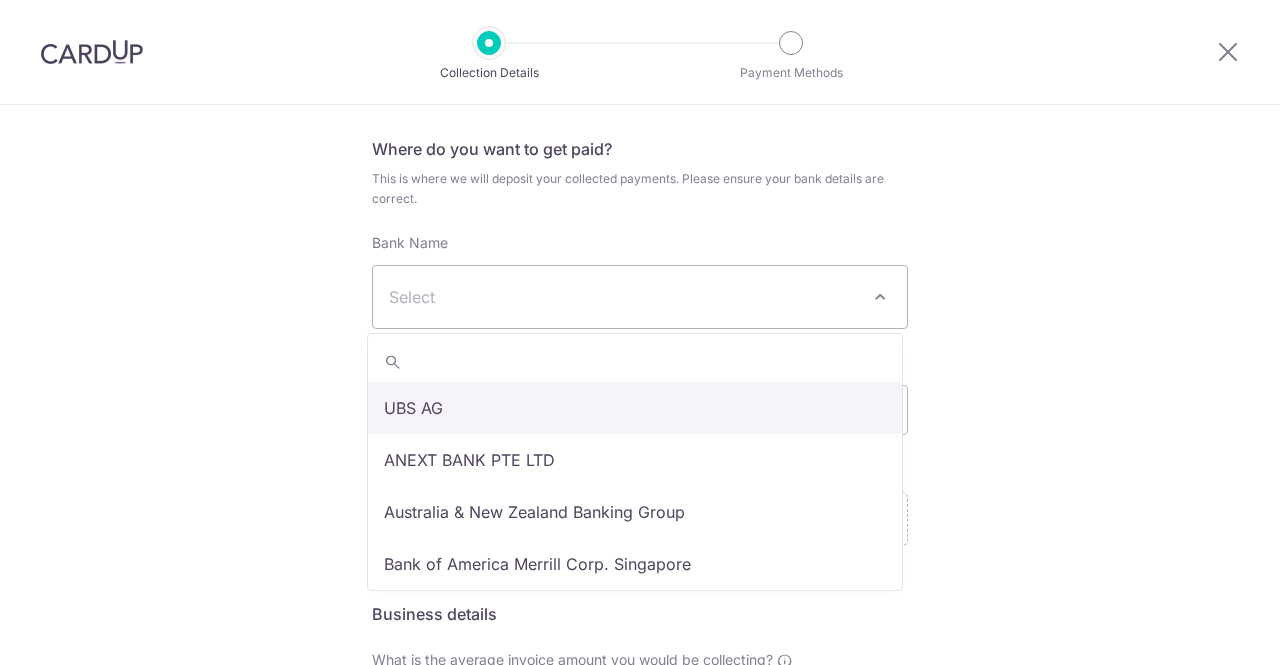 click on "Select" at bounding box center [624, 297] 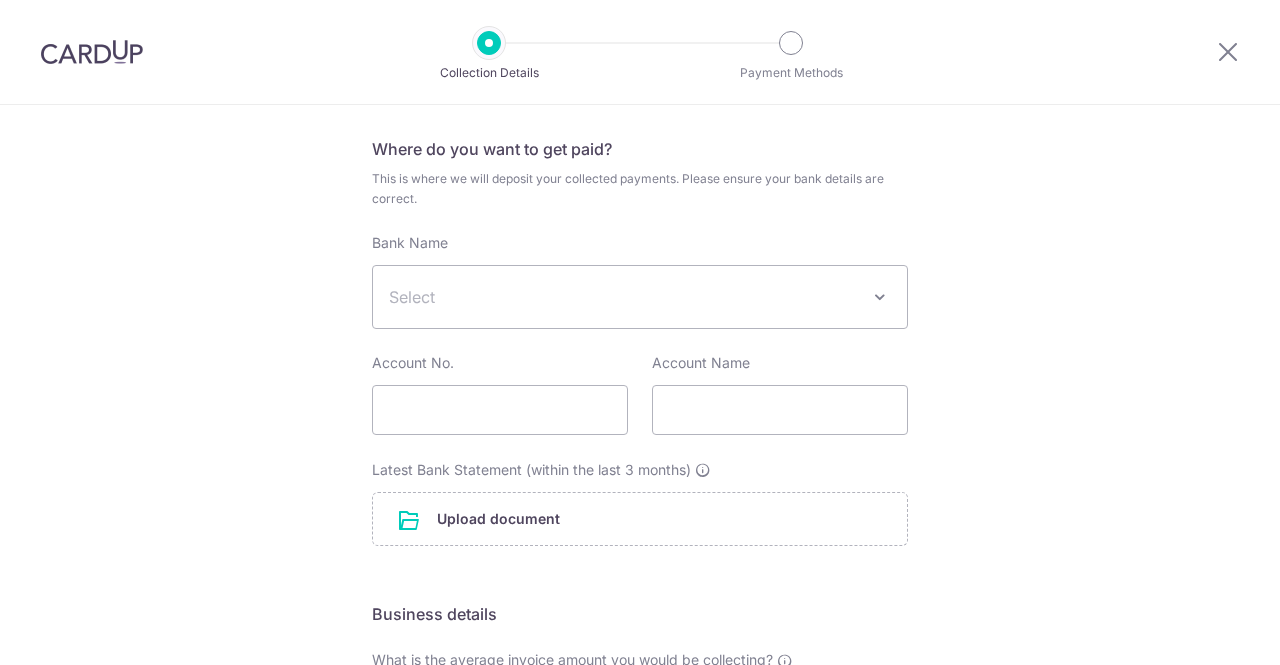 click on "Select" at bounding box center [624, 297] 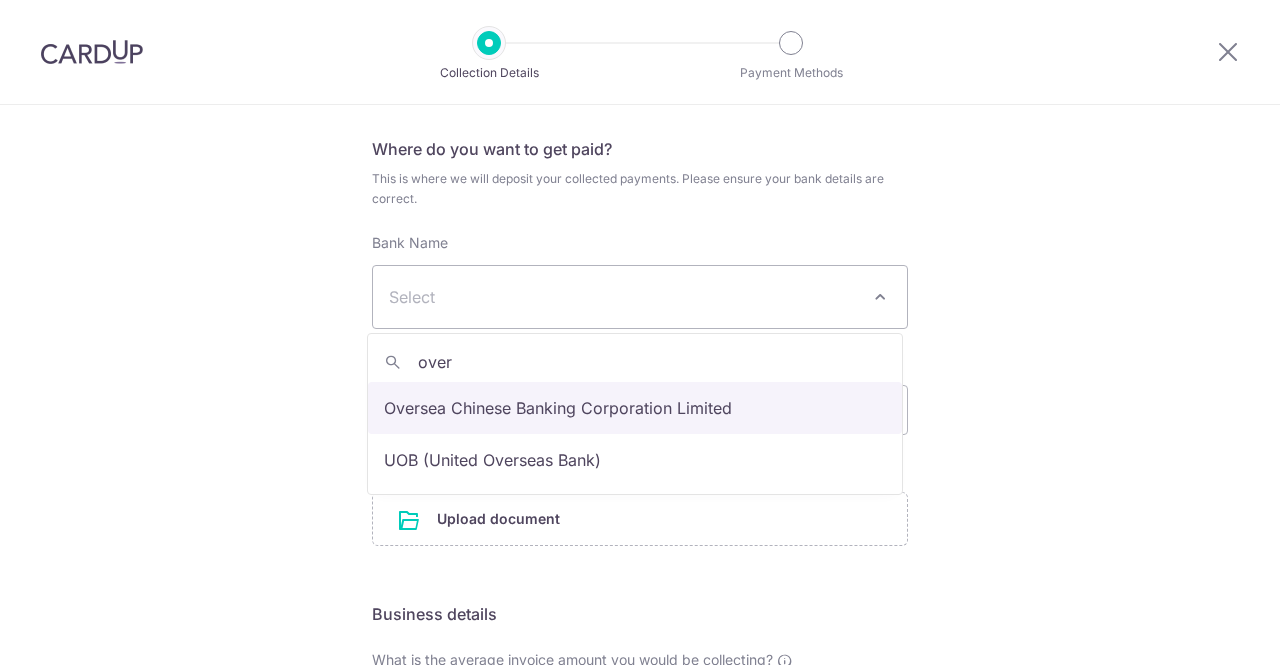 type on "over" 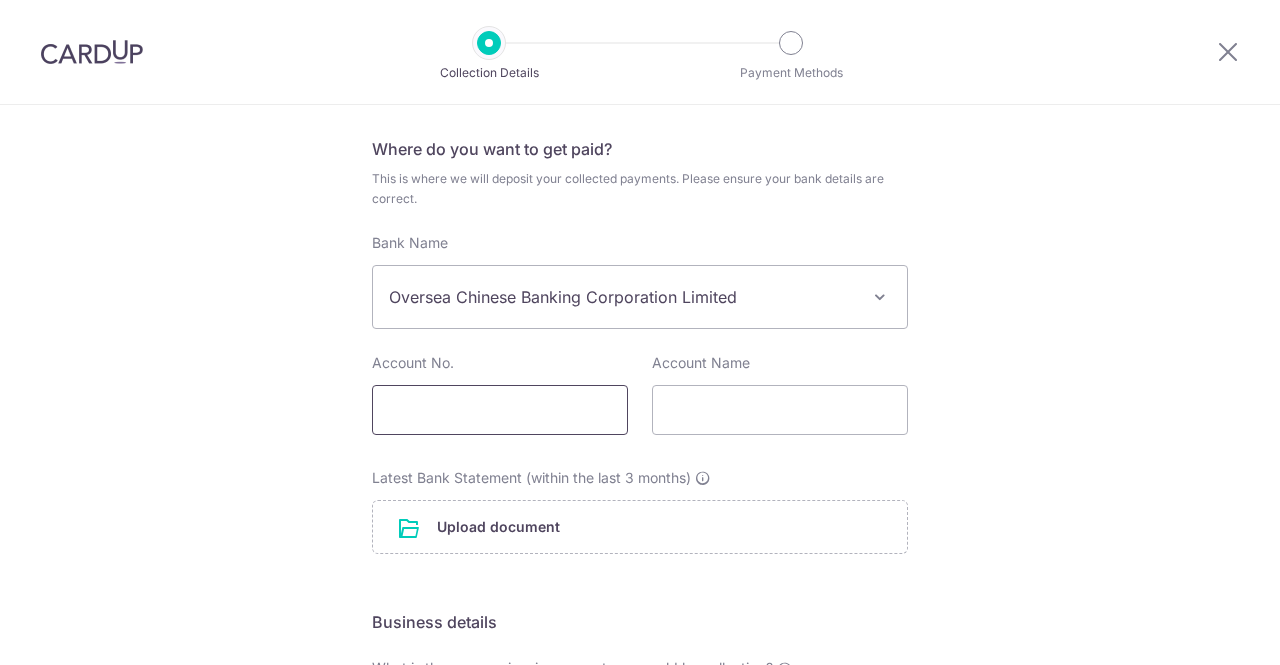 click at bounding box center (500, 410) 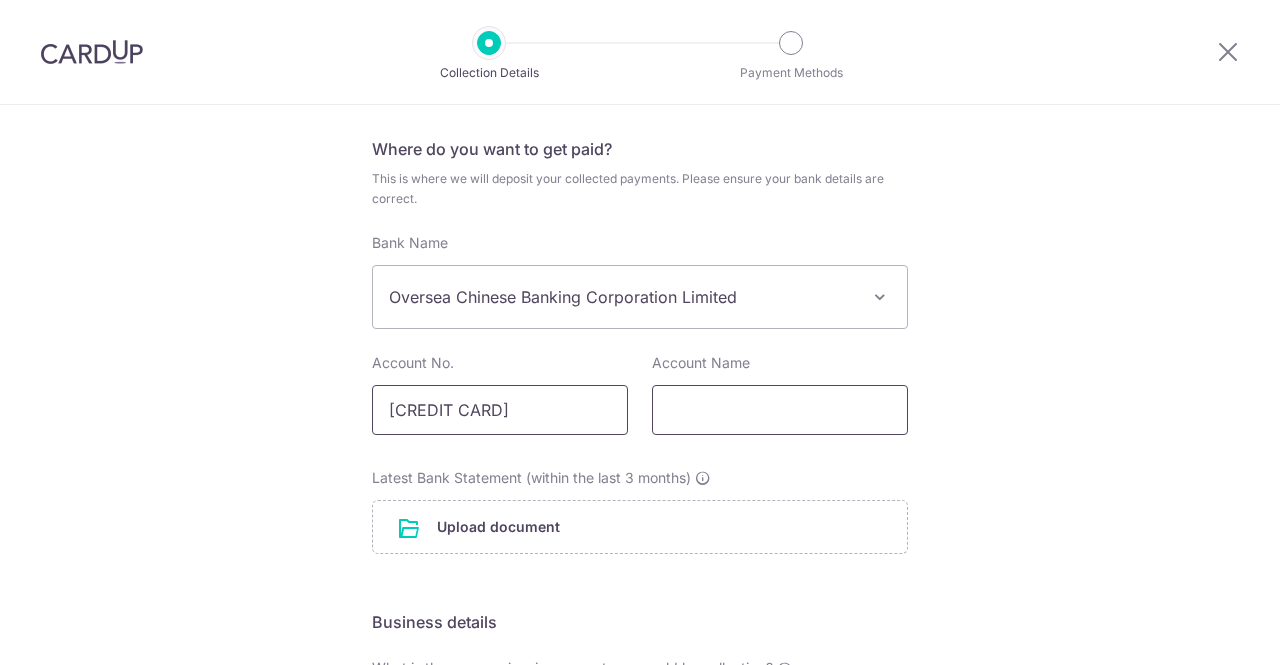 type on "601780927001" 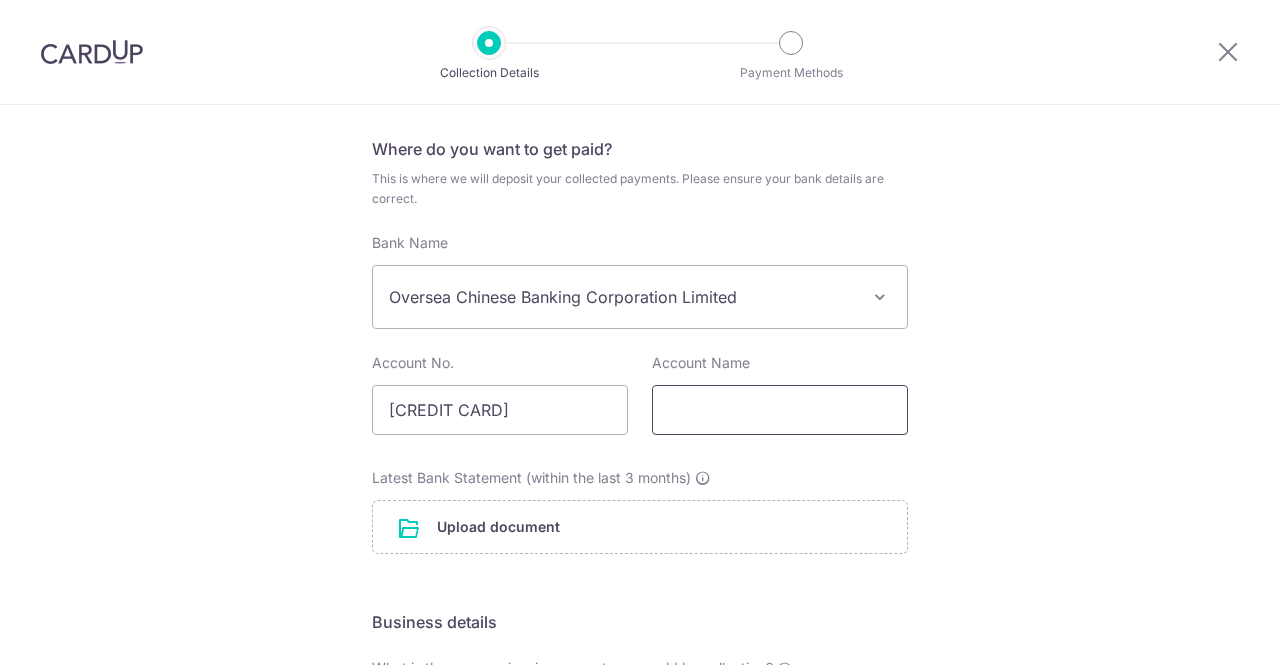 click at bounding box center [780, 410] 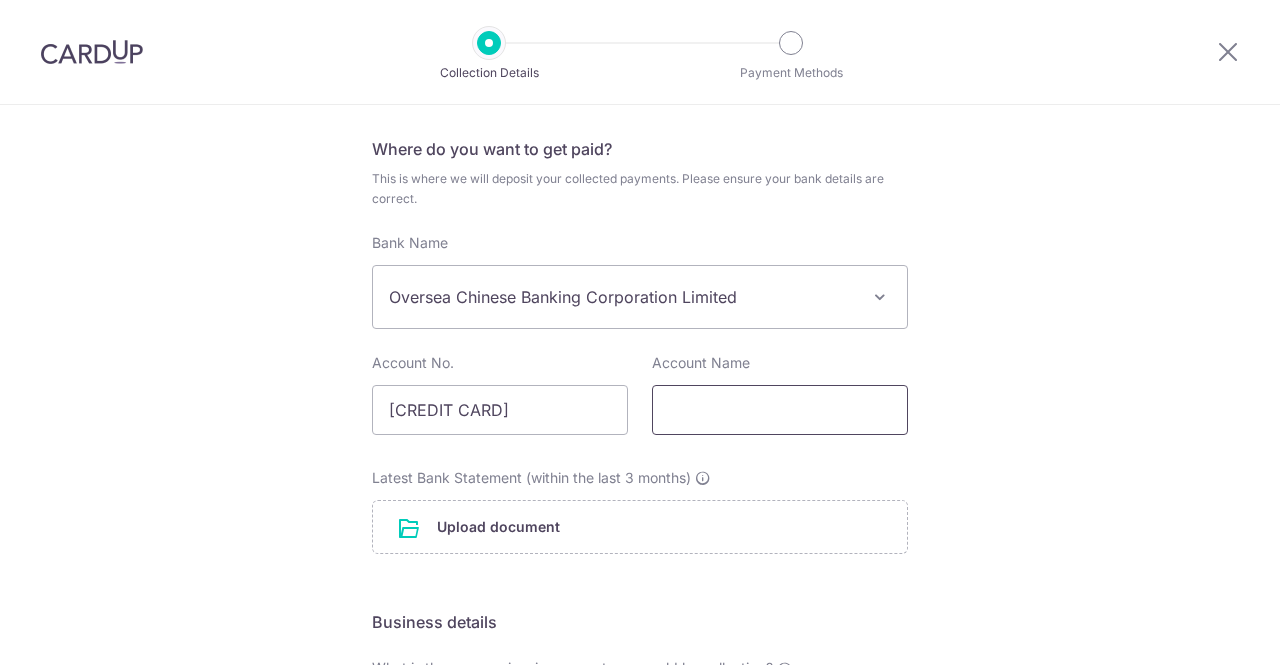 paste on "JC Tsuru Pte Ltd" 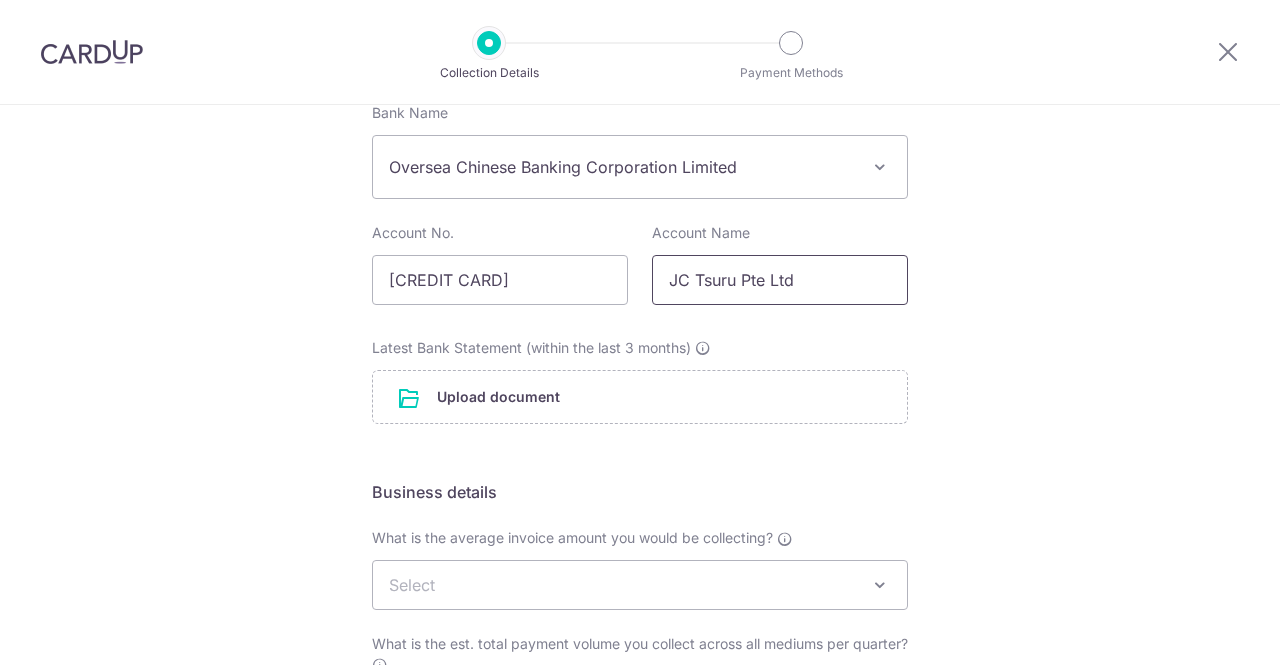scroll, scrollTop: 300, scrollLeft: 0, axis: vertical 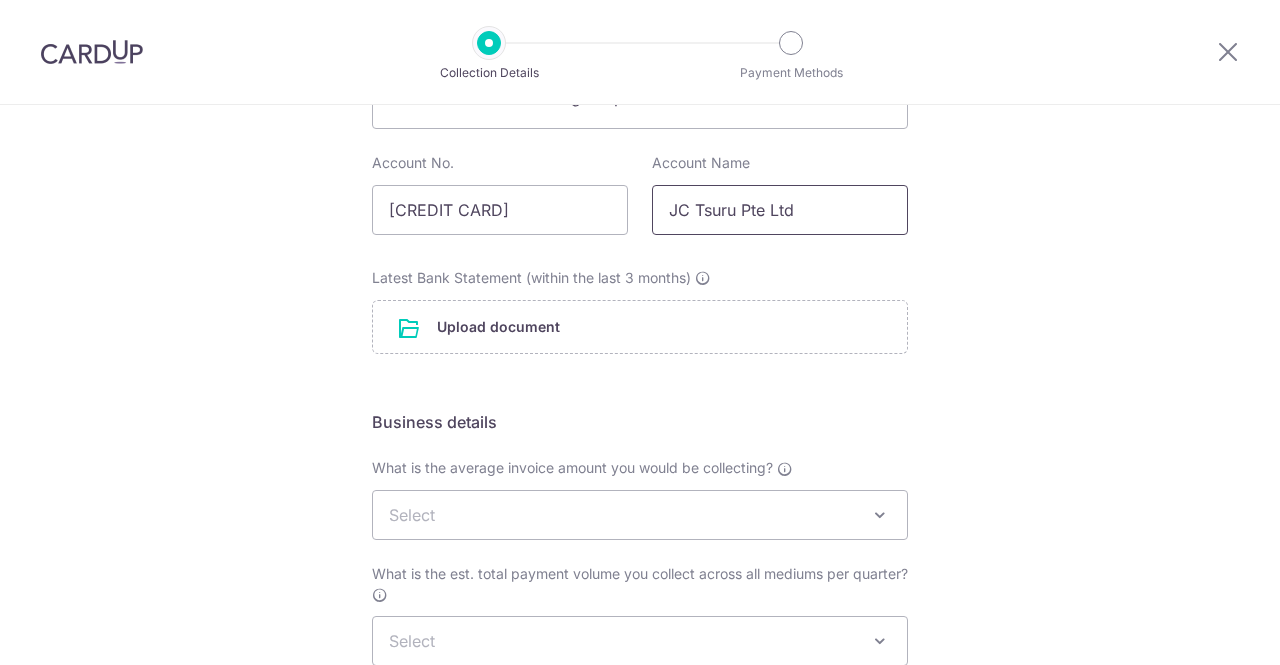 type on "JC Tsuru Pte Ltd" 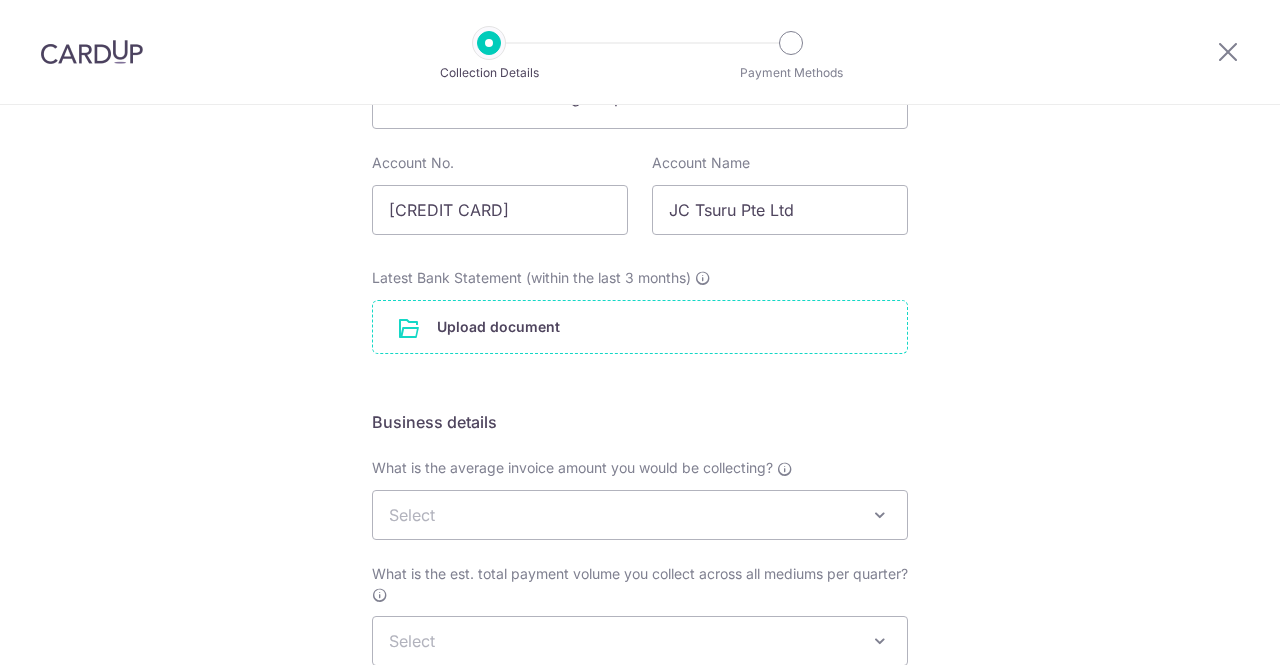 click at bounding box center [640, 327] 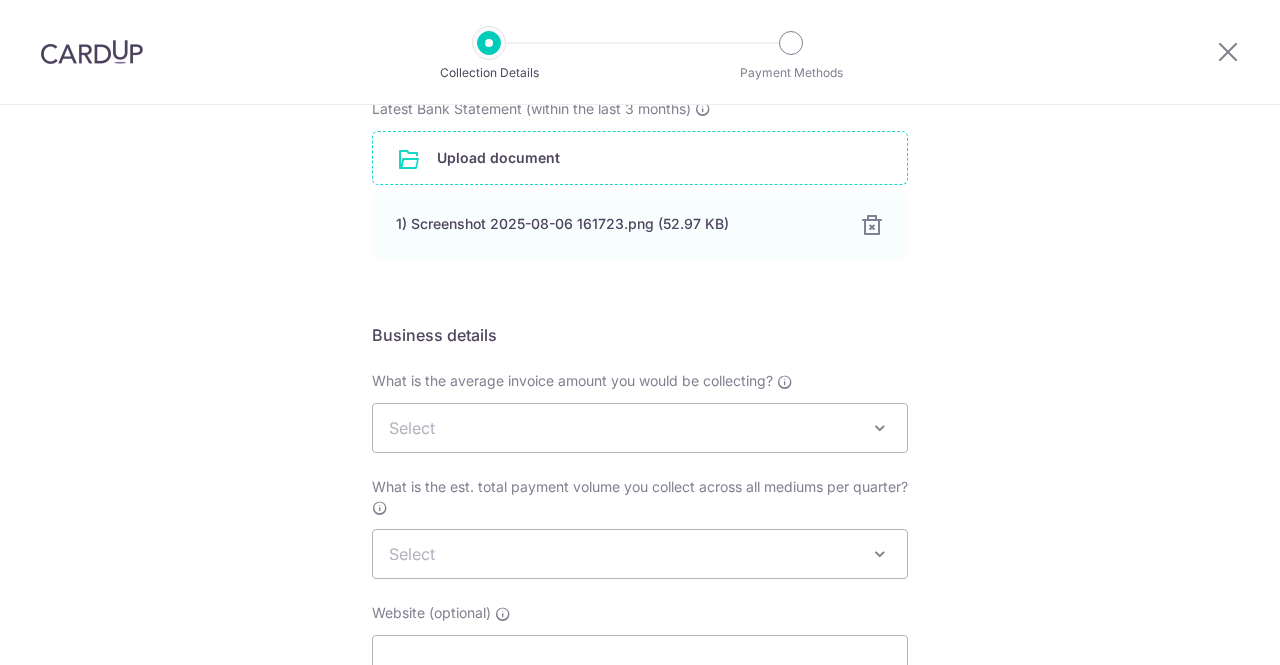 scroll, scrollTop: 500, scrollLeft: 0, axis: vertical 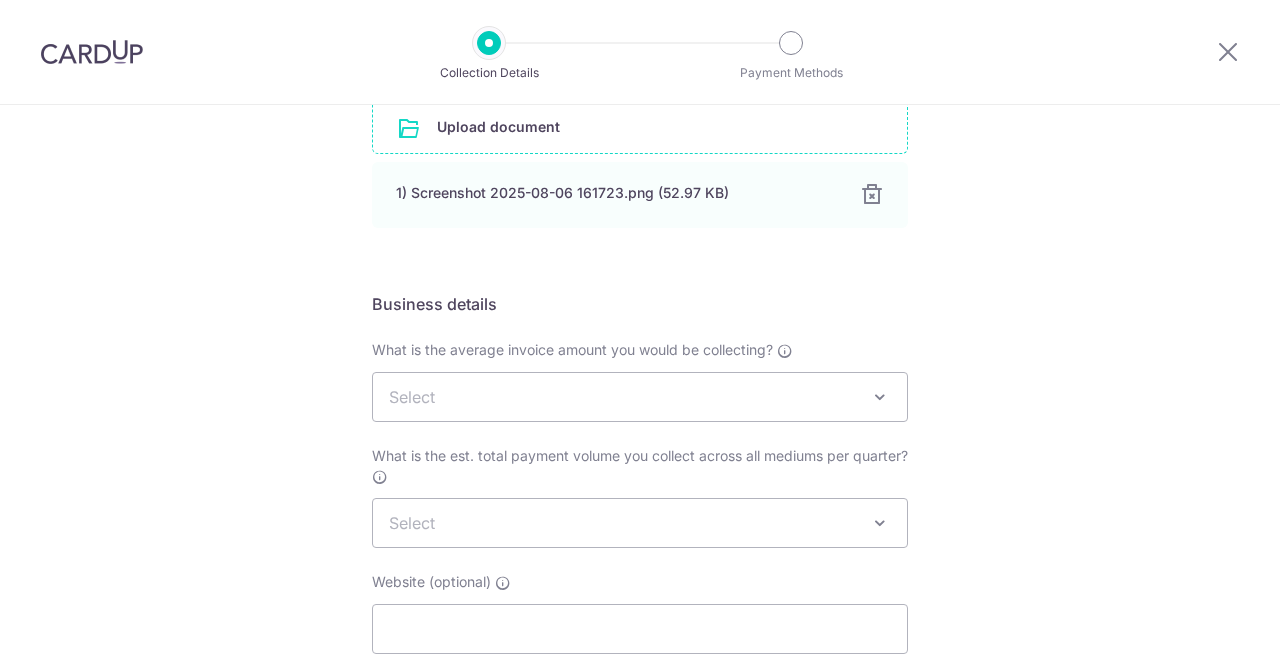 click on "Select" at bounding box center [640, 397] 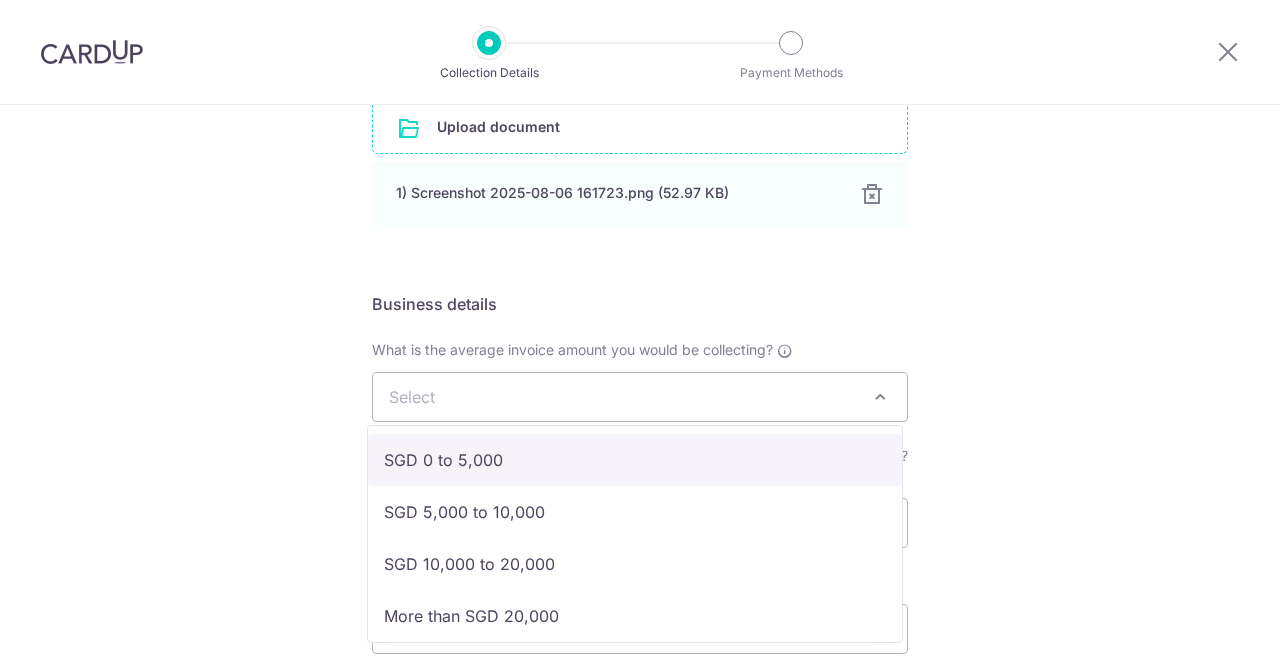 select on "SGD 0 to 5,000" 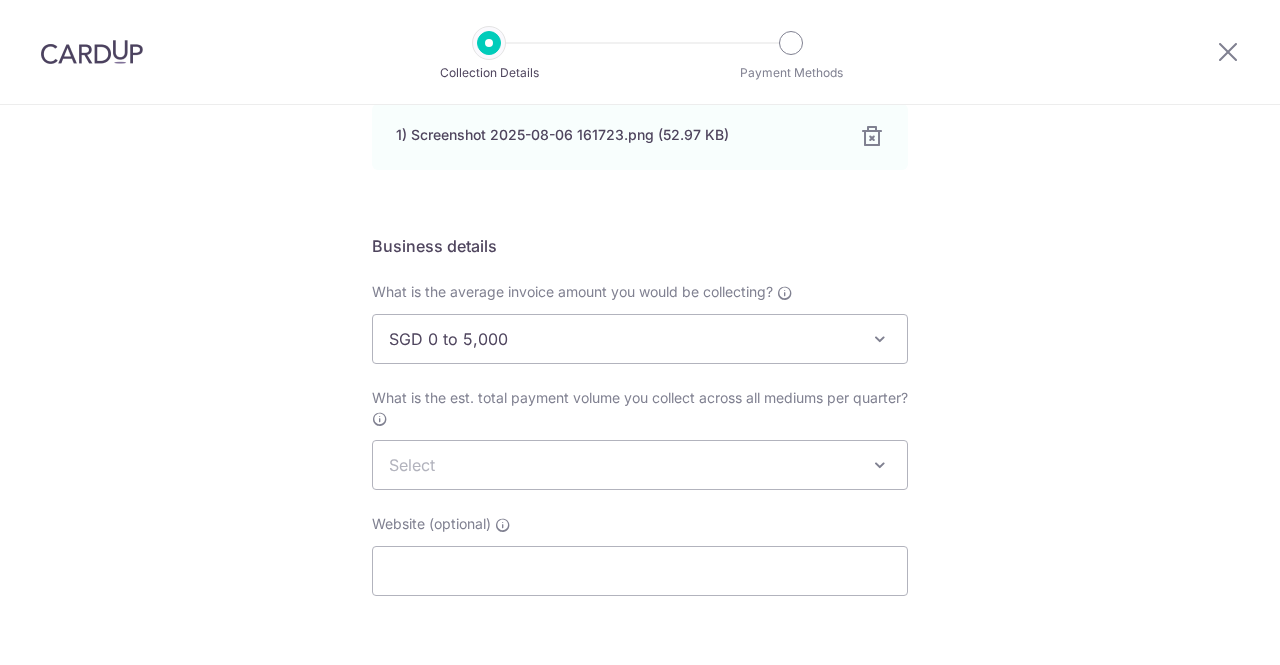 scroll, scrollTop: 600, scrollLeft: 0, axis: vertical 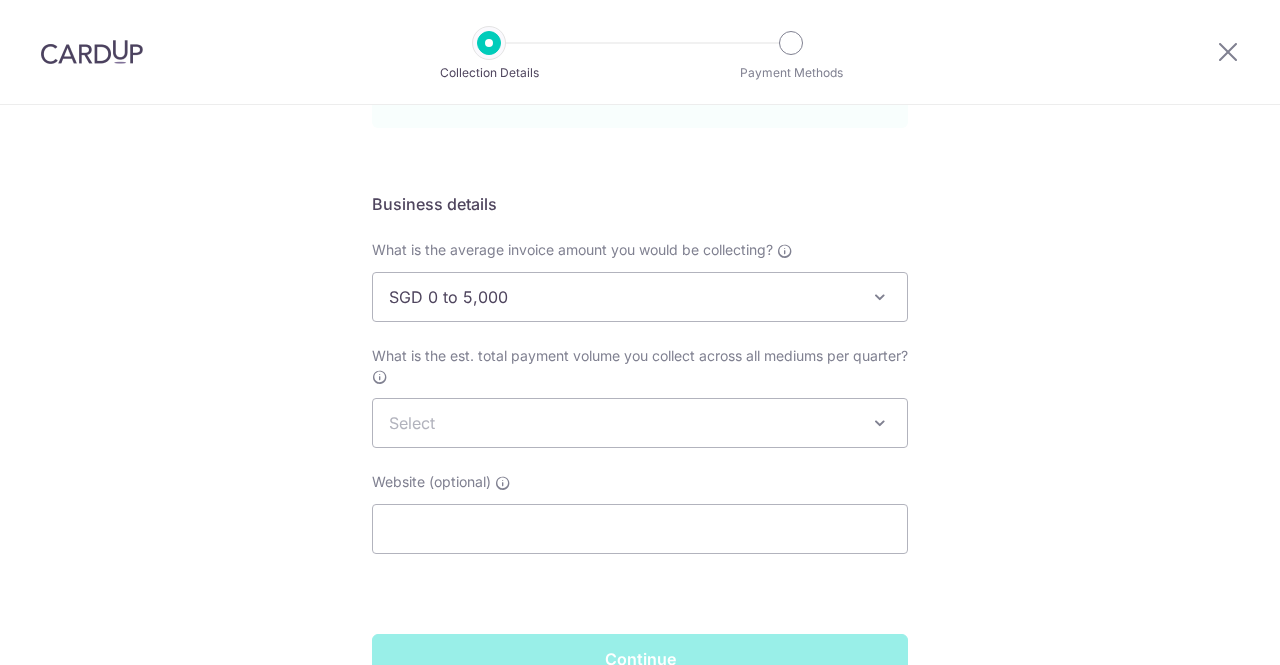 click on "Select" at bounding box center [640, 423] 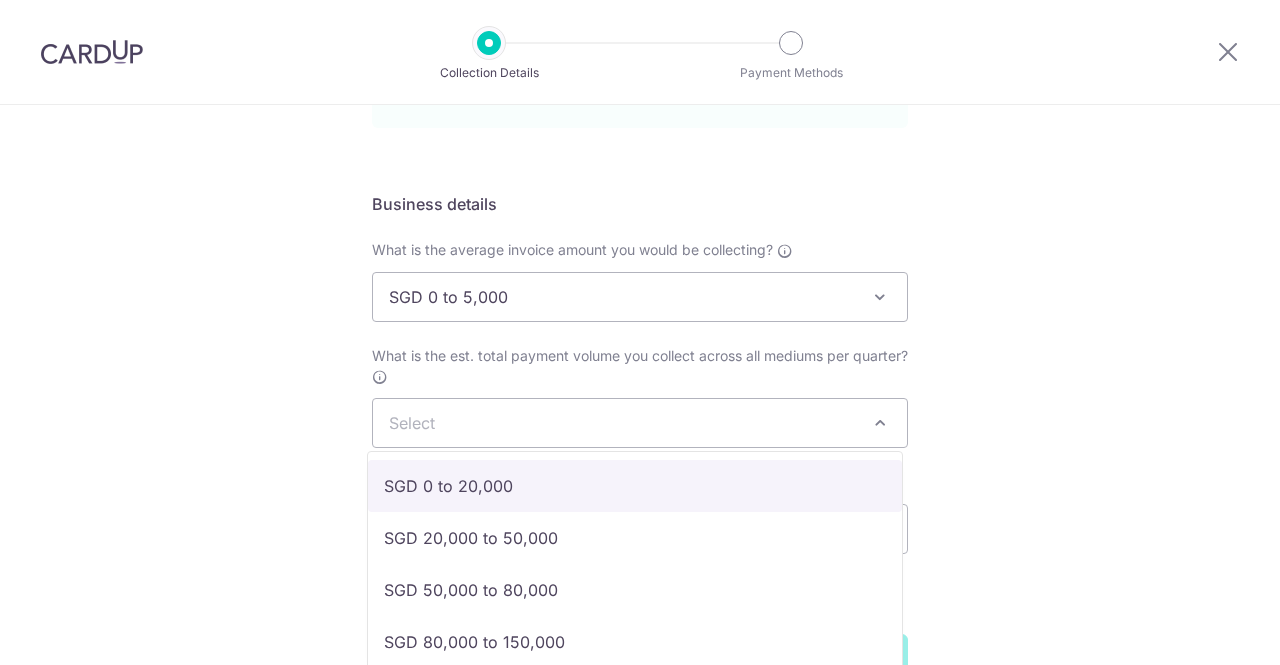 select on "SGD 0 to 20,000" 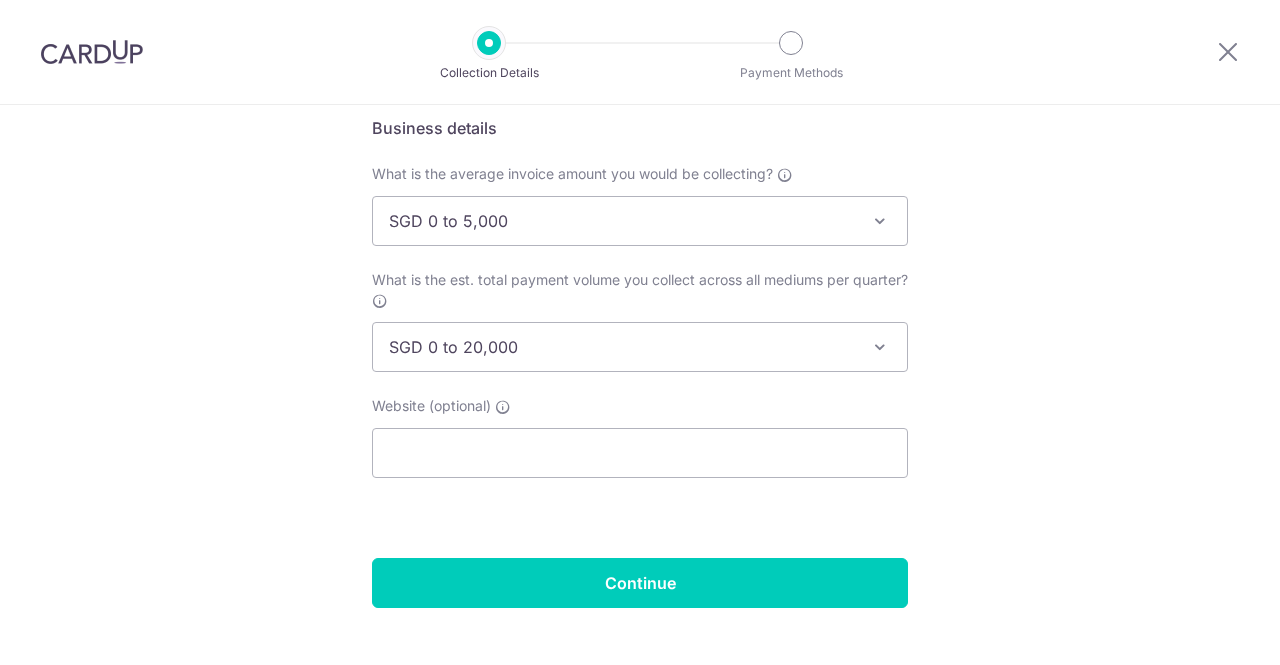 scroll, scrollTop: 700, scrollLeft: 0, axis: vertical 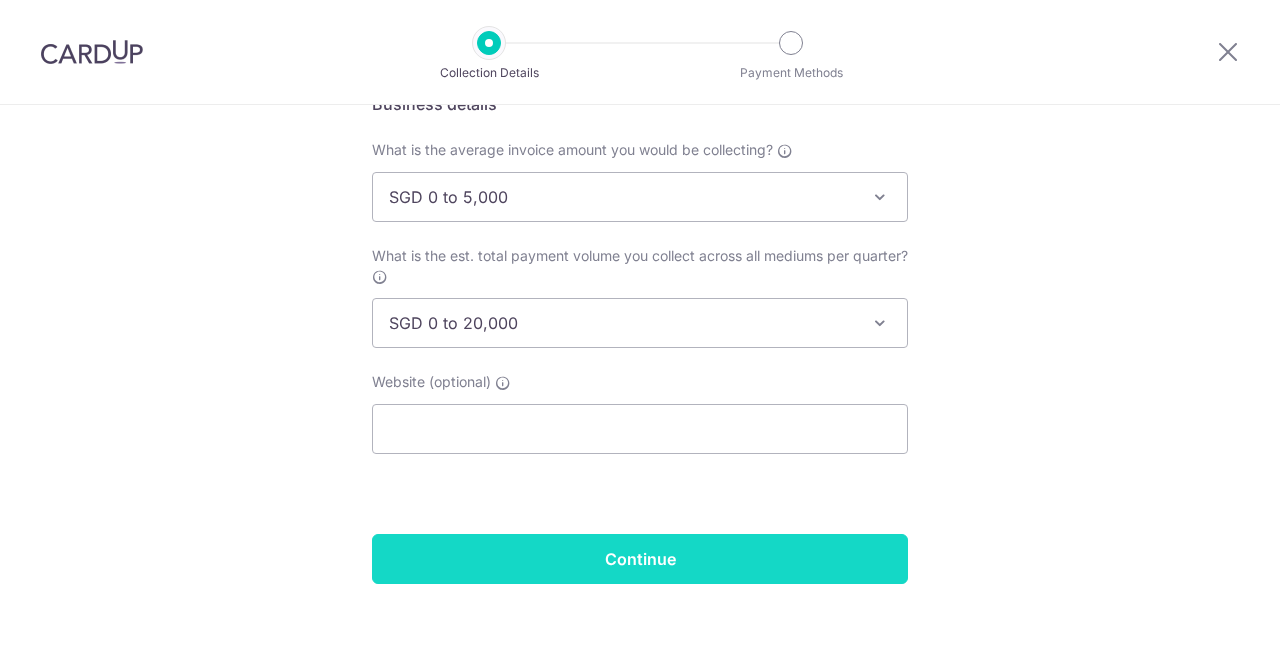 click on "Continue" at bounding box center (640, 559) 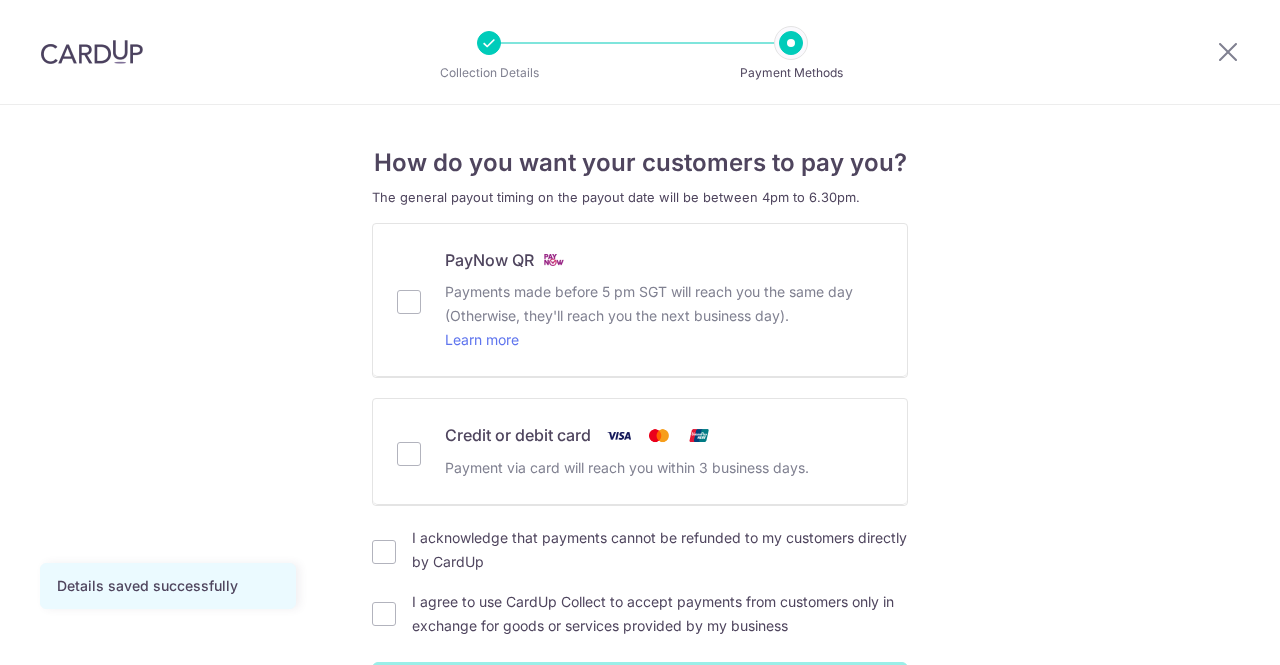 scroll, scrollTop: 0, scrollLeft: 0, axis: both 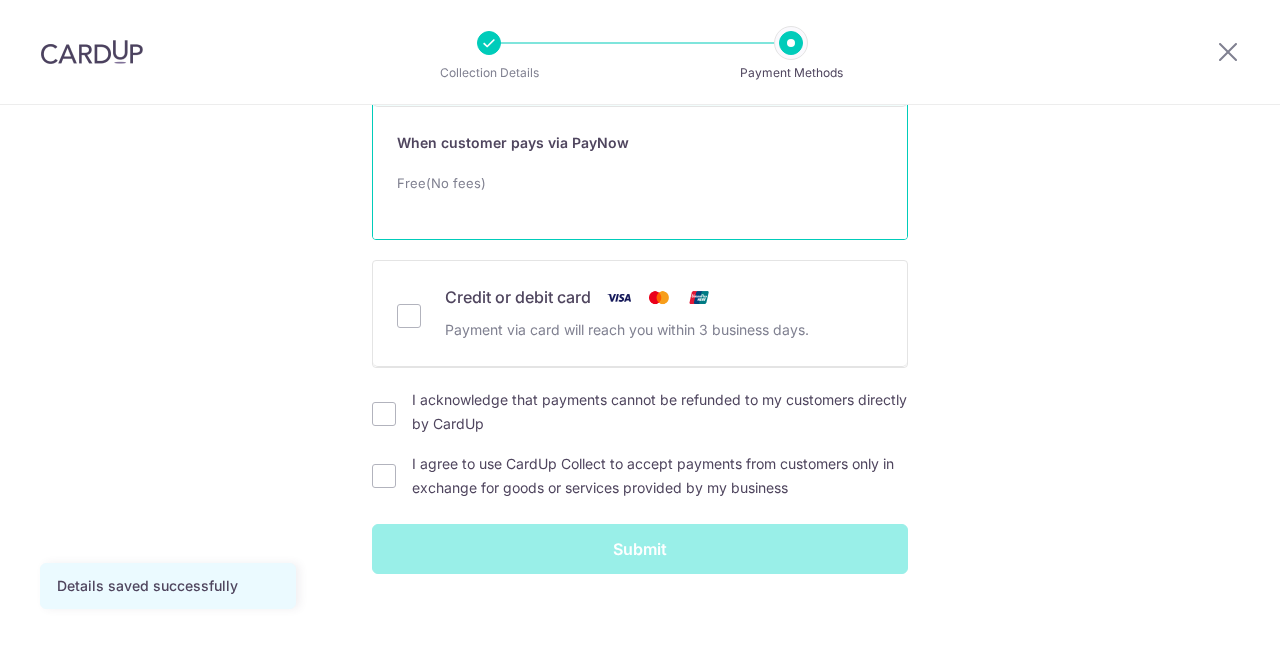 click on "I acknowledge that payments cannot be refunded to my customers directly by CardUp" at bounding box center [660, 412] 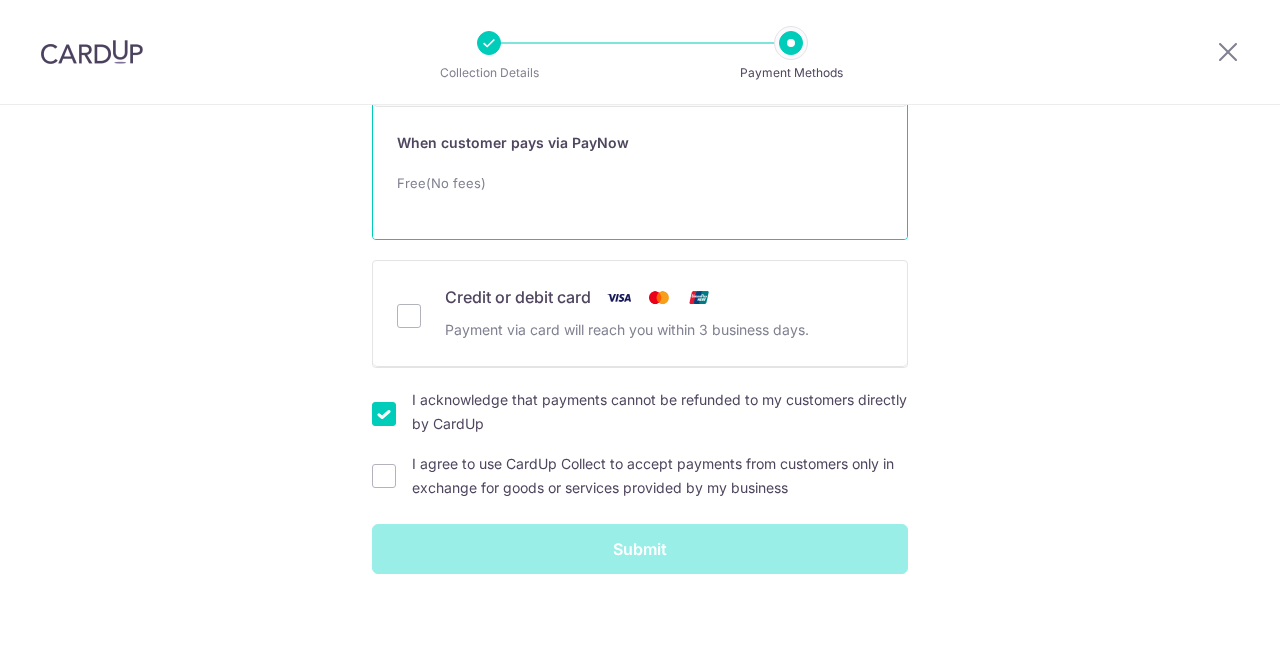 click on "I agree to use CardUp Collect to accept payments from customers only in exchange for goods or services provided by my business" at bounding box center [660, 476] 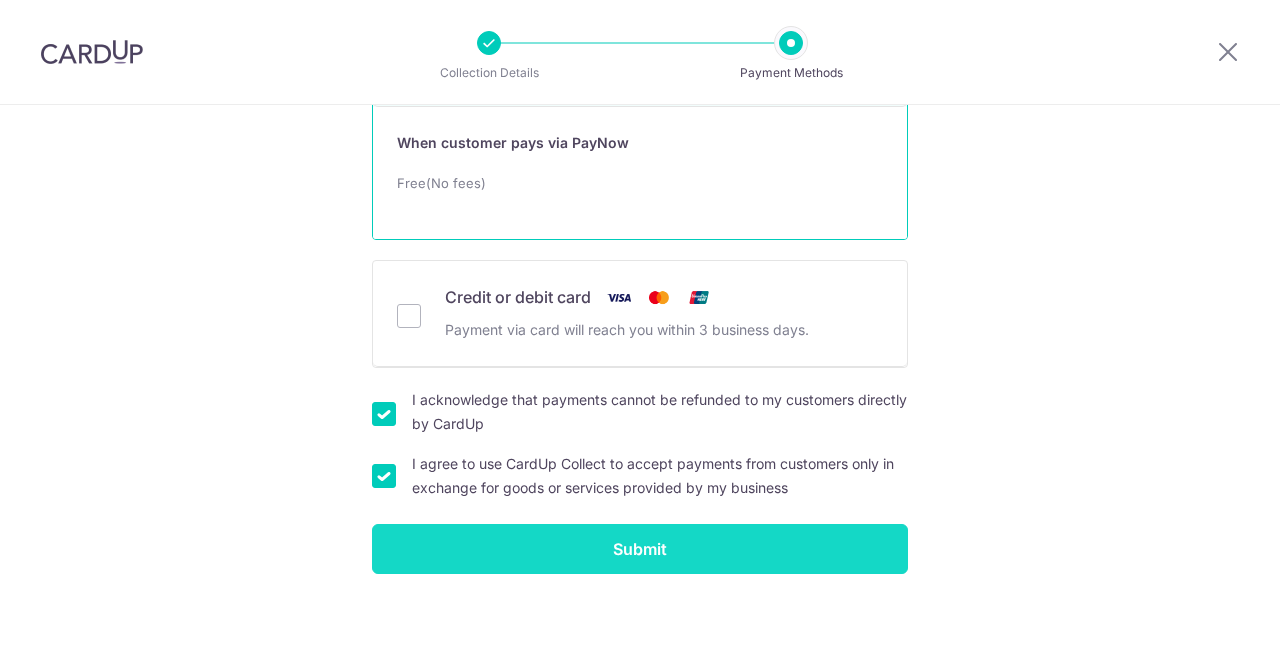 click on "Submit" at bounding box center [640, 549] 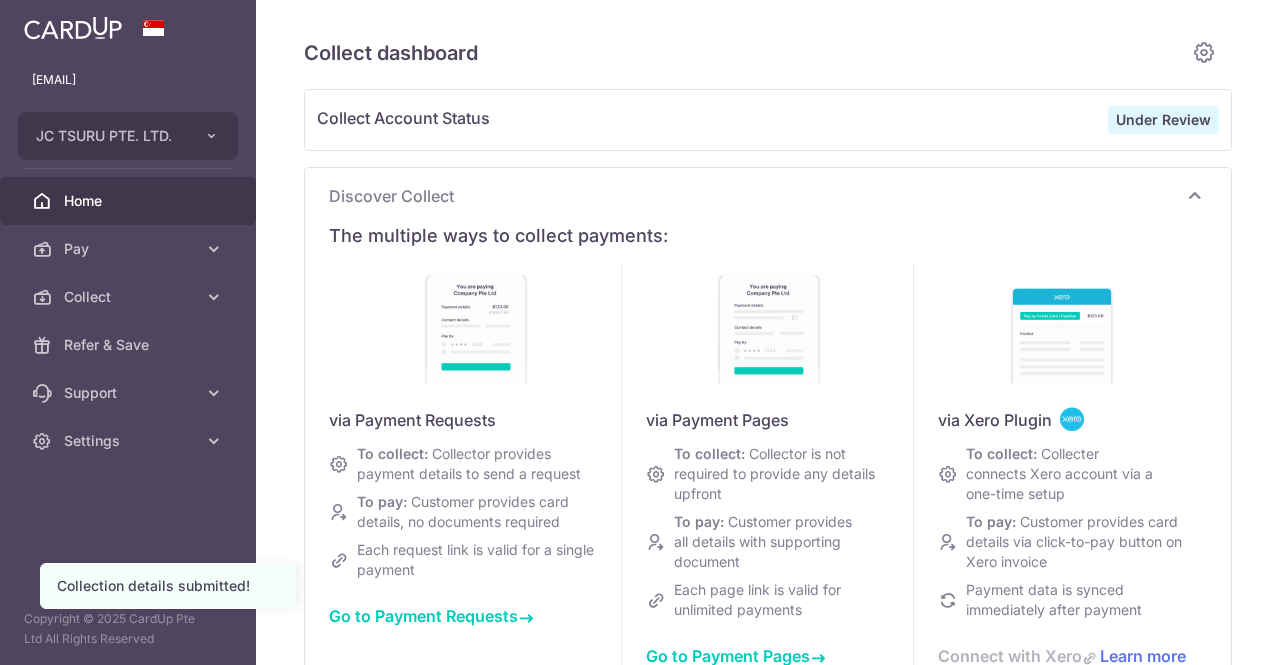 scroll, scrollTop: 0, scrollLeft: 0, axis: both 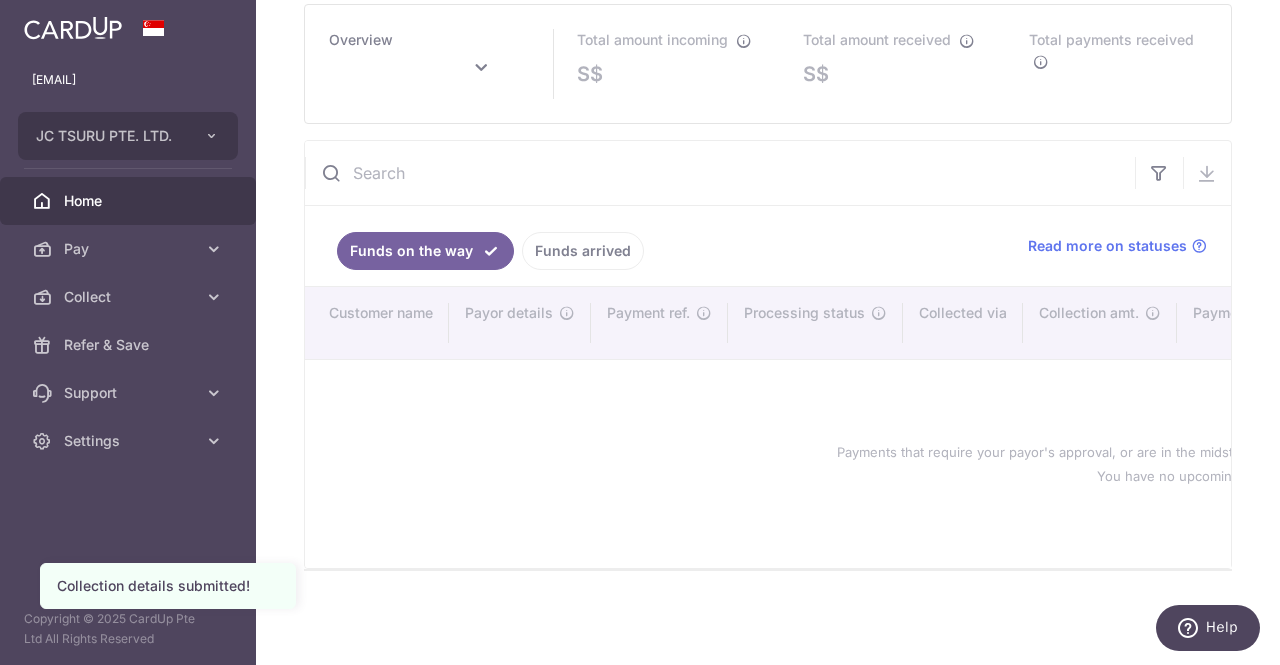 click on "Home" at bounding box center [130, 201] 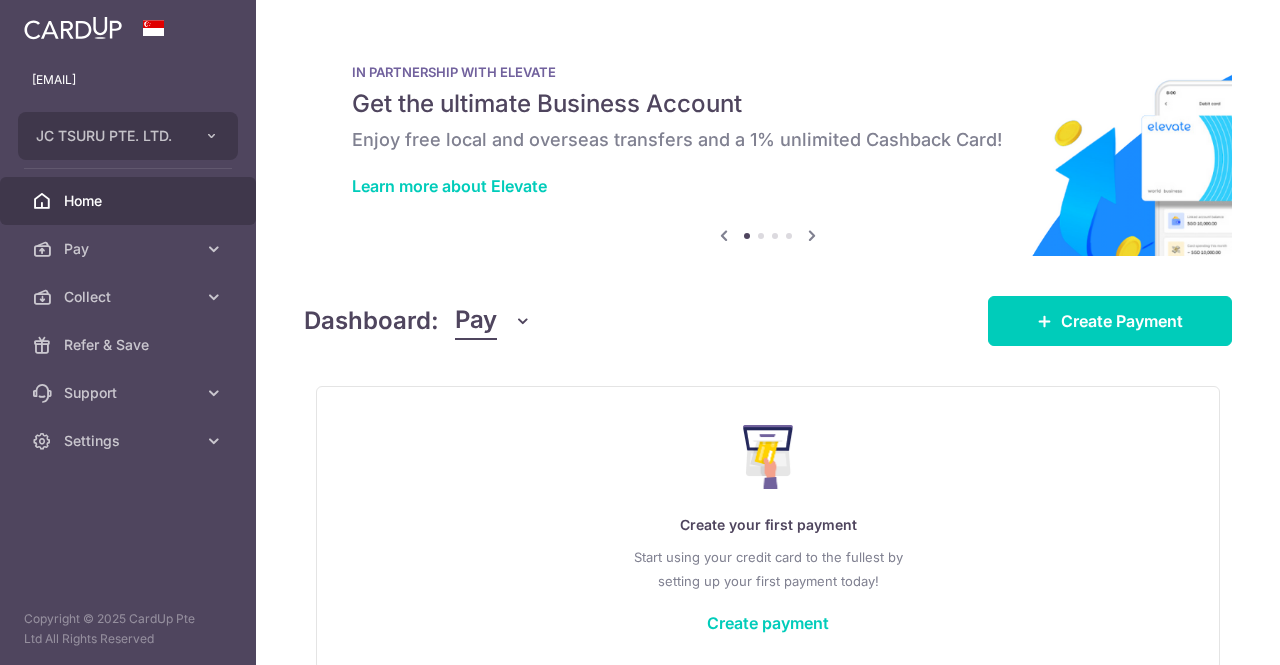 scroll, scrollTop: 0, scrollLeft: 0, axis: both 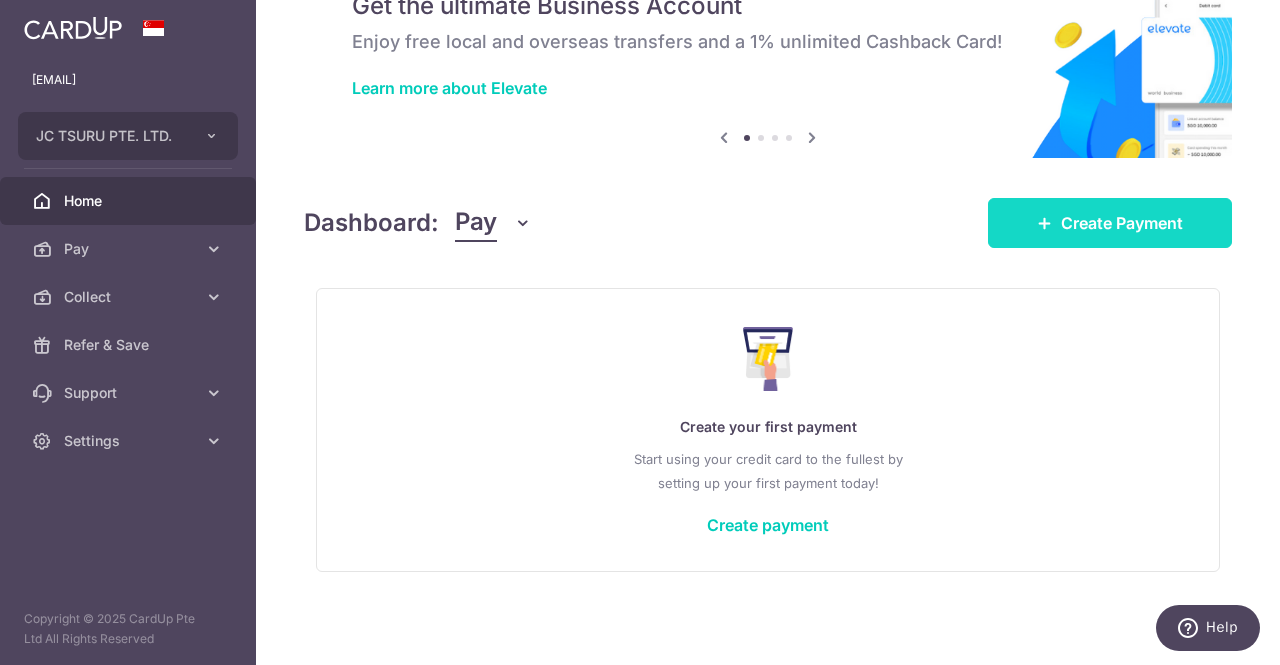 click on "Create Payment" at bounding box center (1122, 223) 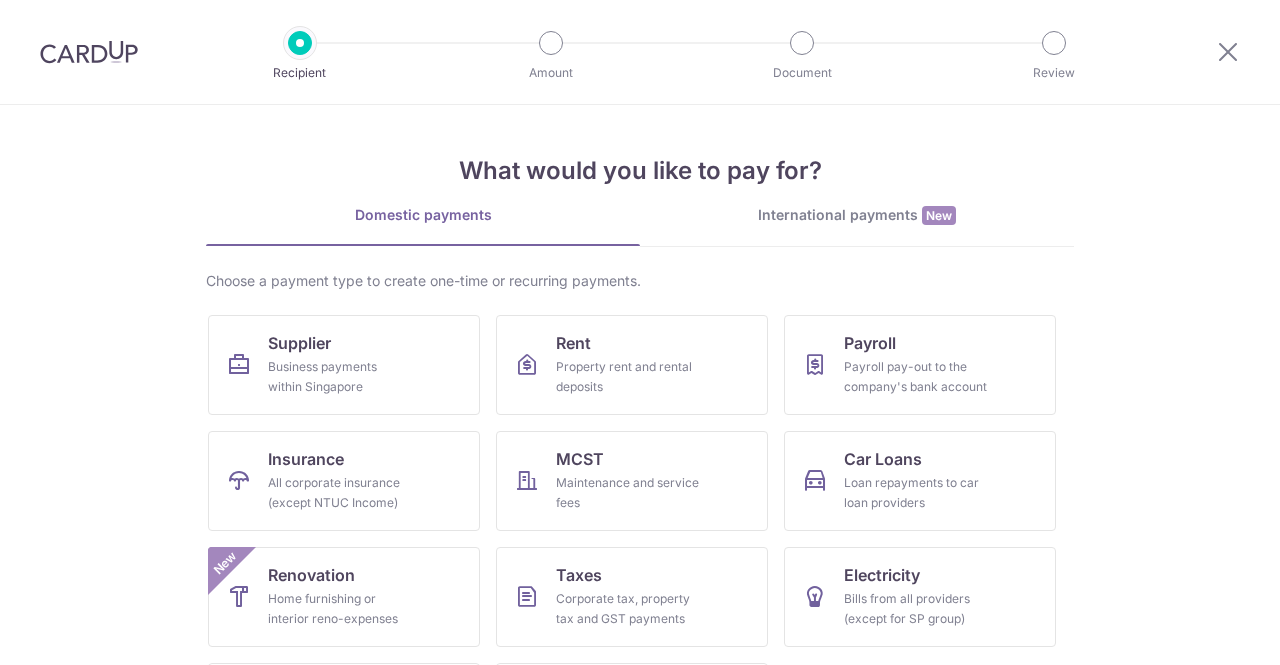 scroll, scrollTop: 0, scrollLeft: 0, axis: both 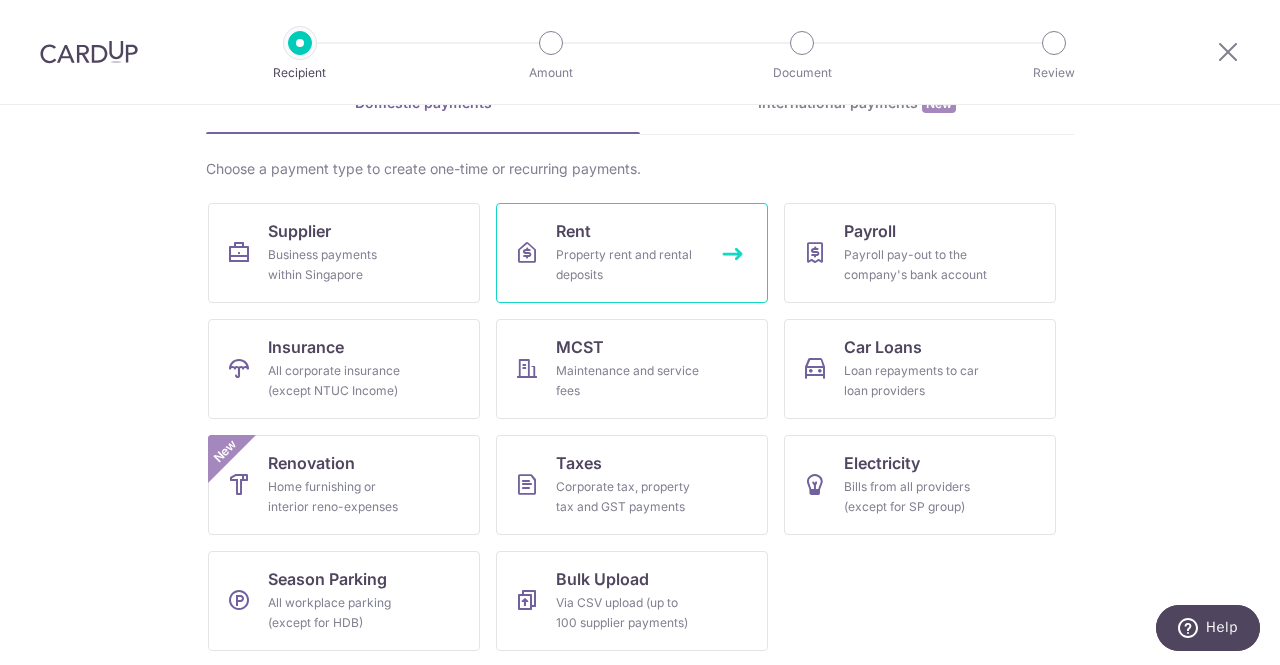 click on "Rent Property rent and rental deposits" at bounding box center [632, 253] 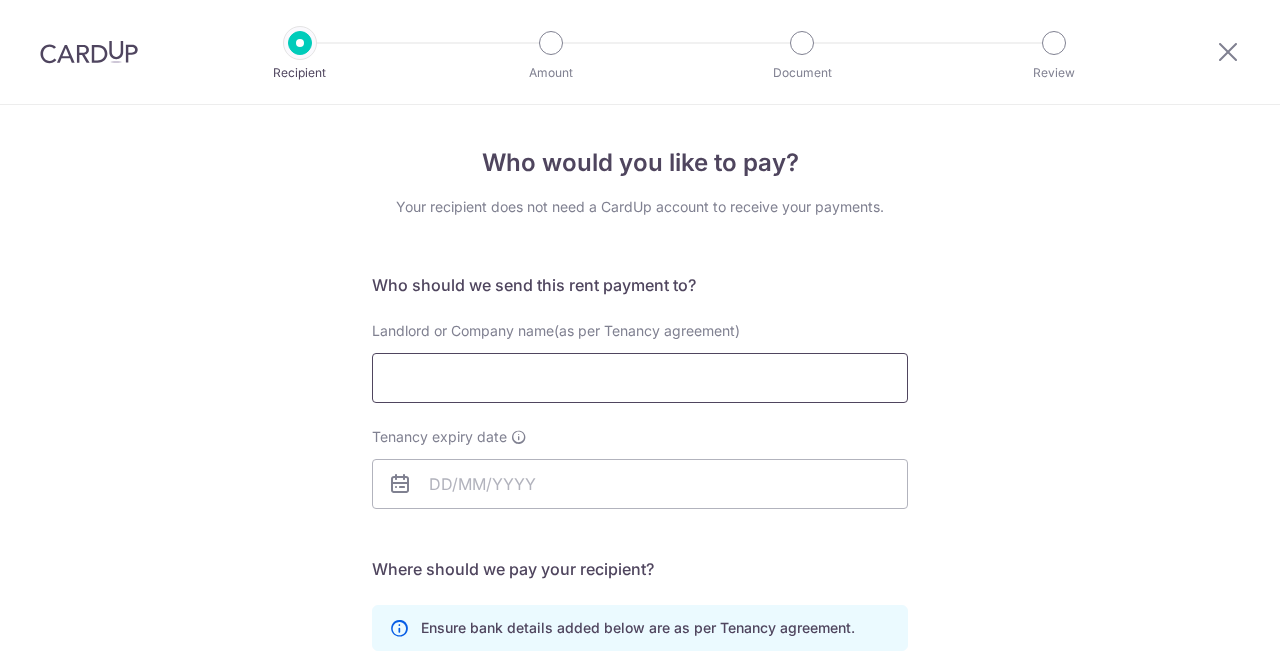 scroll, scrollTop: 0, scrollLeft: 0, axis: both 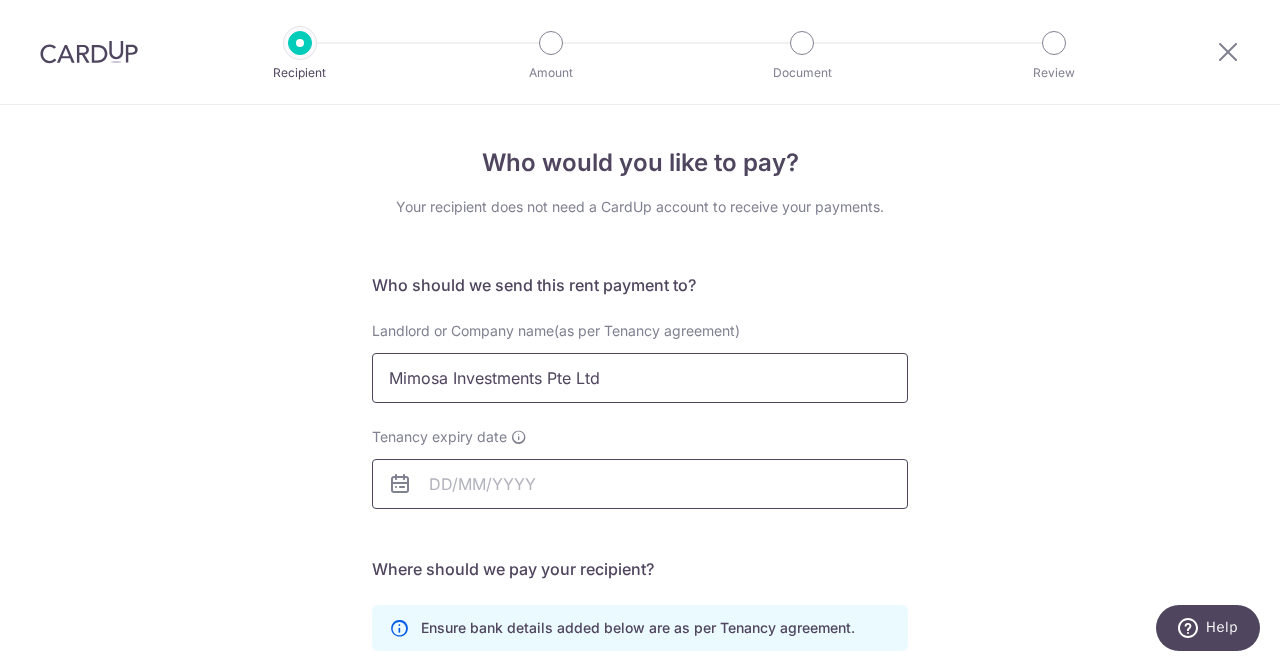 type on "Mimosa Investments Pte Ltd" 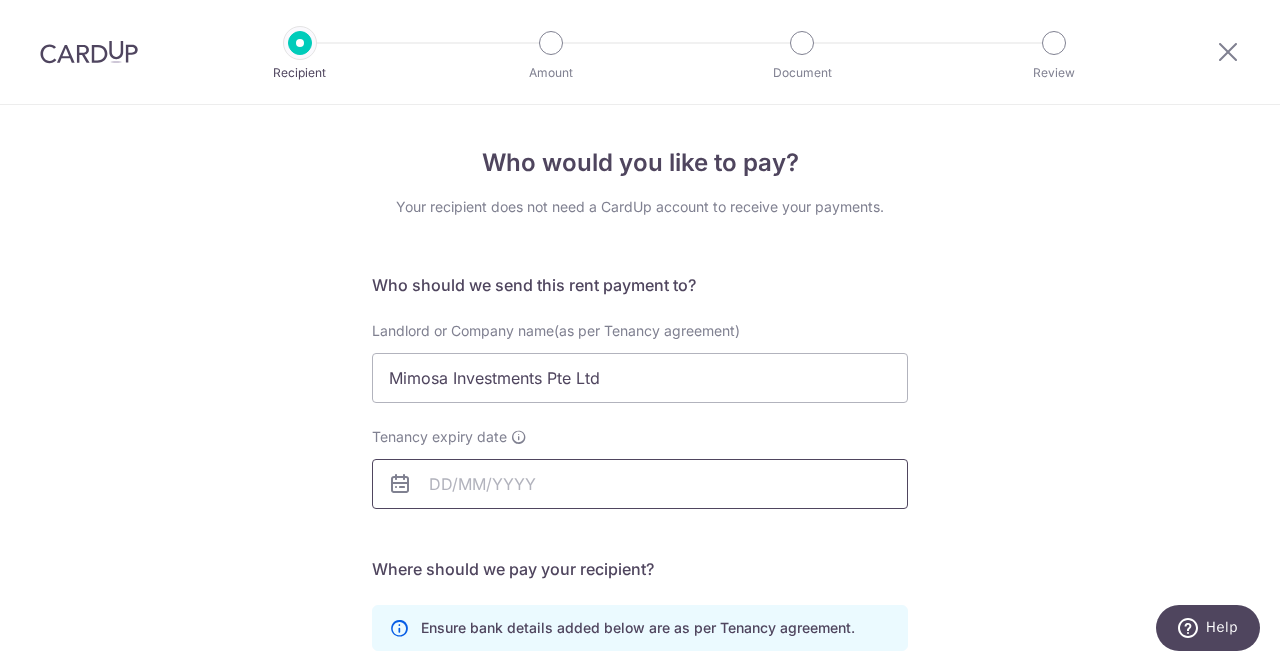 click on "Tenancy expiry date" at bounding box center [640, 484] 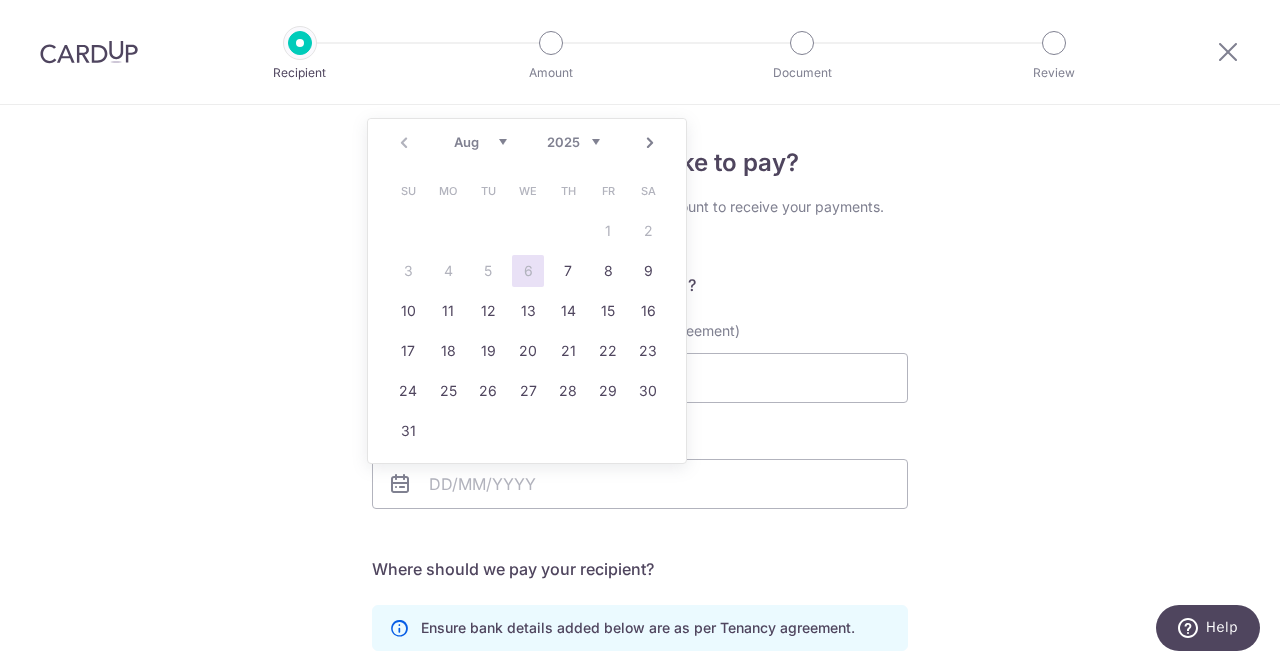 click on "2025 2026 2027 2028 2029 2030 2031 2032 2033 2034 2035" at bounding box center [573, 142] 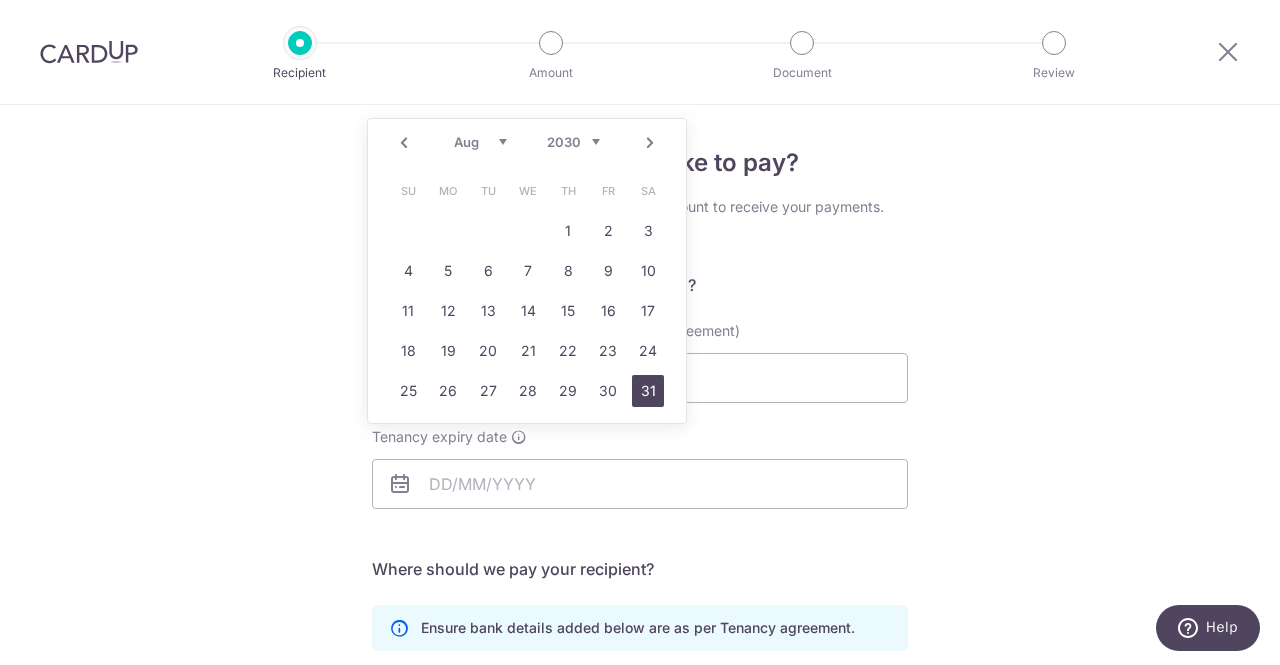 click on "31" at bounding box center [648, 391] 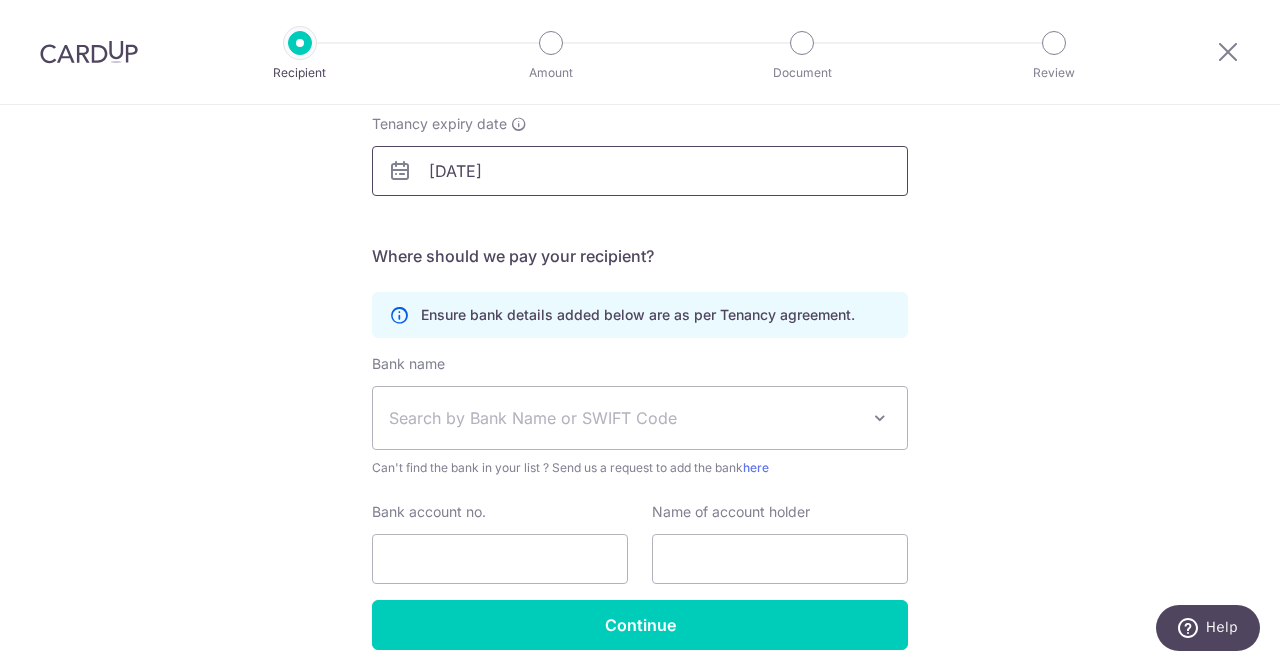 scroll, scrollTop: 331, scrollLeft: 0, axis: vertical 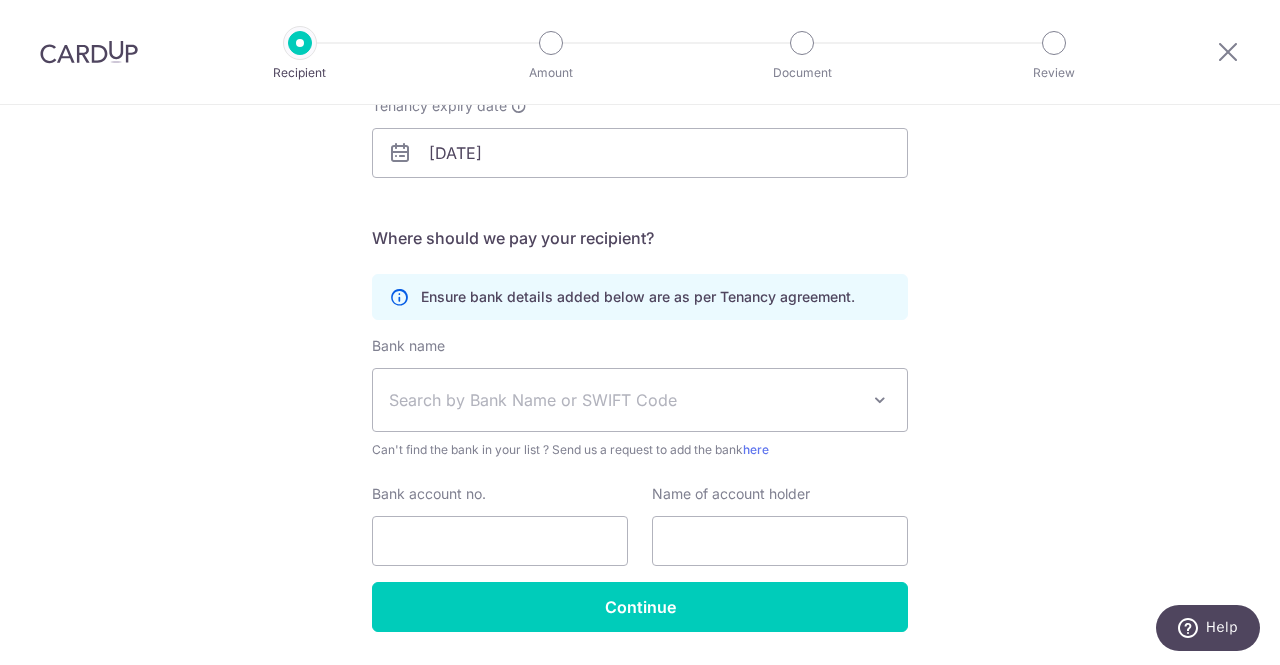 click on "Search by Bank Name or SWIFT Code" at bounding box center (640, 400) 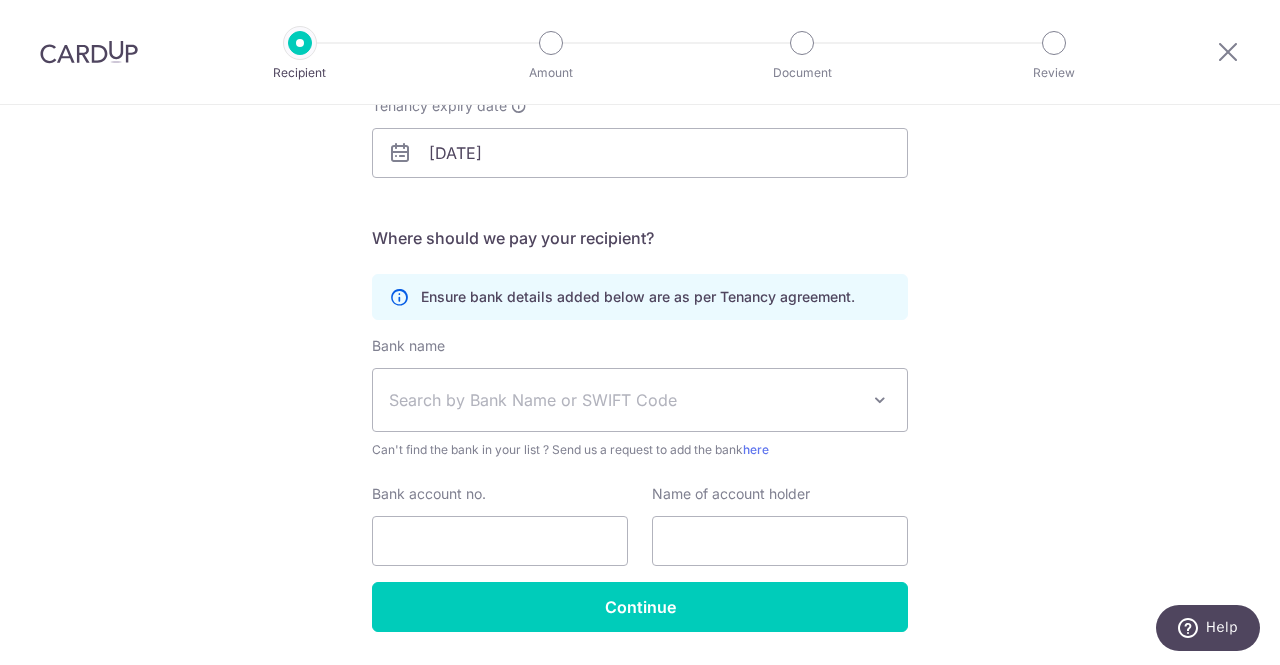 click on "Search by Bank Name or SWIFT Code" at bounding box center [624, 400] 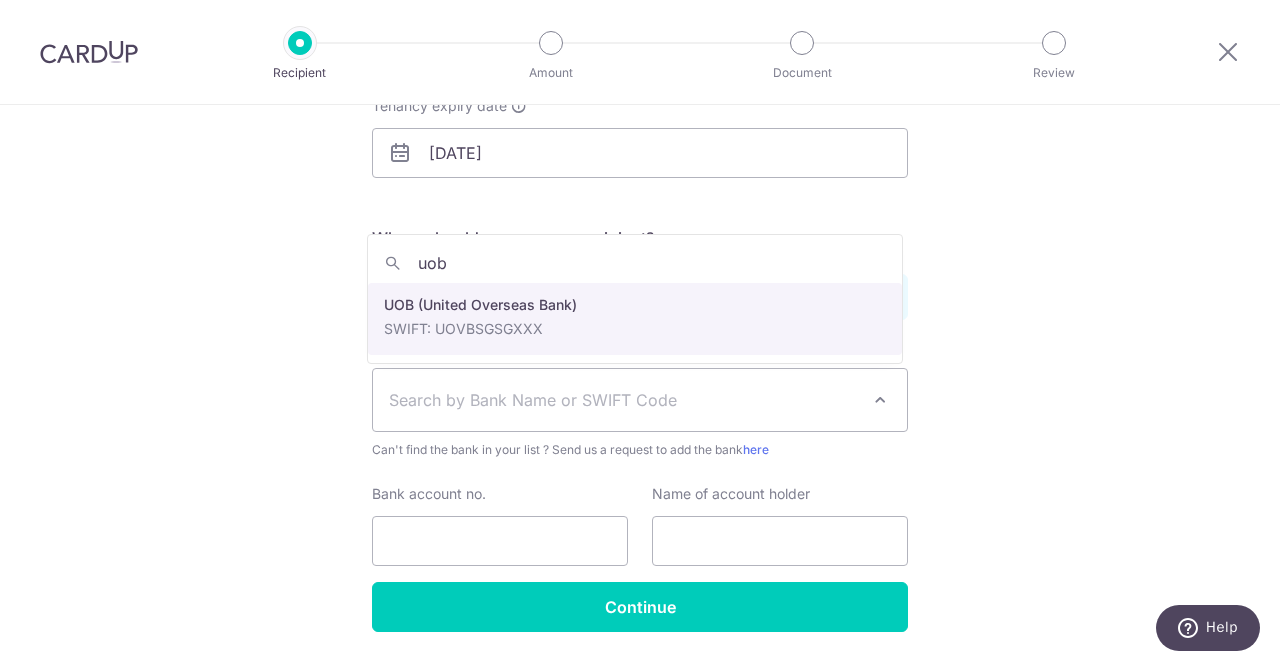 type on "uob" 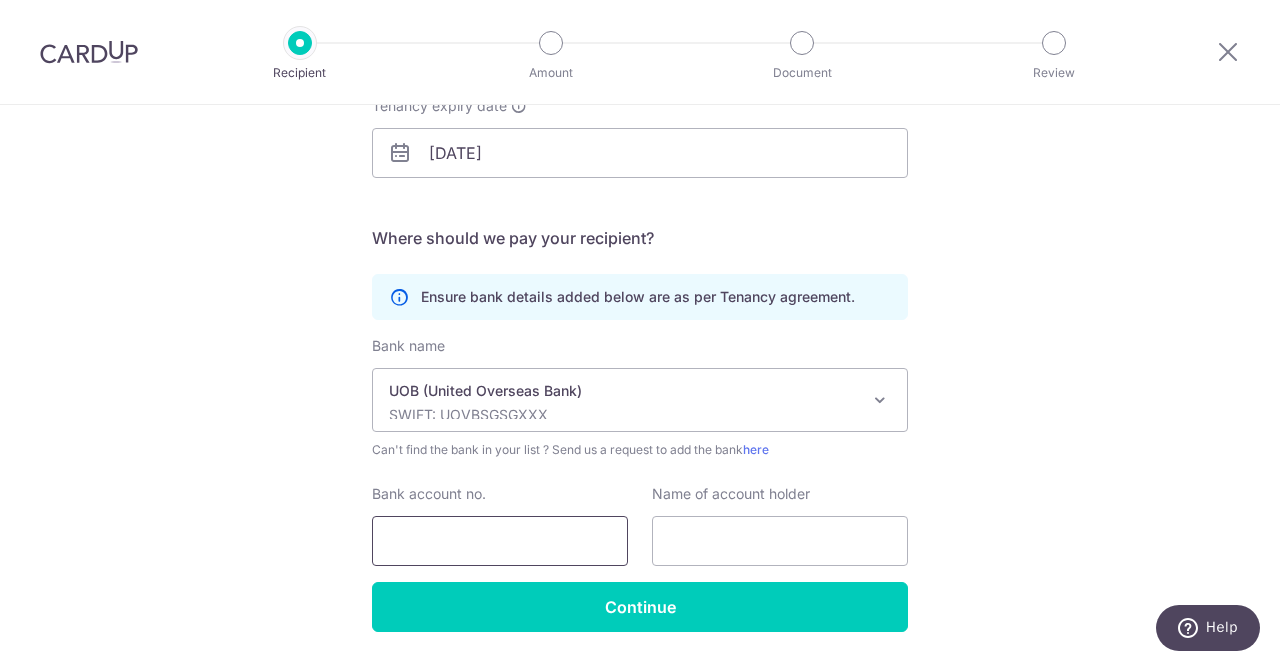 click on "Bank account no." at bounding box center (500, 541) 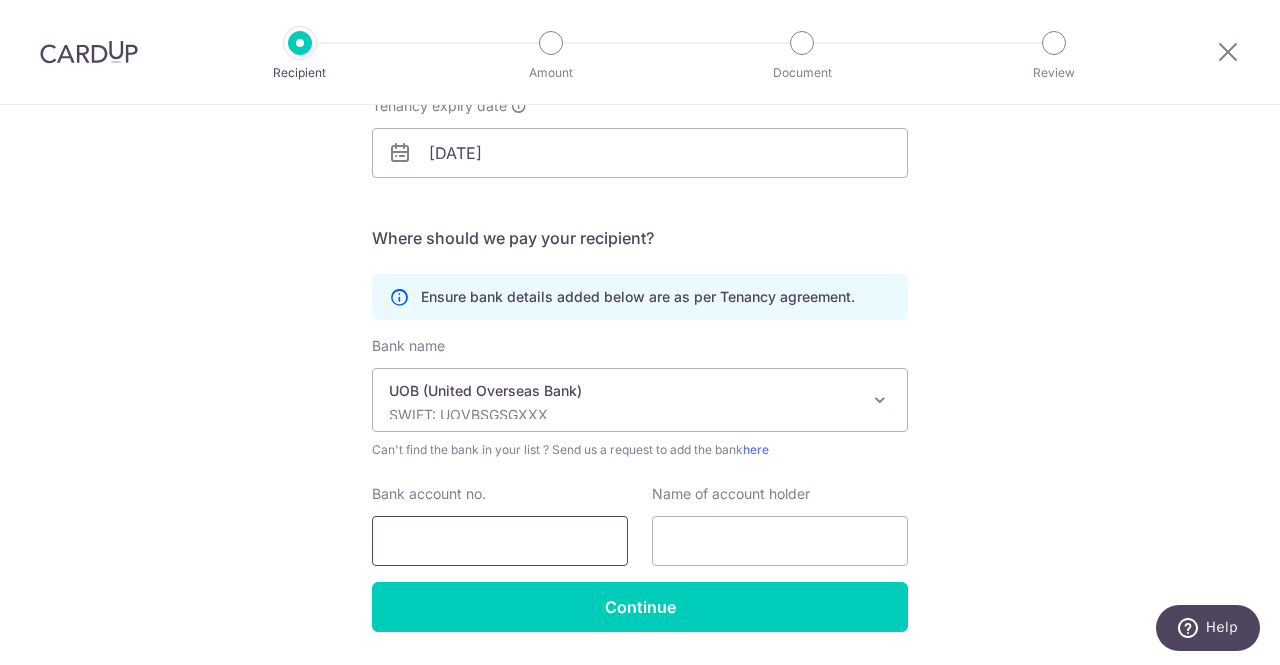 paste on "7793311218" 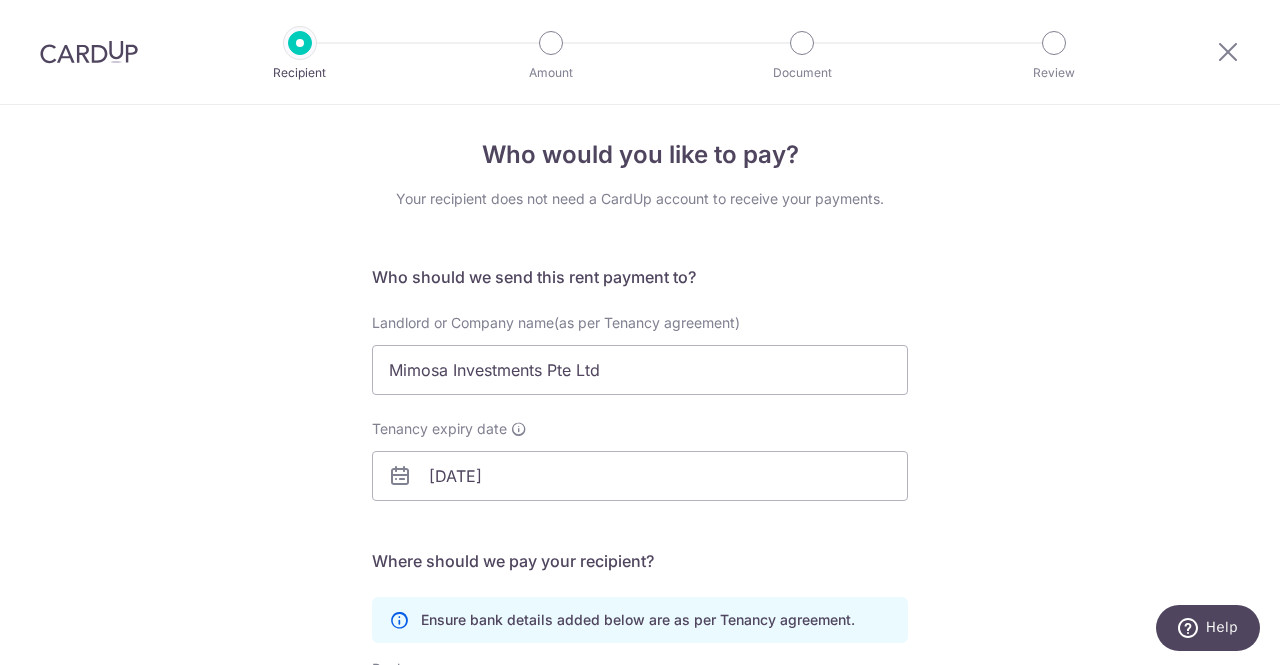 scroll, scrollTop: 0, scrollLeft: 0, axis: both 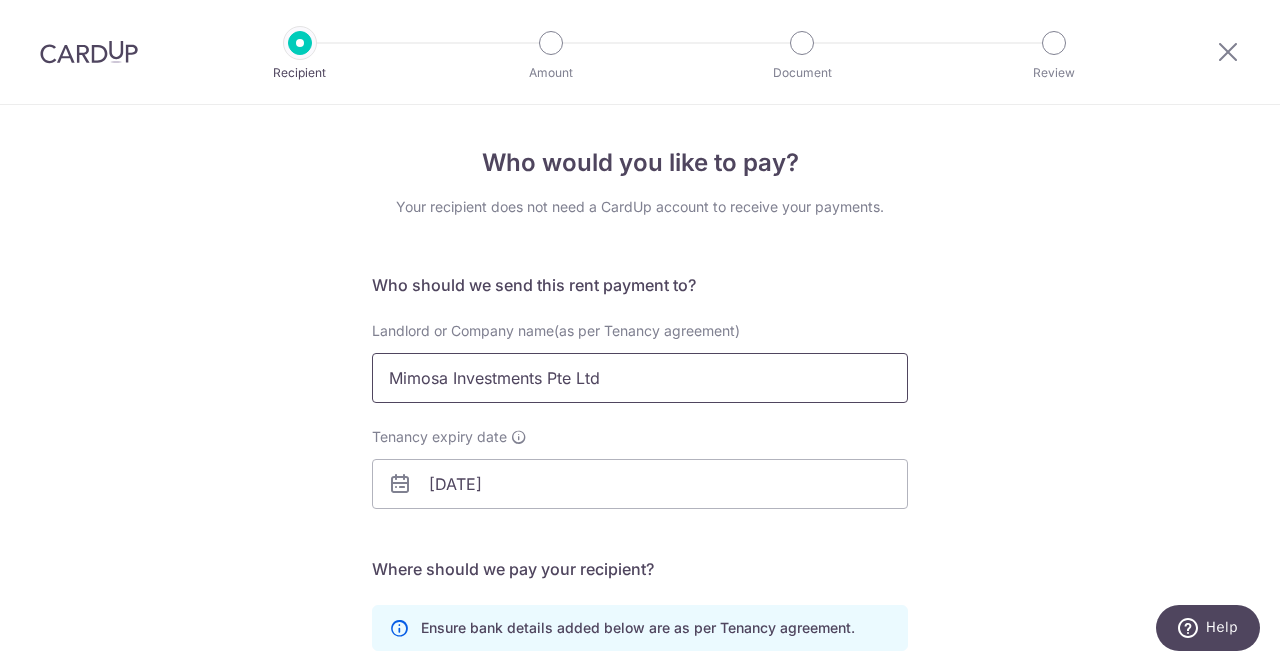 type on "[PHONE]" 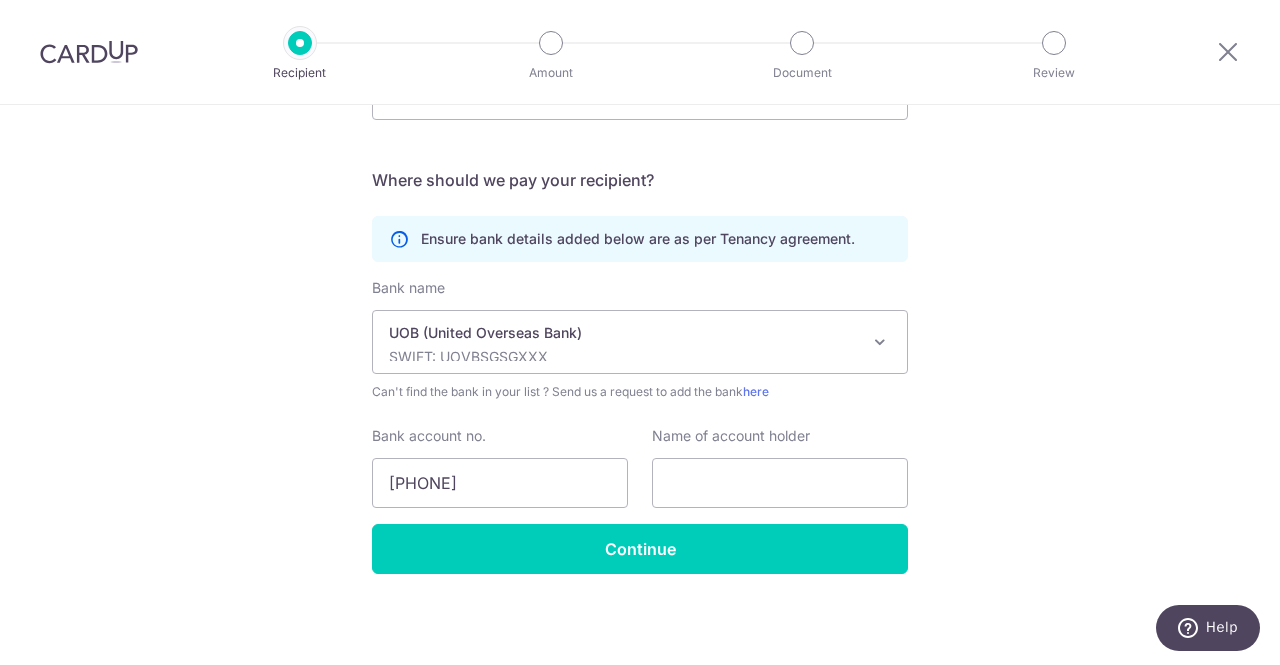 scroll, scrollTop: 390, scrollLeft: 0, axis: vertical 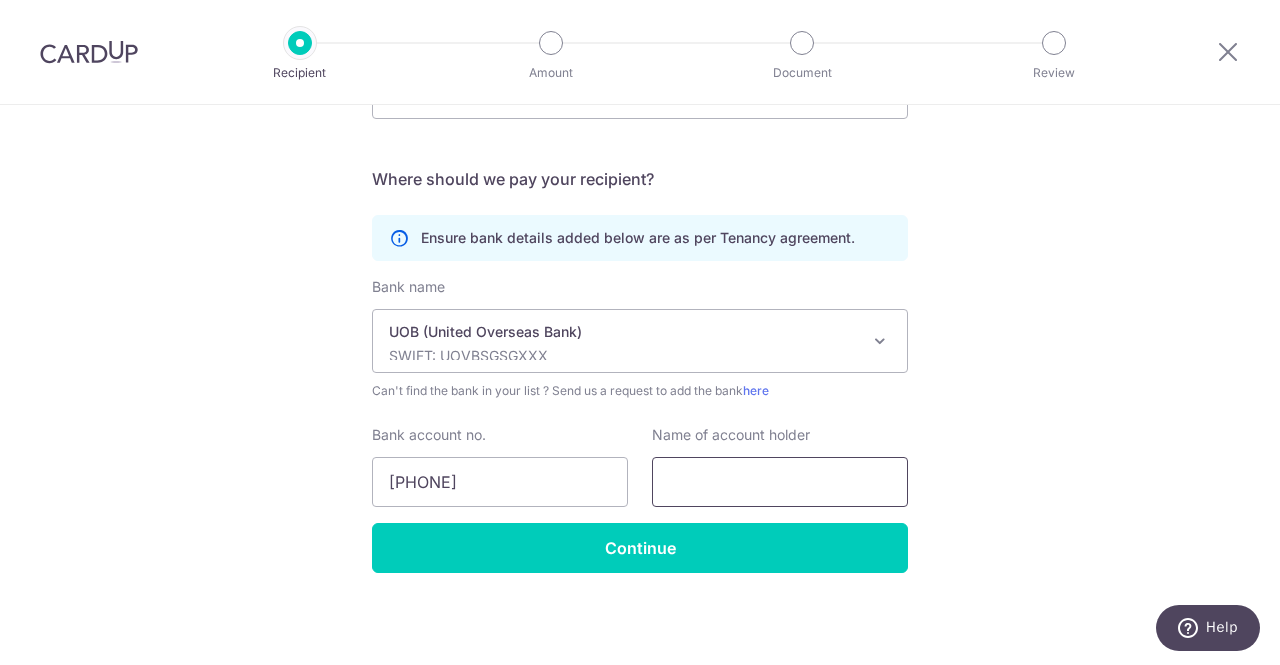 click at bounding box center [780, 482] 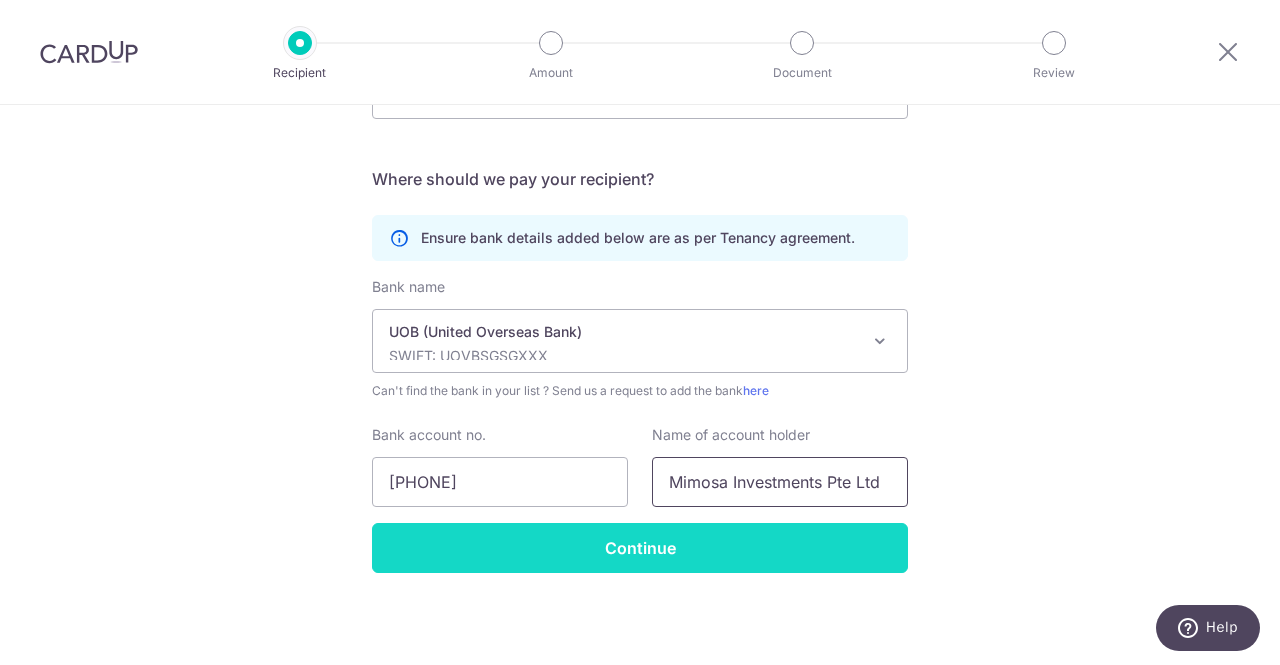type on "Mimosa Investments Pte Ltd" 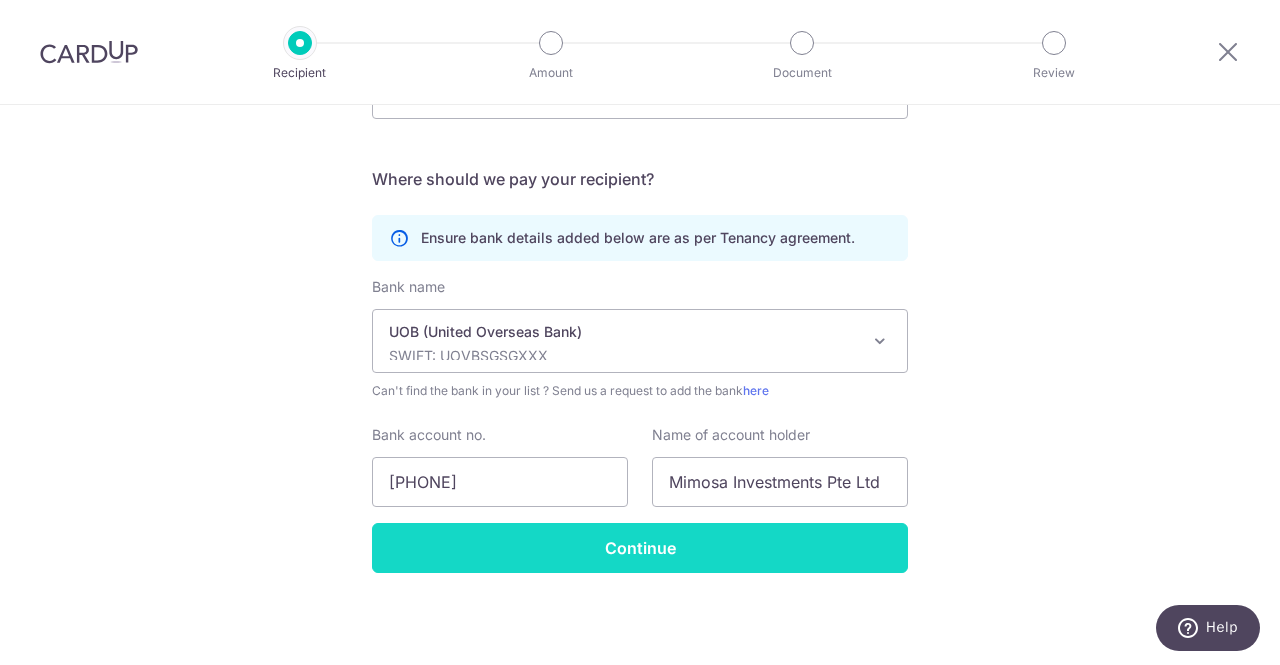 click on "Continue" at bounding box center [640, 548] 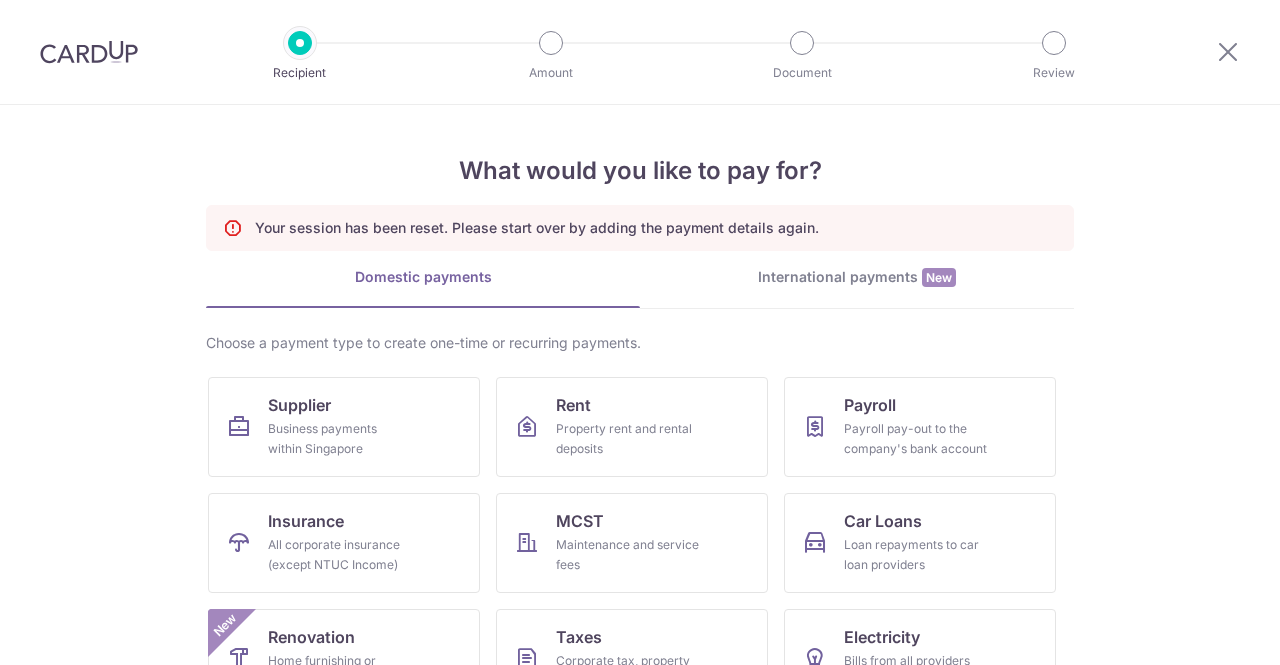 scroll, scrollTop: 0, scrollLeft: 0, axis: both 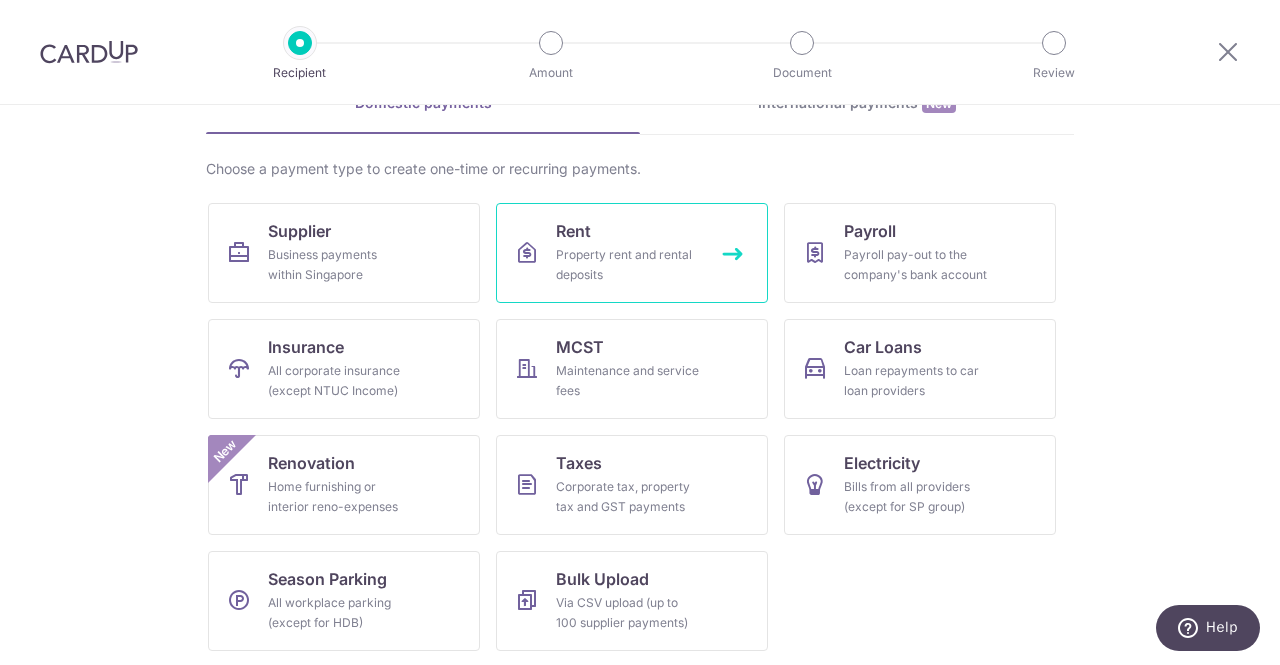 click on "Rent Property rent and rental deposits" at bounding box center (632, 253) 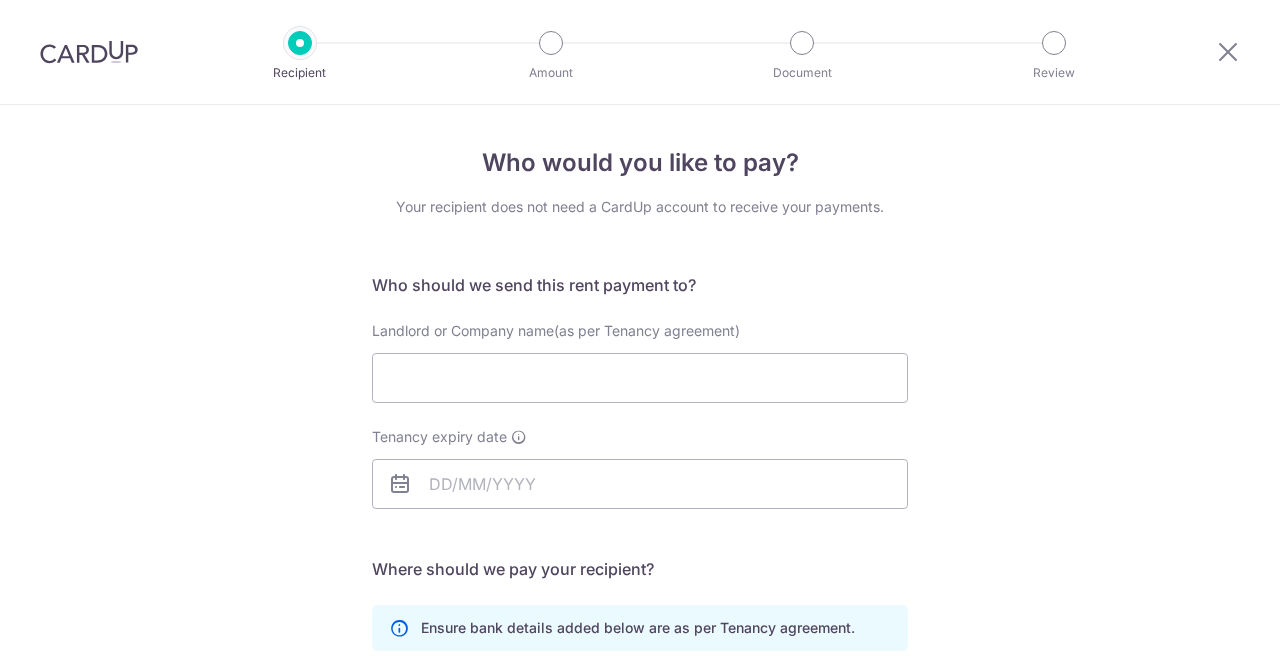 scroll, scrollTop: 0, scrollLeft: 0, axis: both 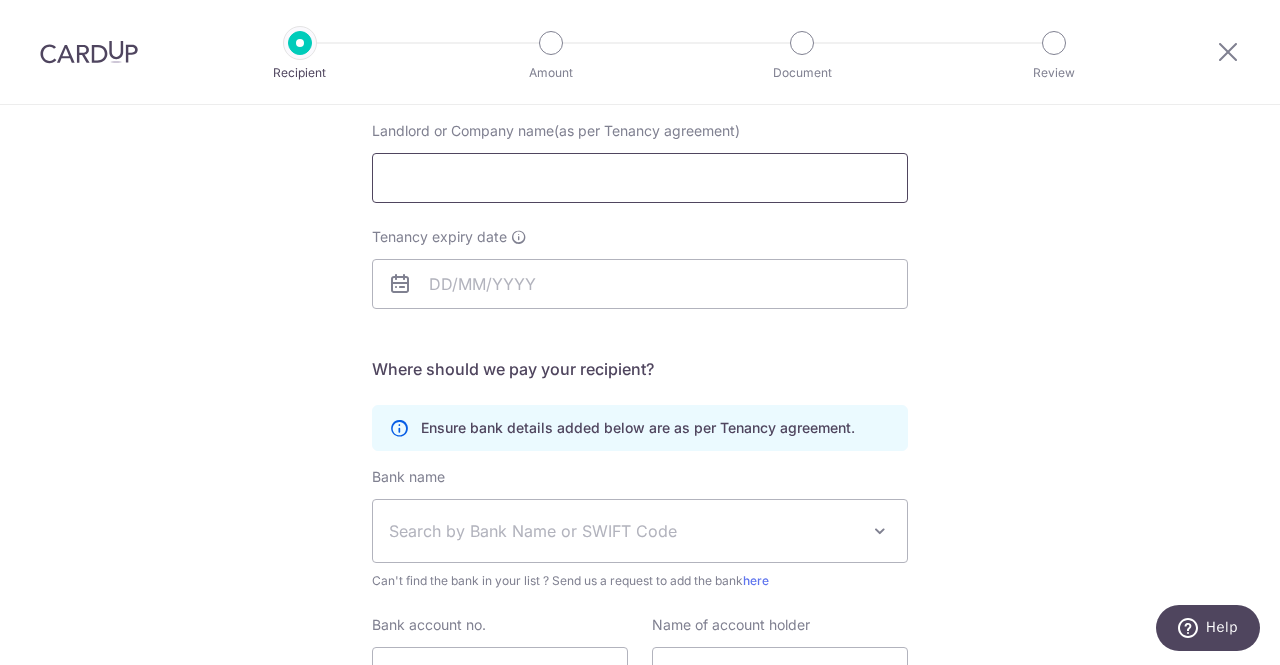 click on "Landlord or Company name(as per Tenancy agreement)" at bounding box center [640, 178] 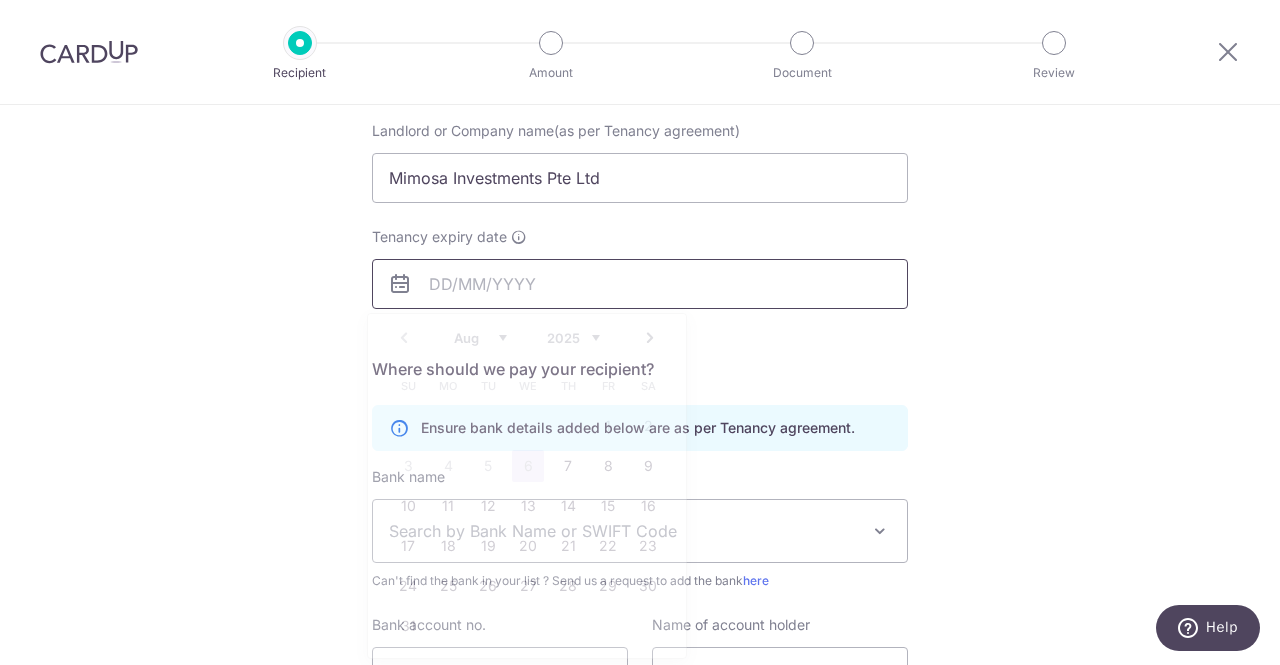 click on "Tenancy expiry date" at bounding box center [640, 284] 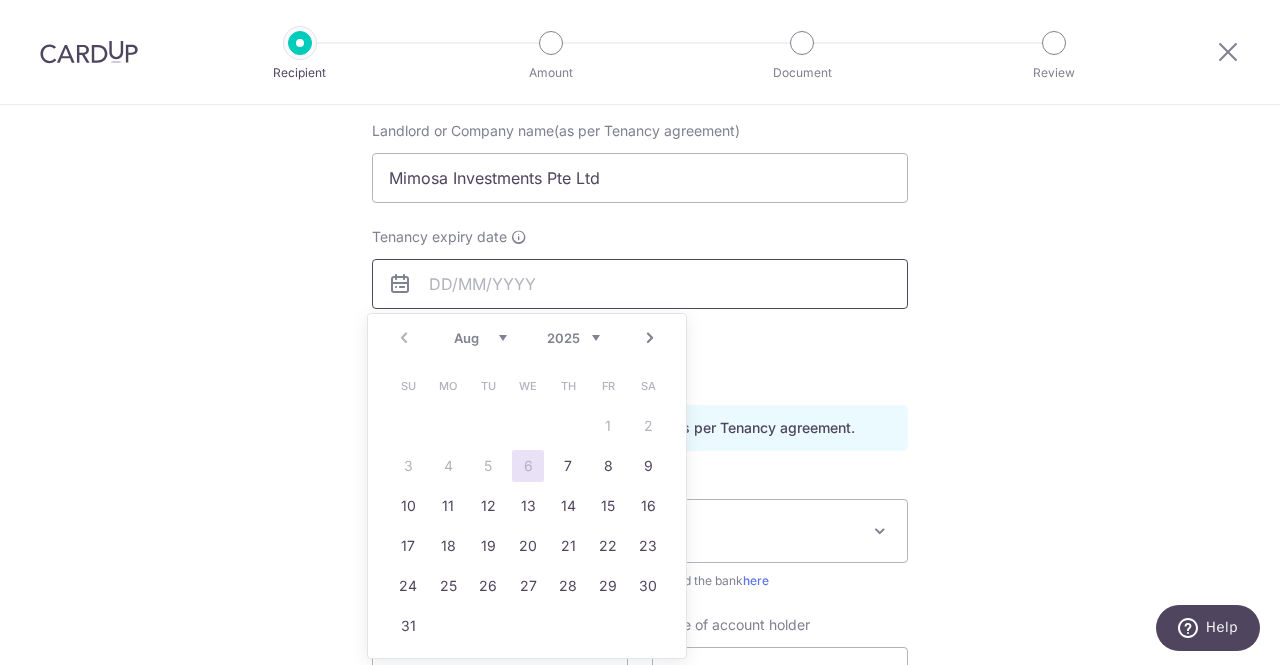 type on "31/08/2030" 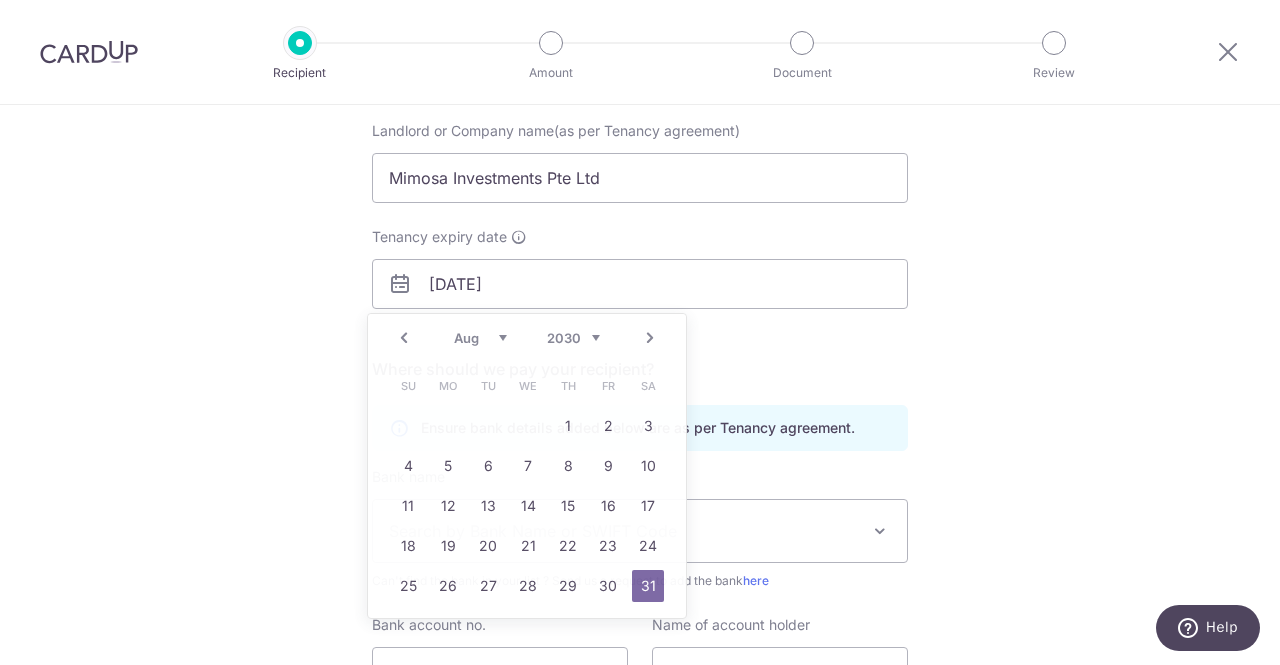 click on "Who would you like to pay?
Your recipient does not need a CardUp account to receive your payments.
Who should we send this rent payment to?
Landlord or Company name(as per Tenancy agreement)
Mimosa Investments Pte Ltd
Tenancy expiry date
31/08/2030
Translation missing: en.no key
URL
Telephone" at bounding box center (640, 381) 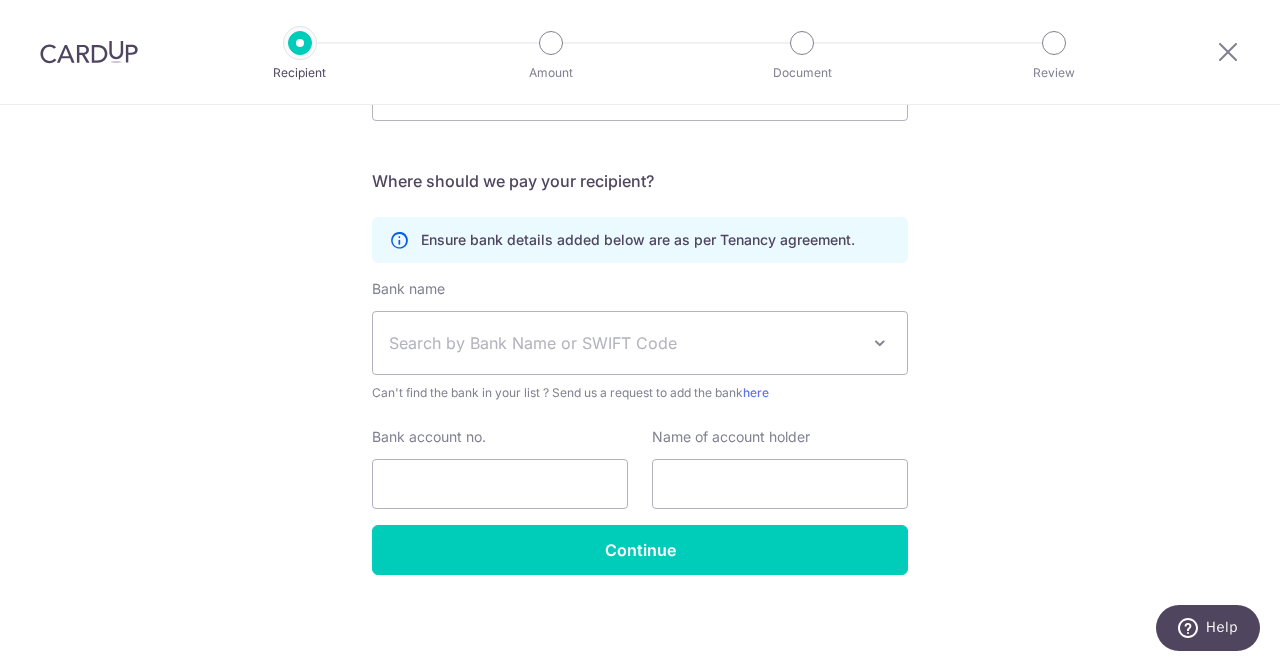scroll, scrollTop: 390, scrollLeft: 0, axis: vertical 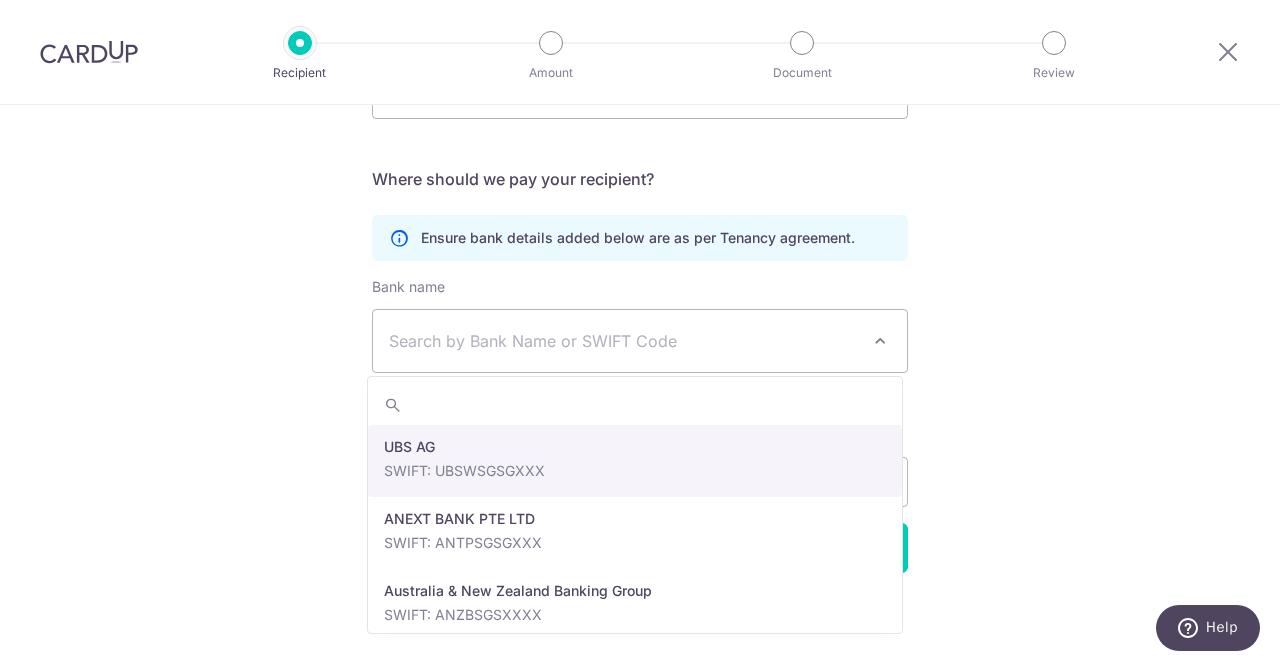 click on "Search by Bank Name or SWIFT Code" at bounding box center (624, 341) 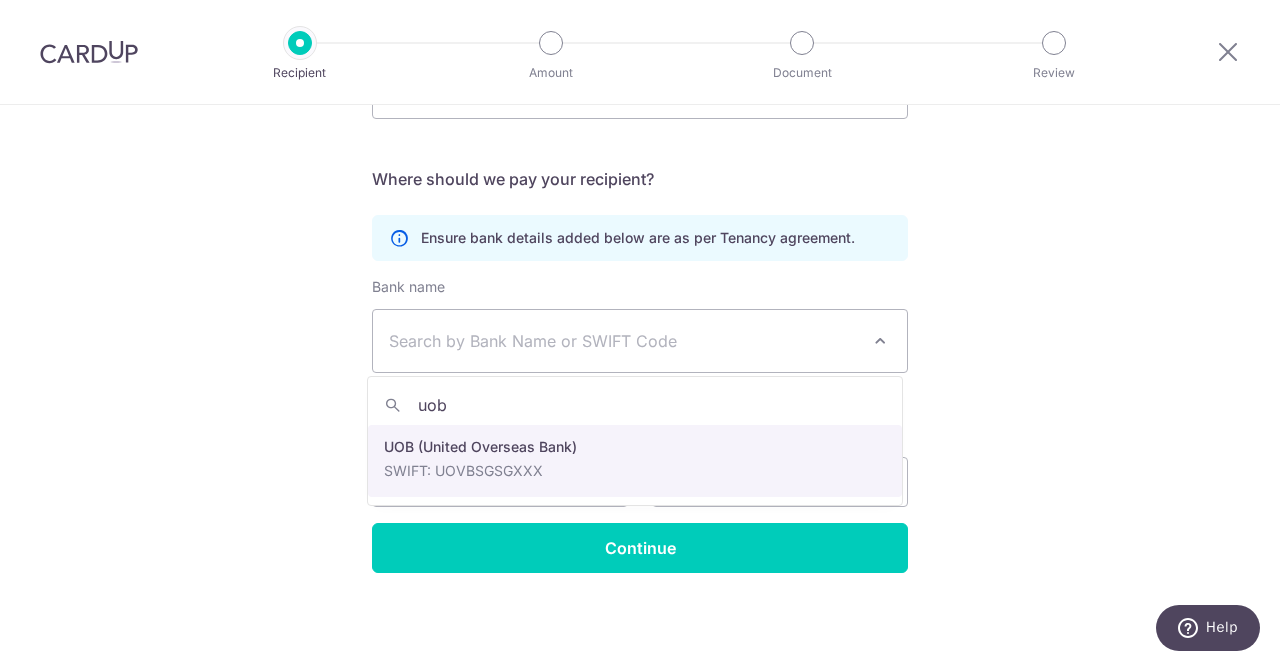 type on "uob" 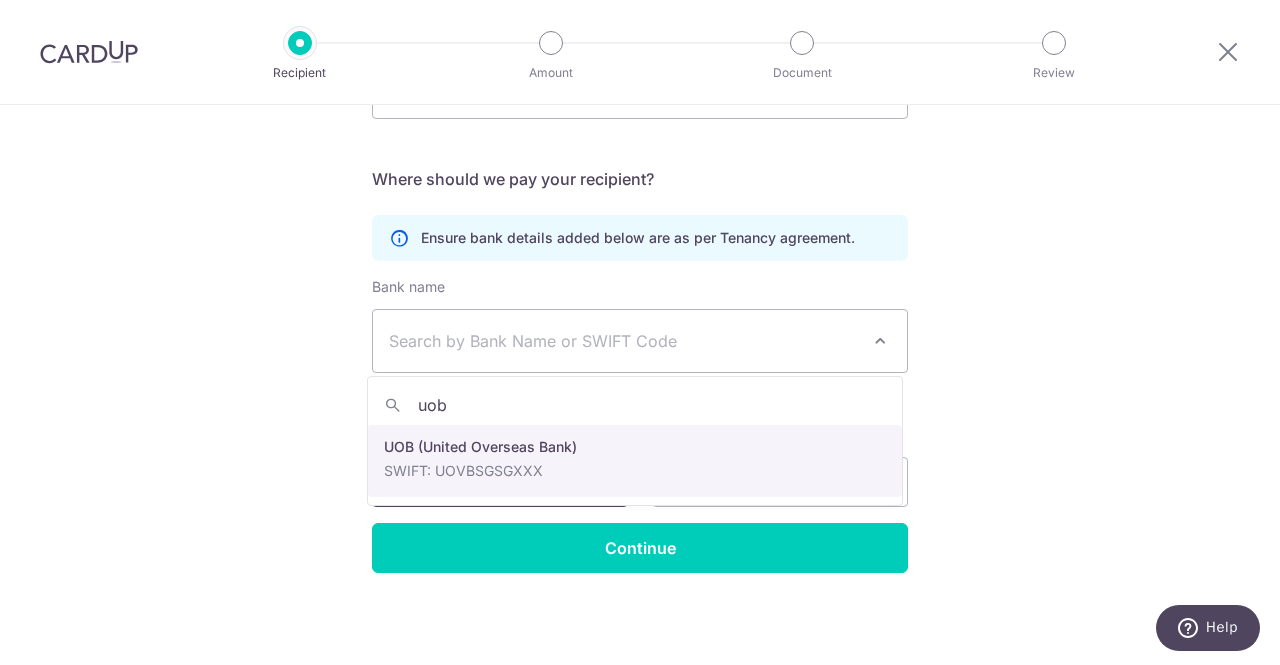 select on "18" 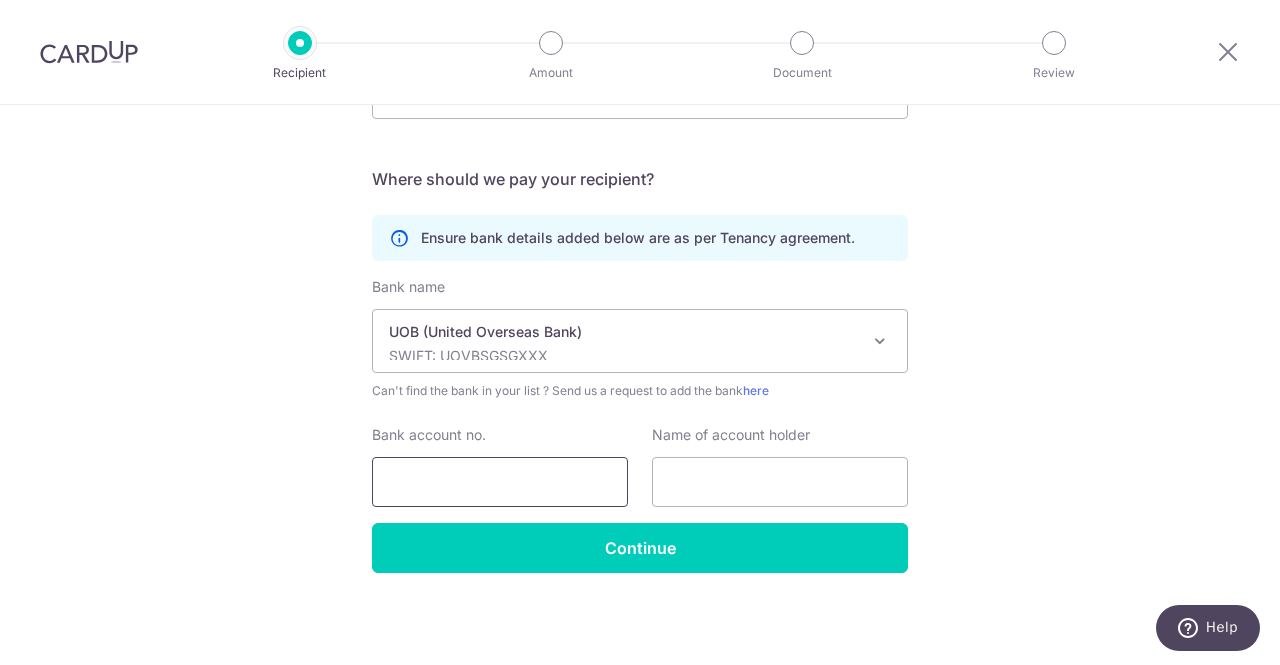 click on "Bank account no." at bounding box center [500, 482] 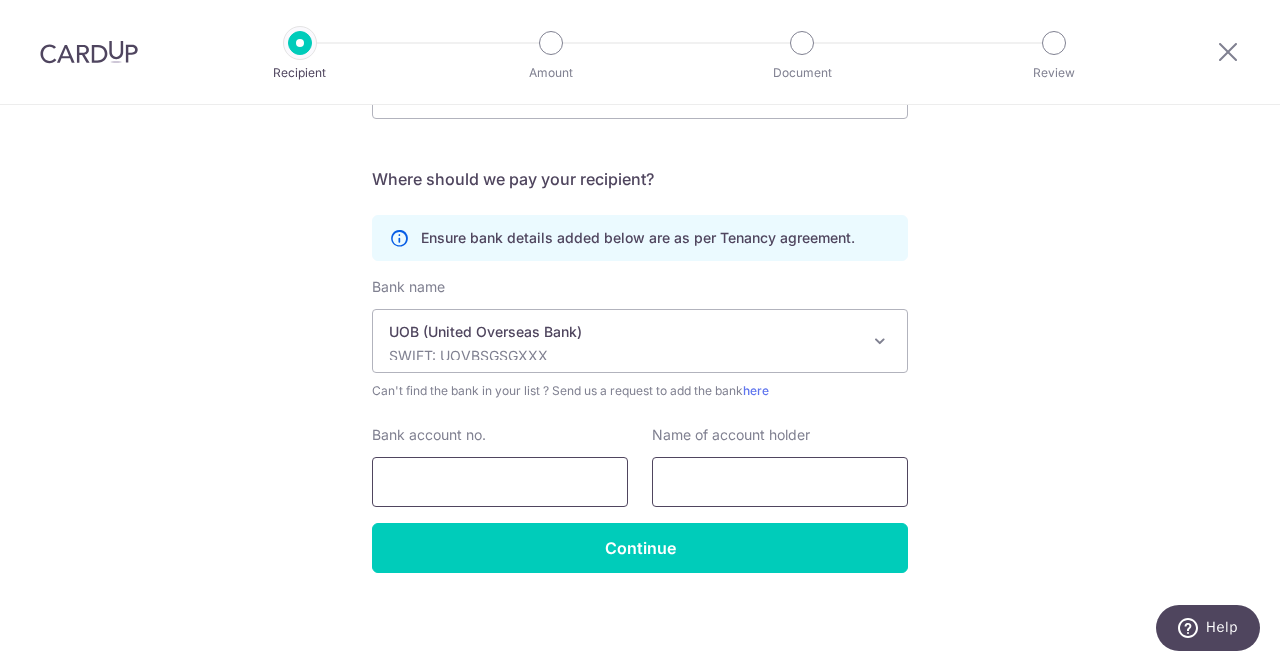 paste on "7793311218" 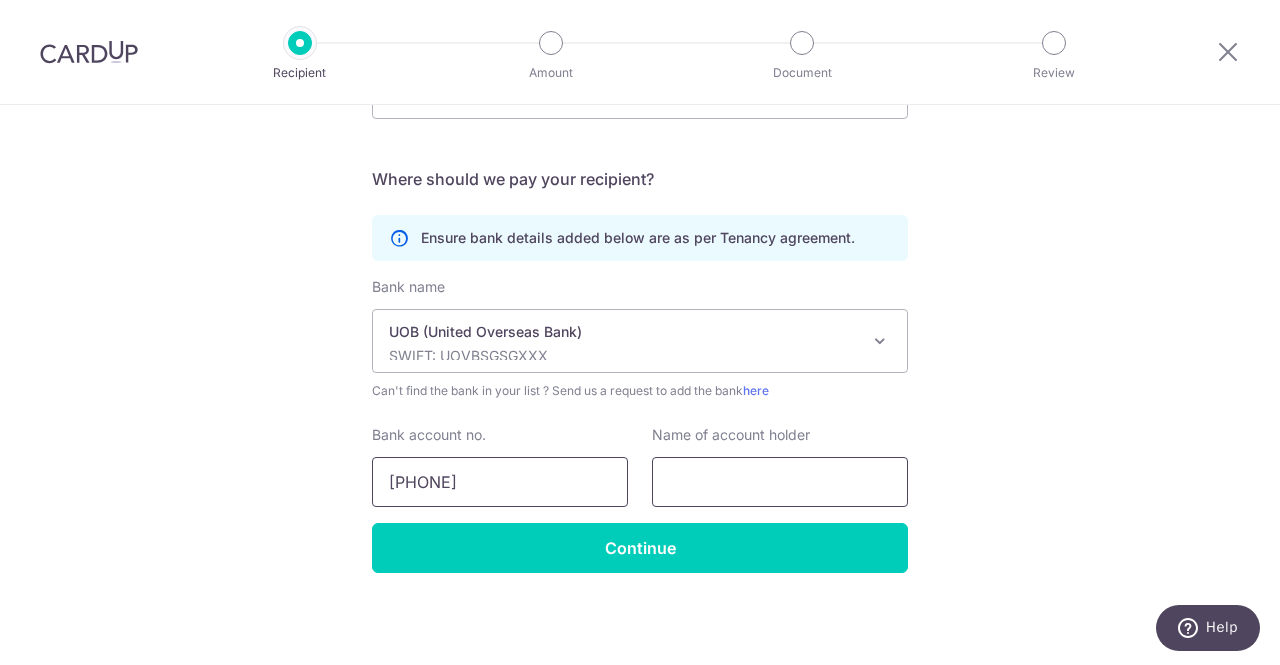 type on "7793311218" 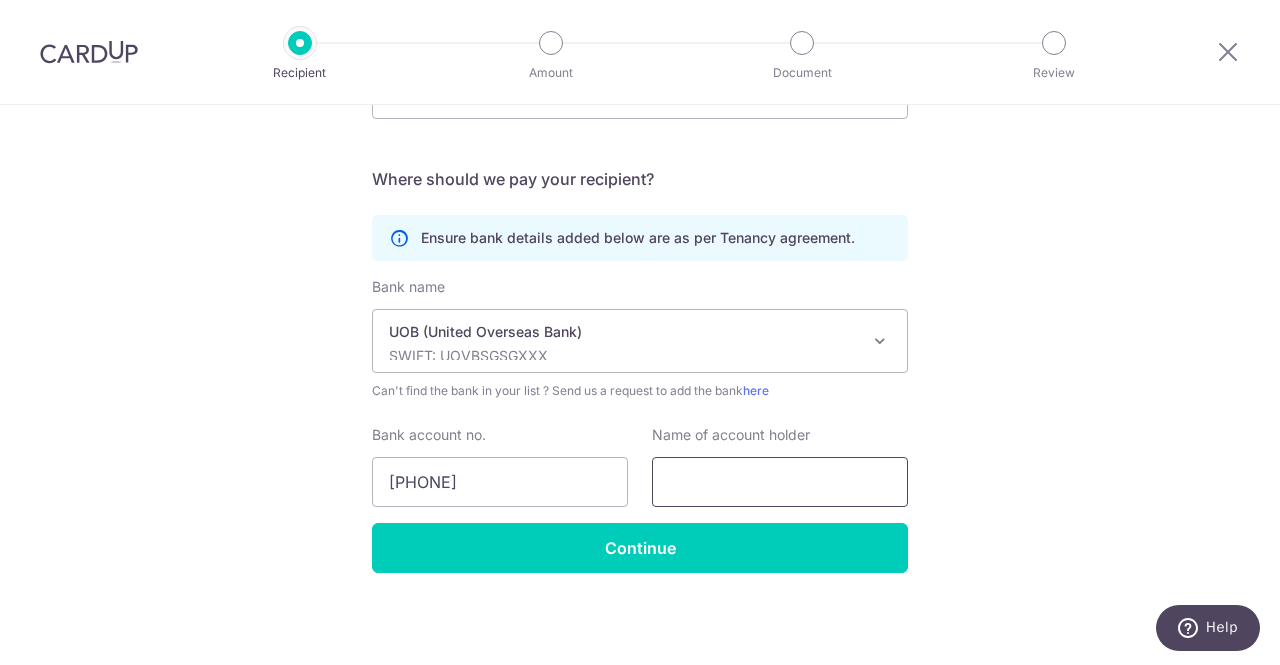 click at bounding box center [780, 482] 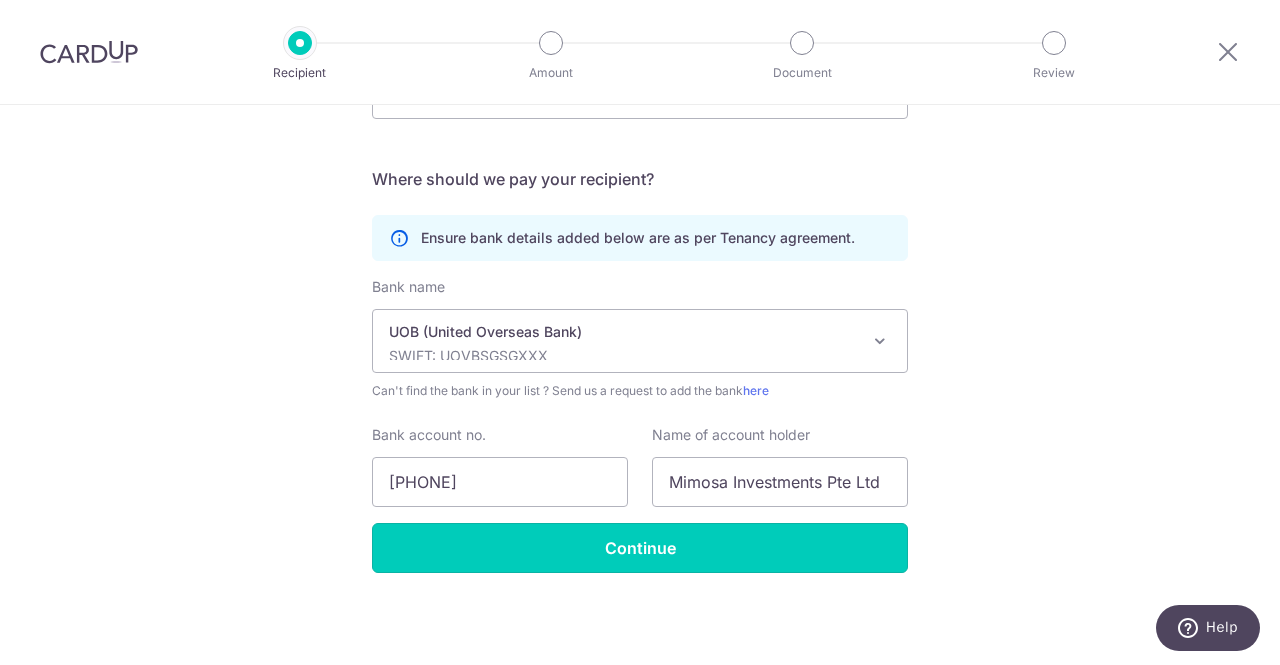 click on "Continue" at bounding box center [640, 548] 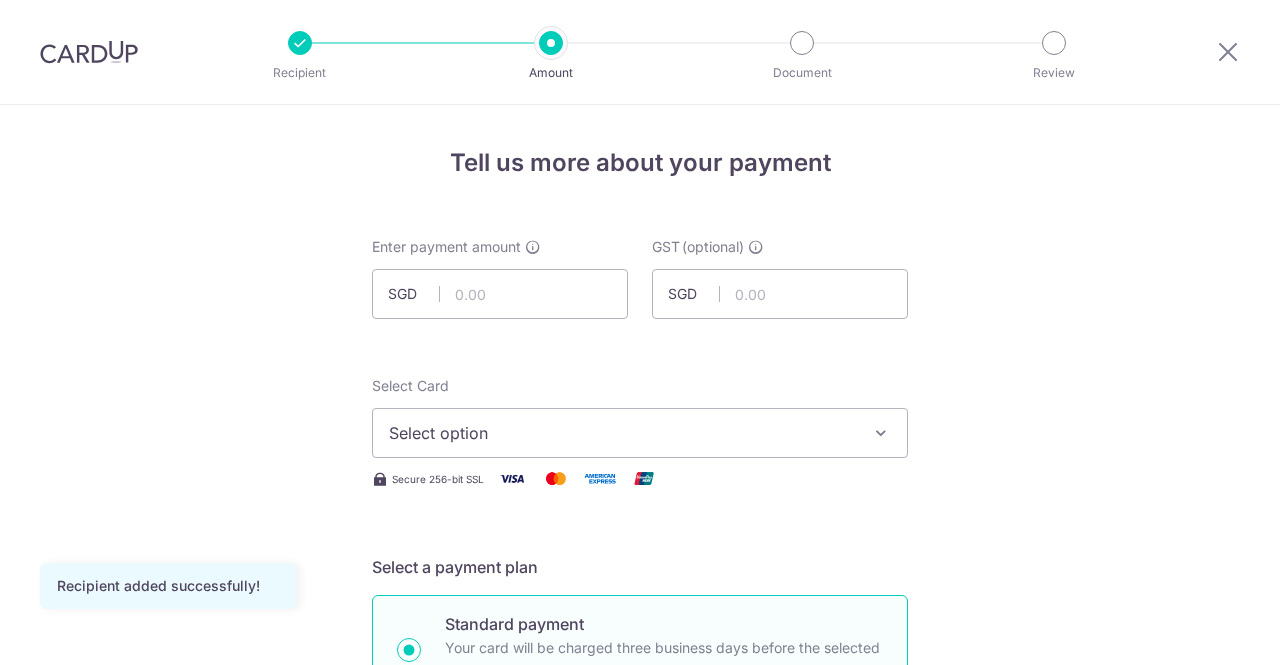 scroll, scrollTop: 0, scrollLeft: 0, axis: both 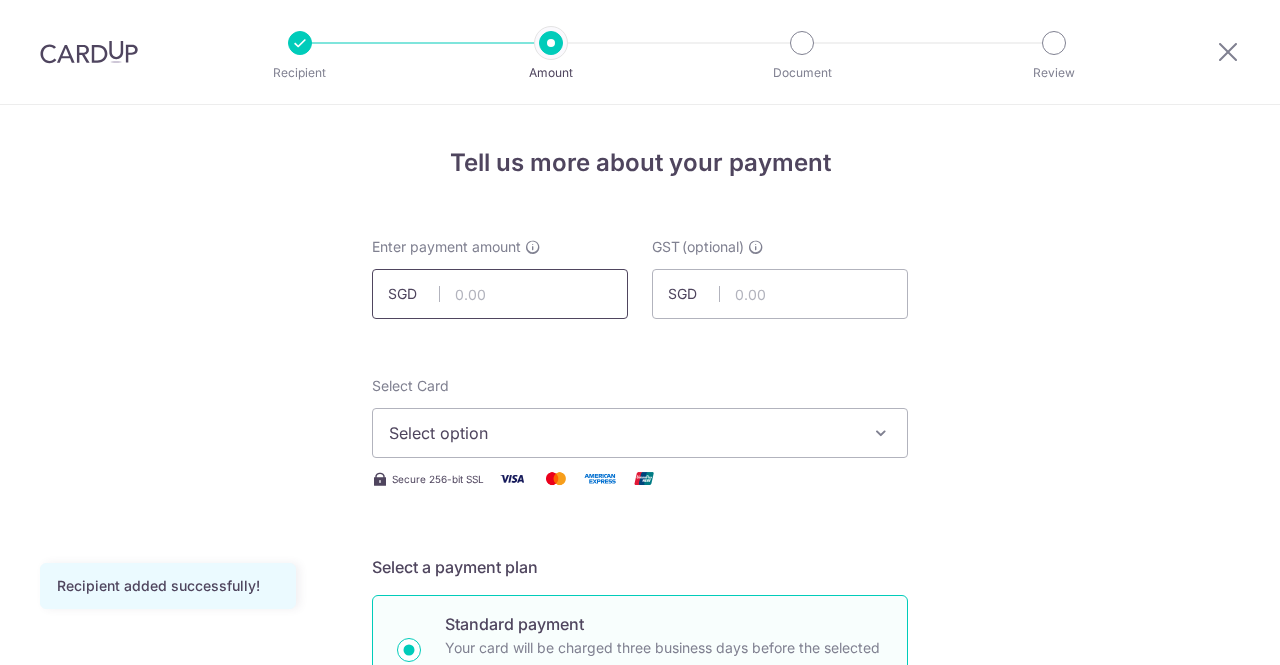 click at bounding box center (500, 294) 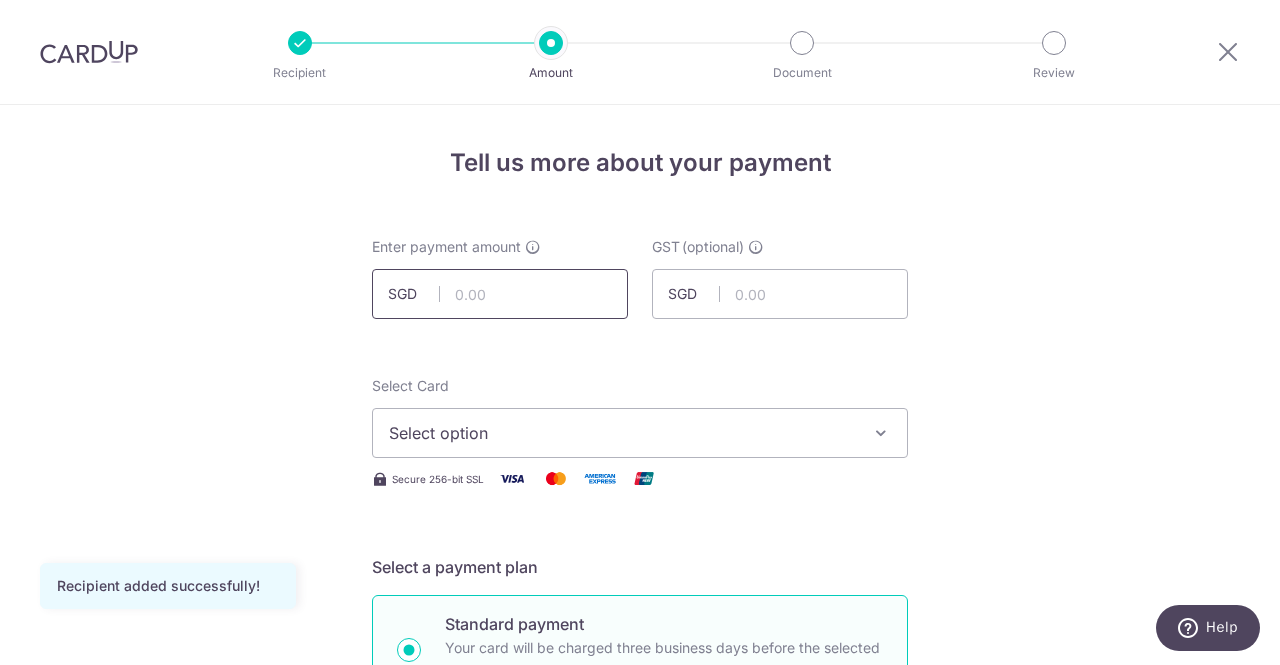 click at bounding box center (500, 294) 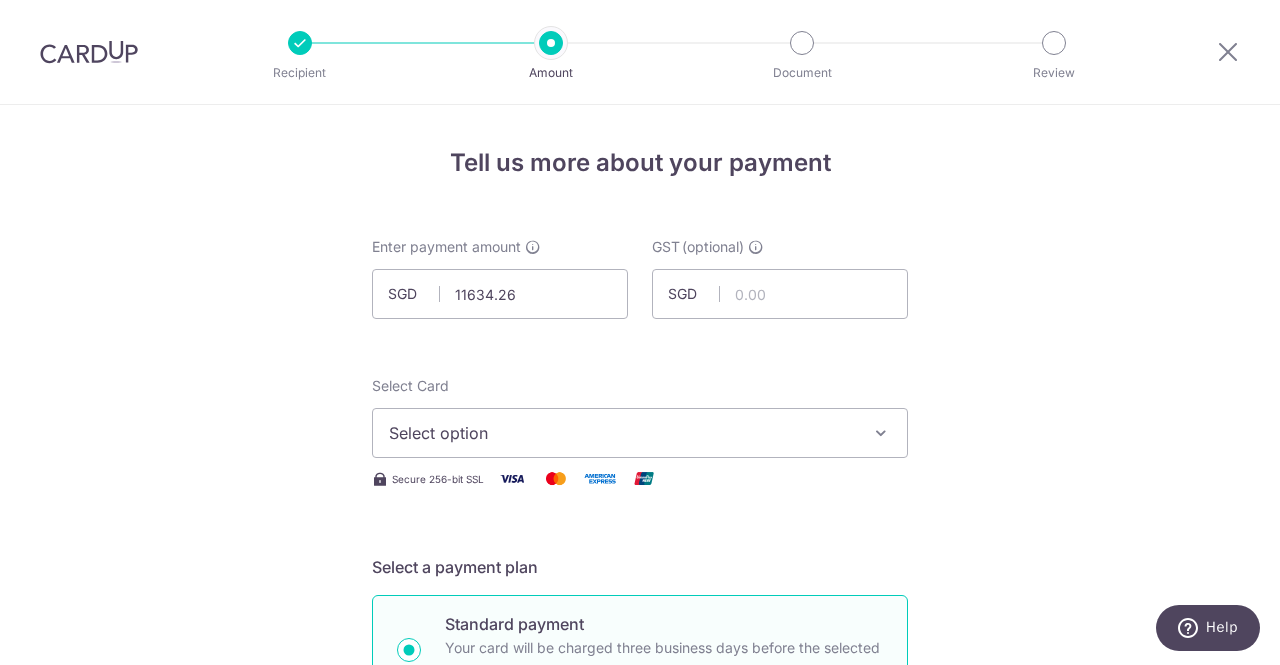 type on "11,634.26" 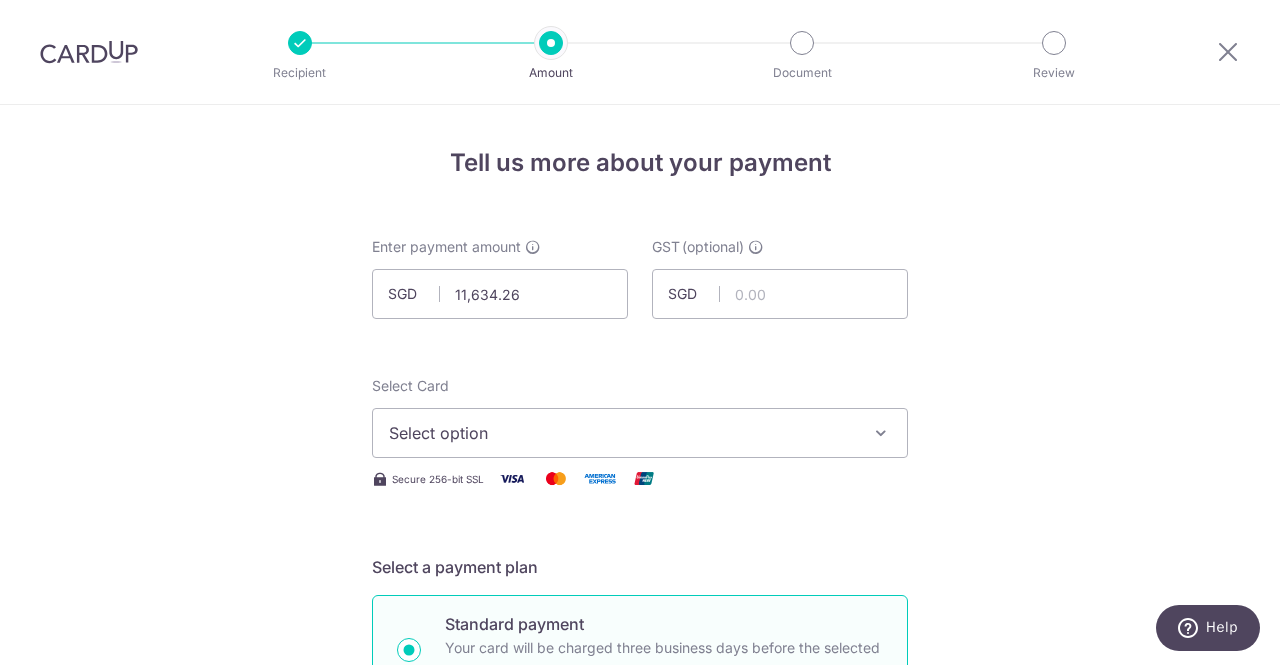 click on "Select option" at bounding box center [622, 433] 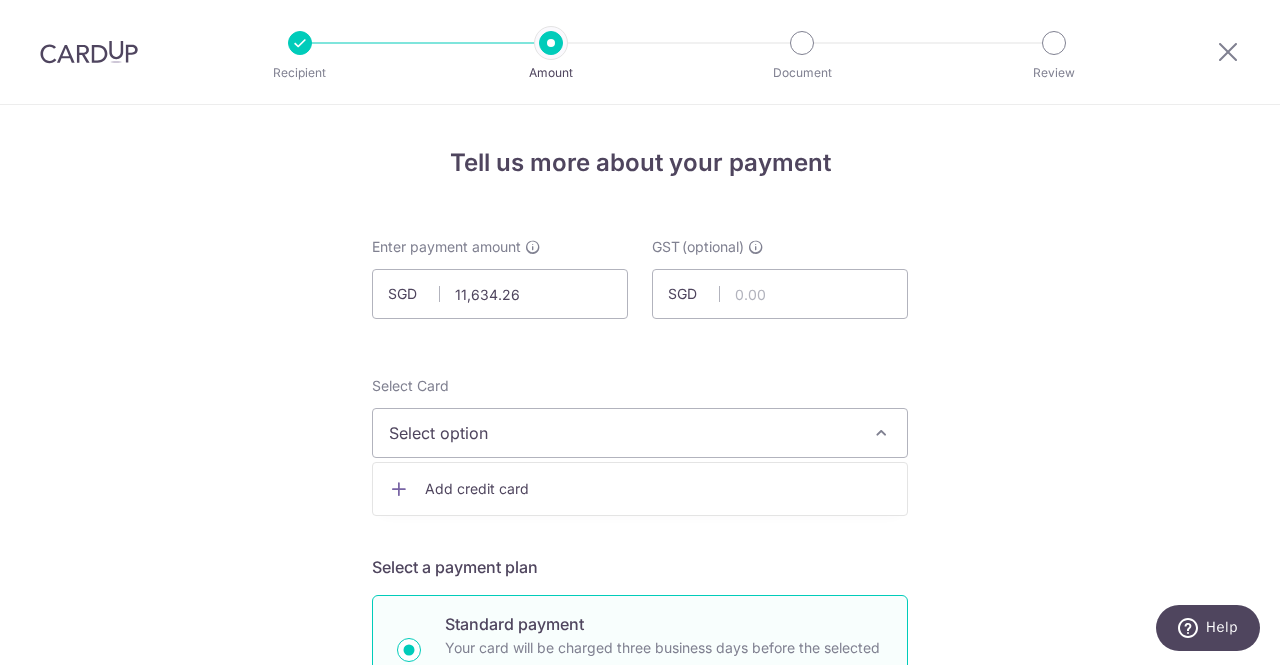 click on "Add credit card" at bounding box center [658, 489] 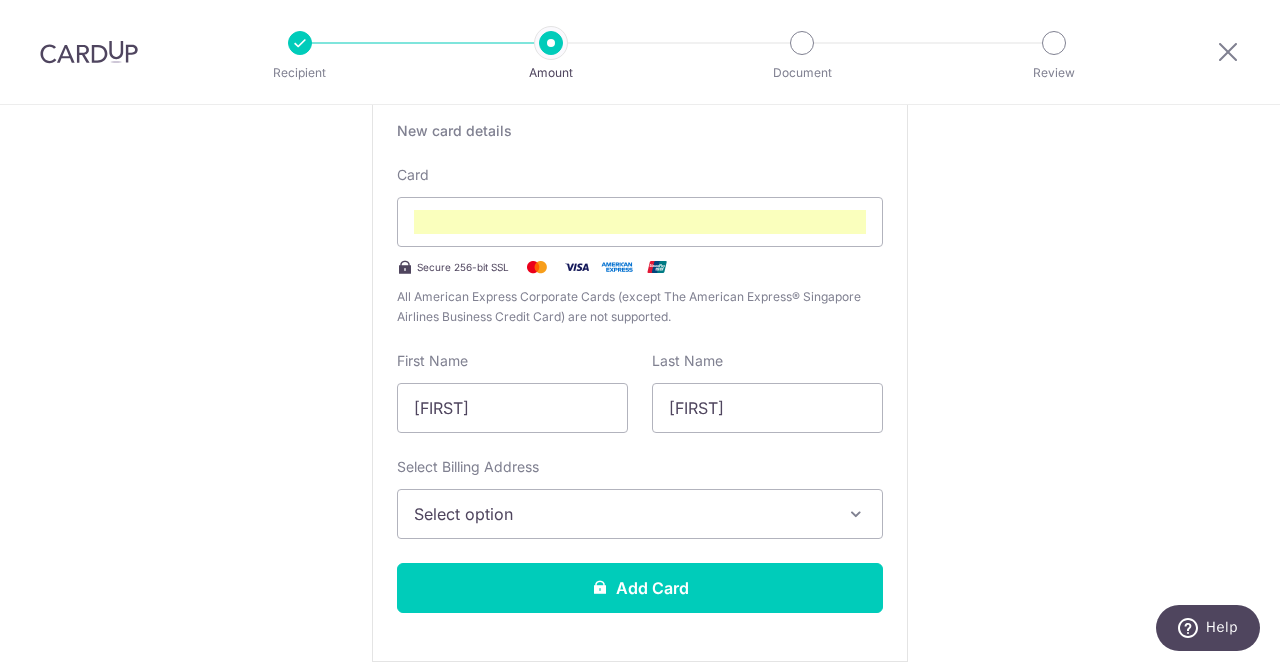 scroll, scrollTop: 500, scrollLeft: 0, axis: vertical 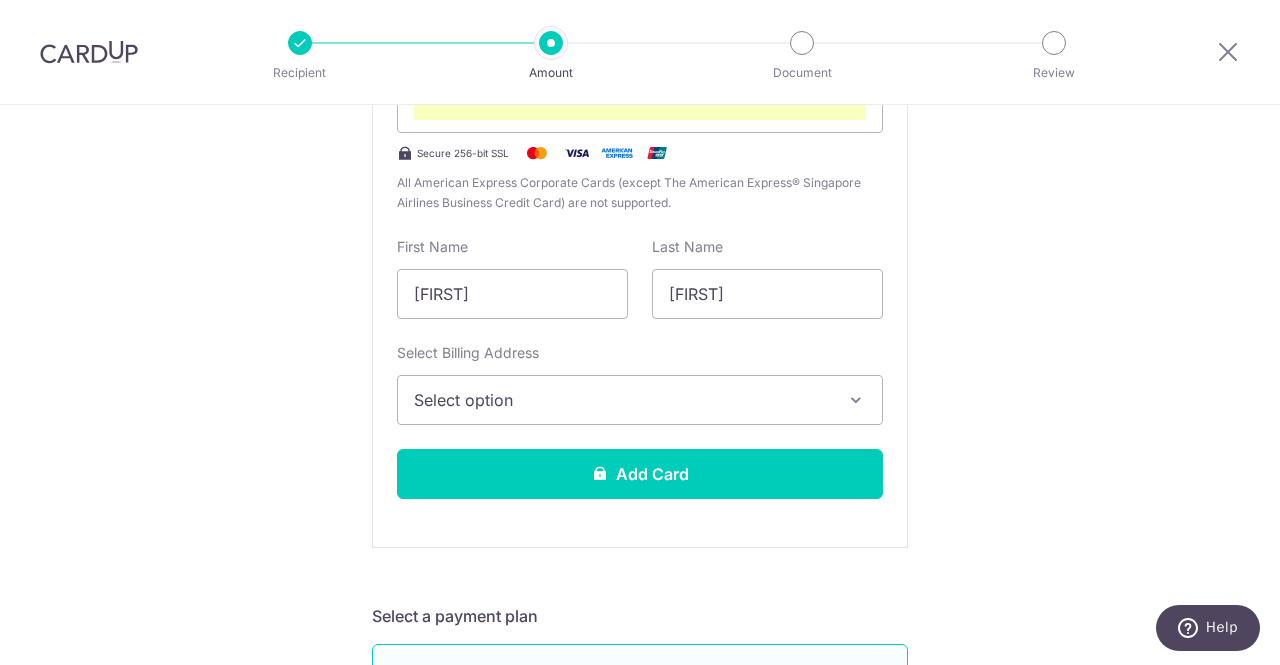 click on "Select option" at bounding box center (622, 400) 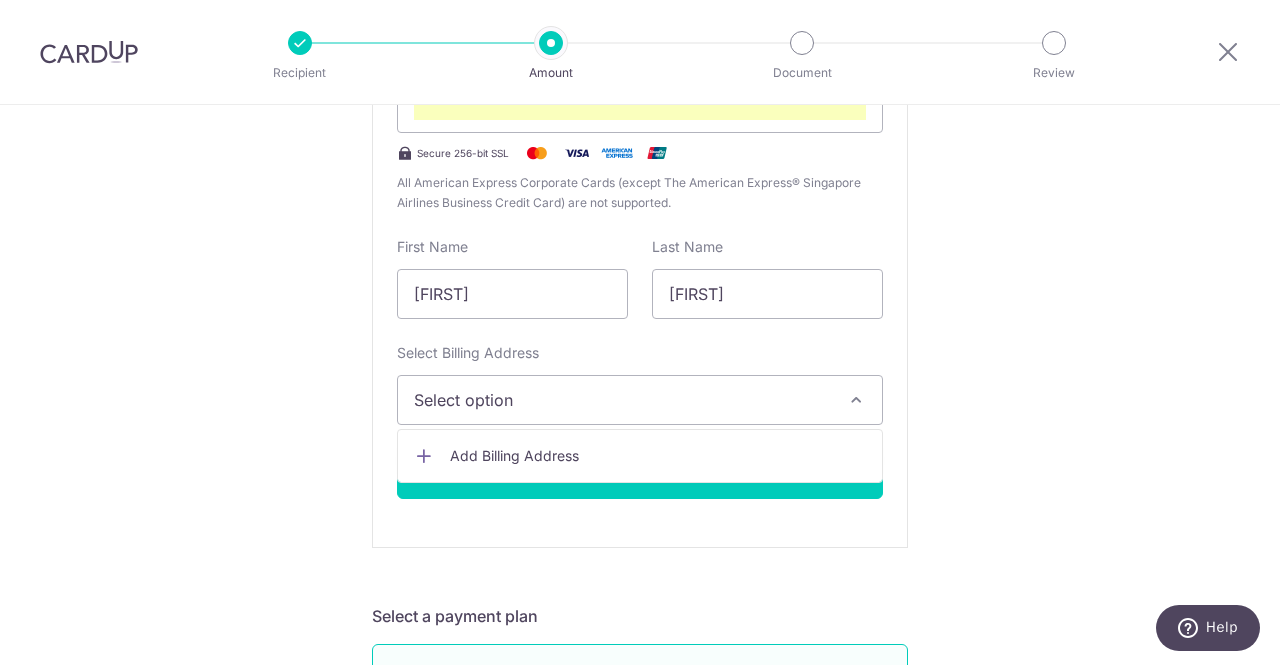 click on "Add Billing Address" at bounding box center (658, 456) 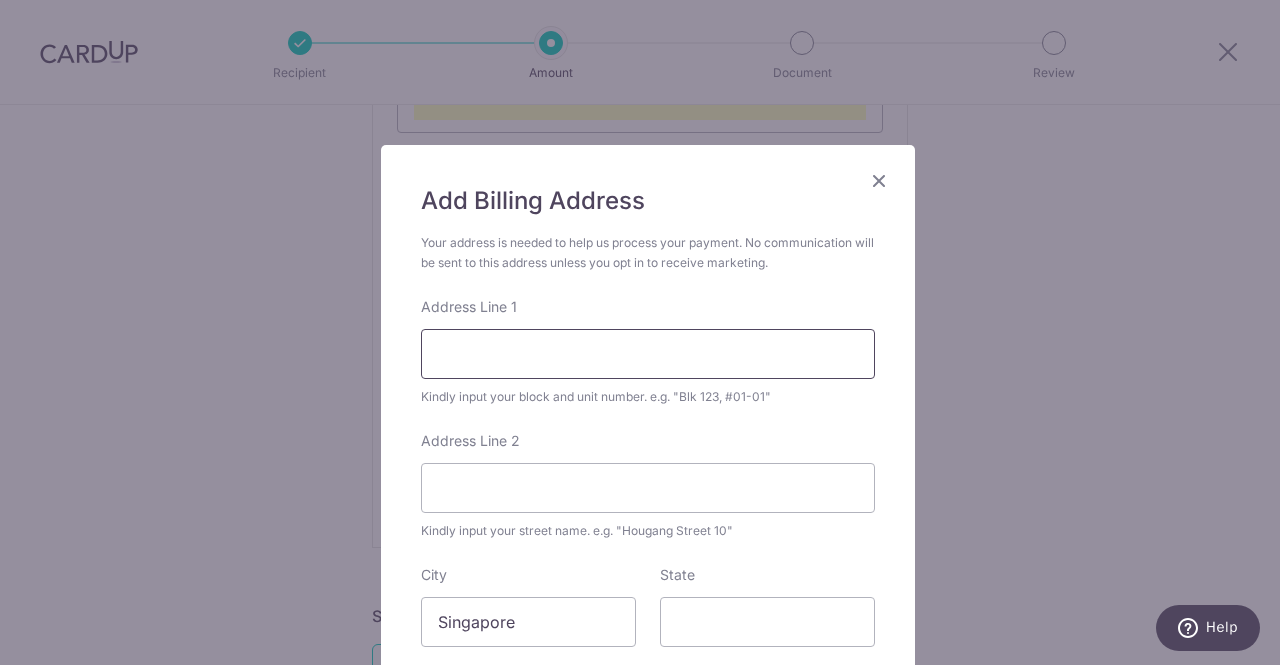 click on "Address Line 1" at bounding box center (648, 354) 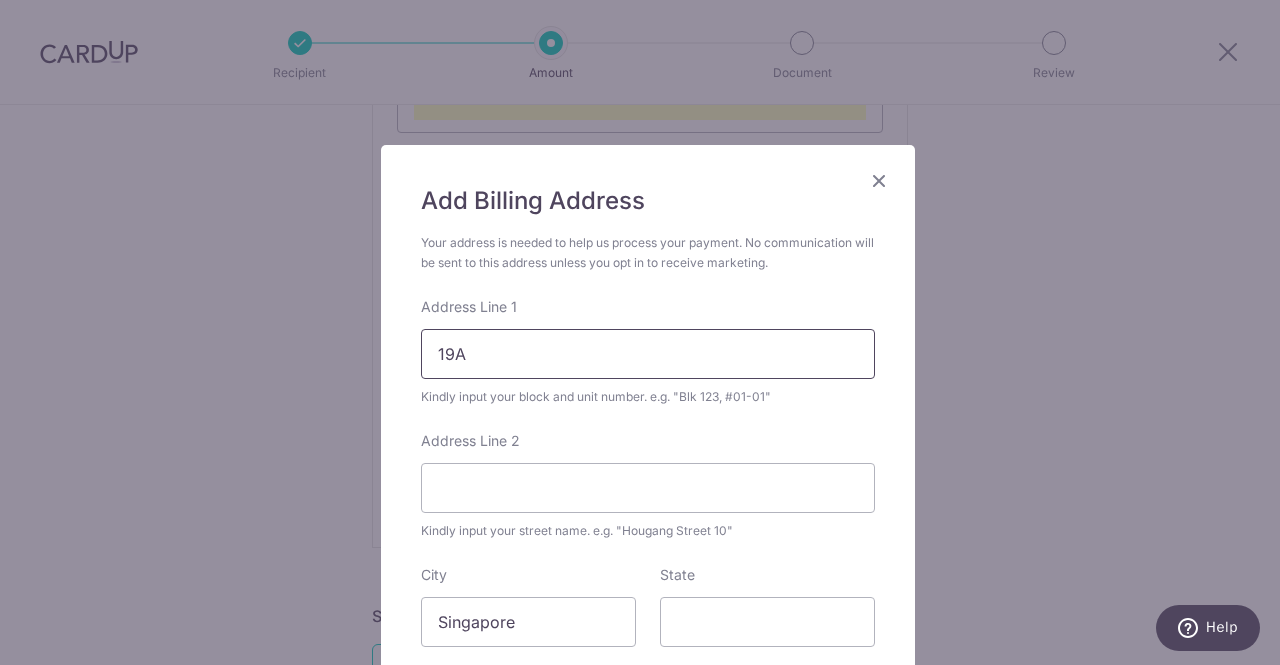 type on "19A Yarwood Avenue" 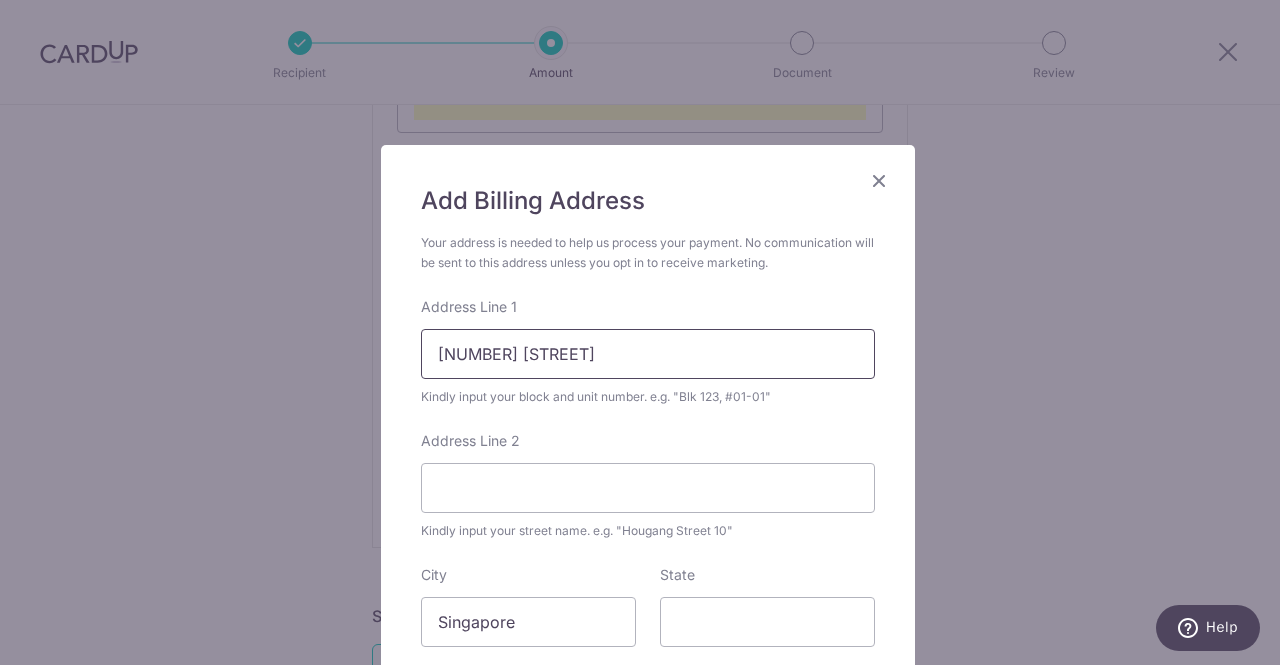 type on "588015" 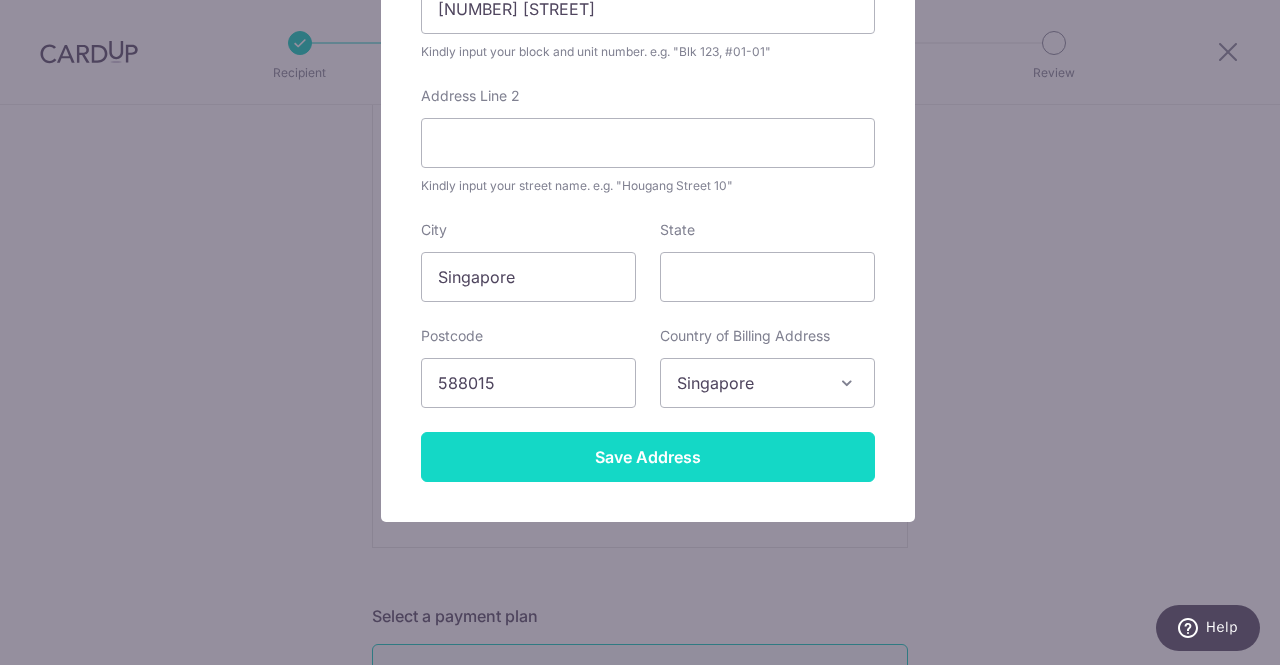 click on "Save Address" at bounding box center [648, 457] 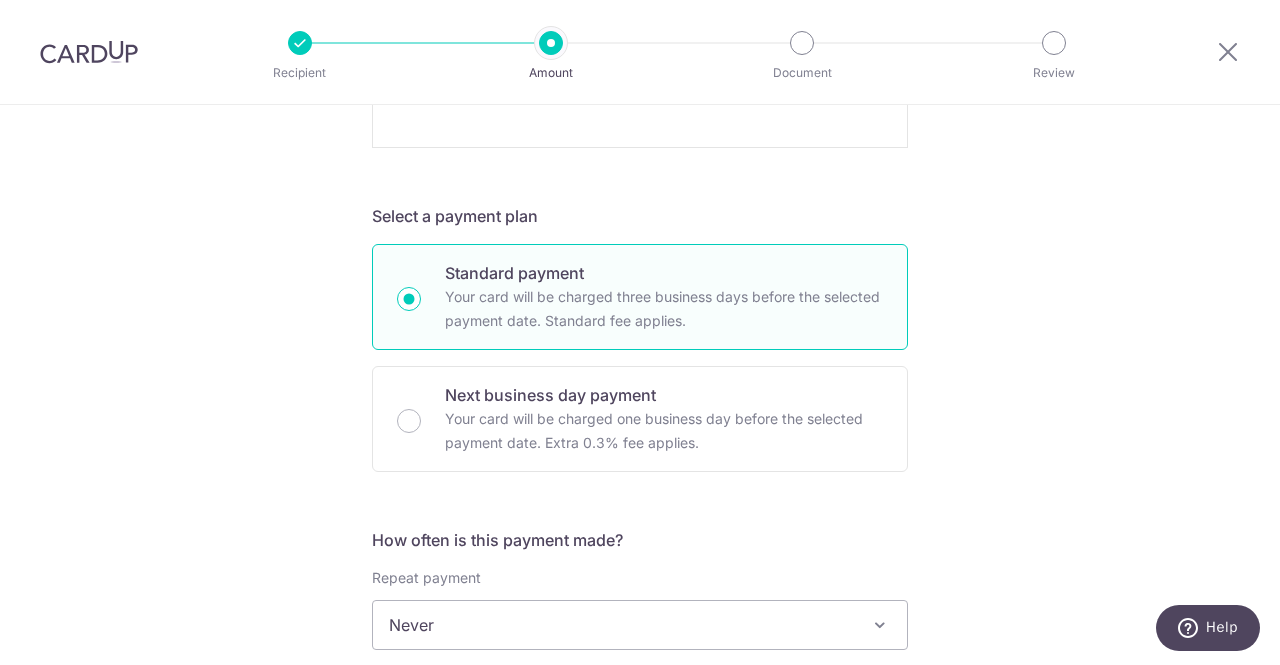scroll, scrollTop: 1200, scrollLeft: 0, axis: vertical 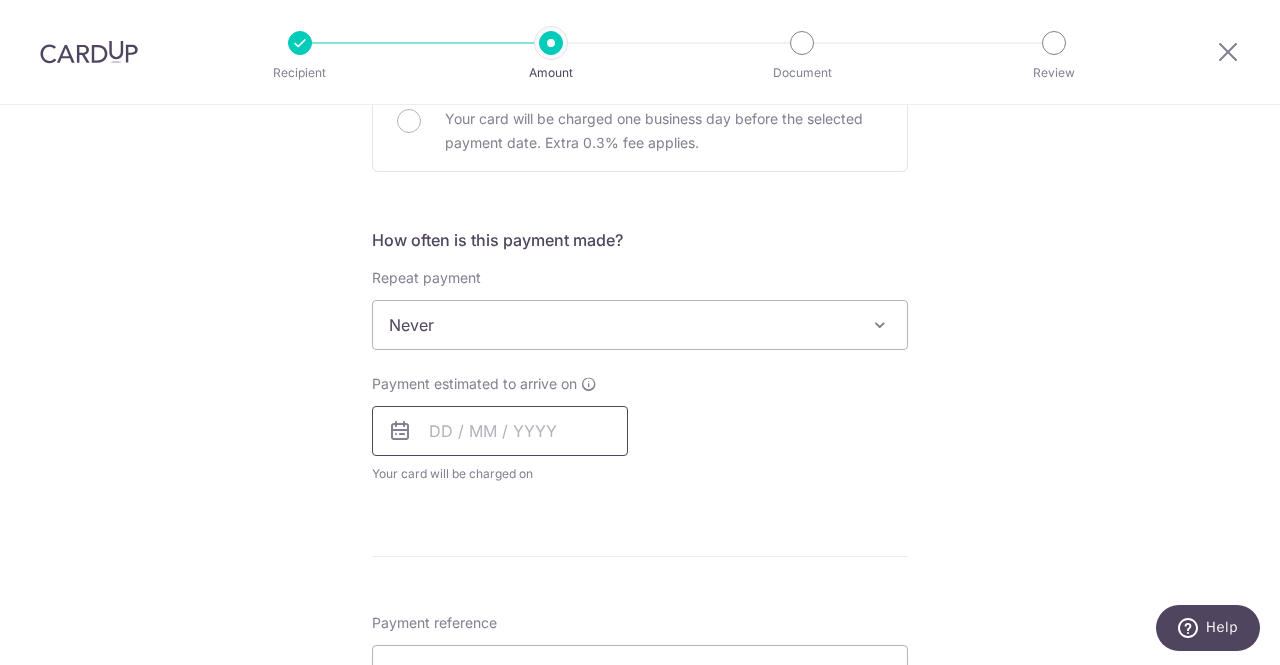 click at bounding box center (500, 431) 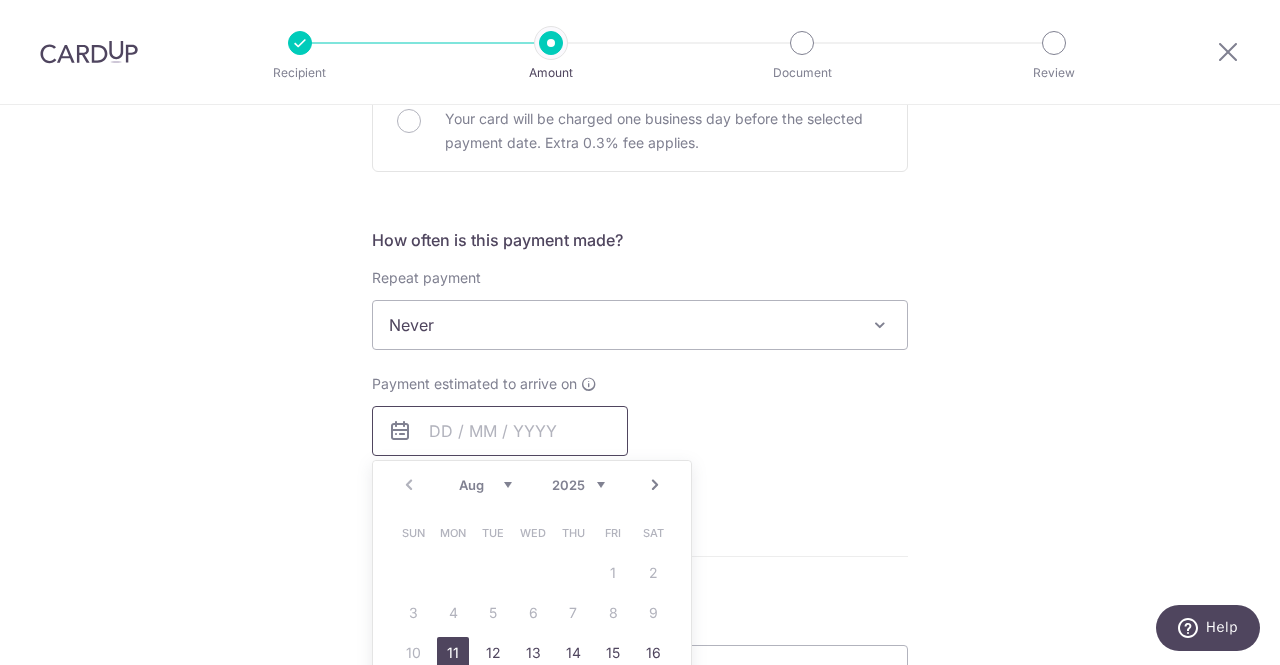 scroll, scrollTop: 1300, scrollLeft: 0, axis: vertical 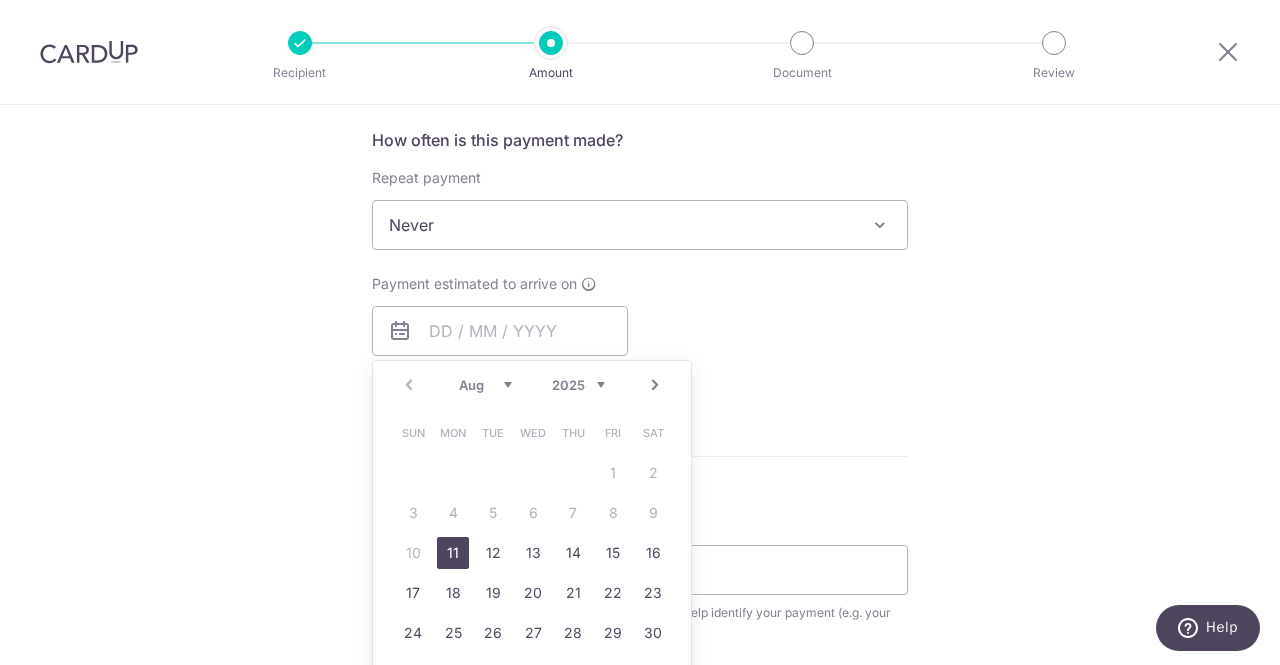 click on "11" at bounding box center [453, 553] 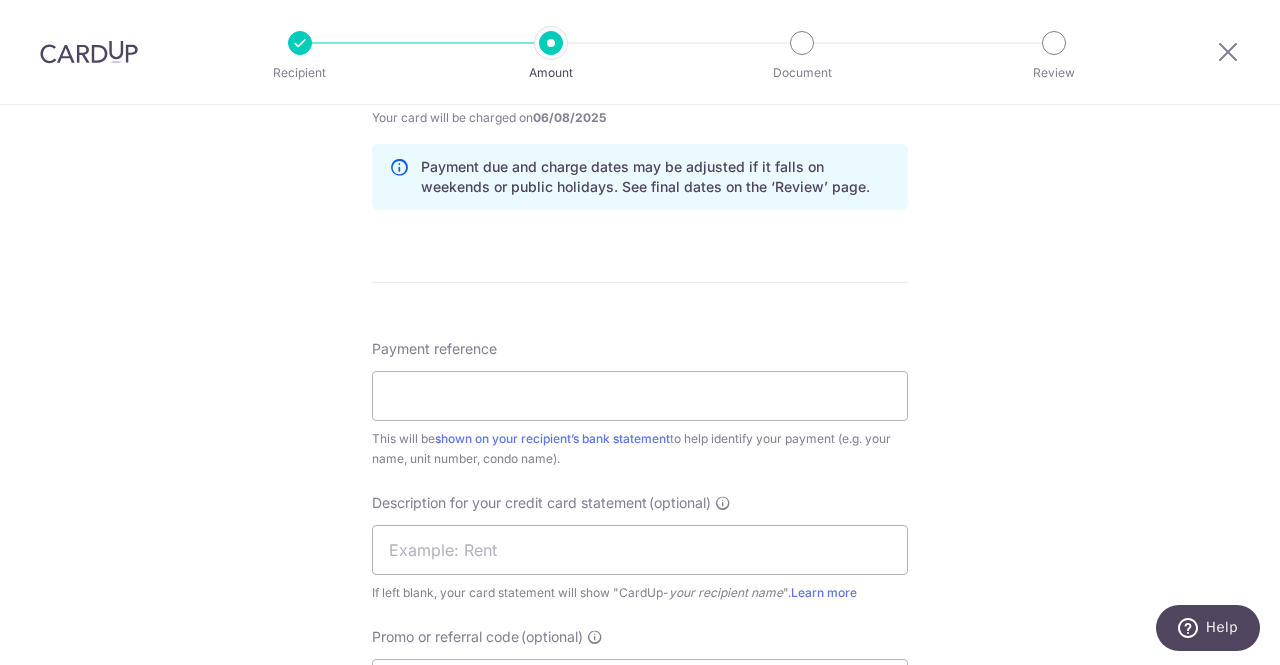 scroll, scrollTop: 1700, scrollLeft: 0, axis: vertical 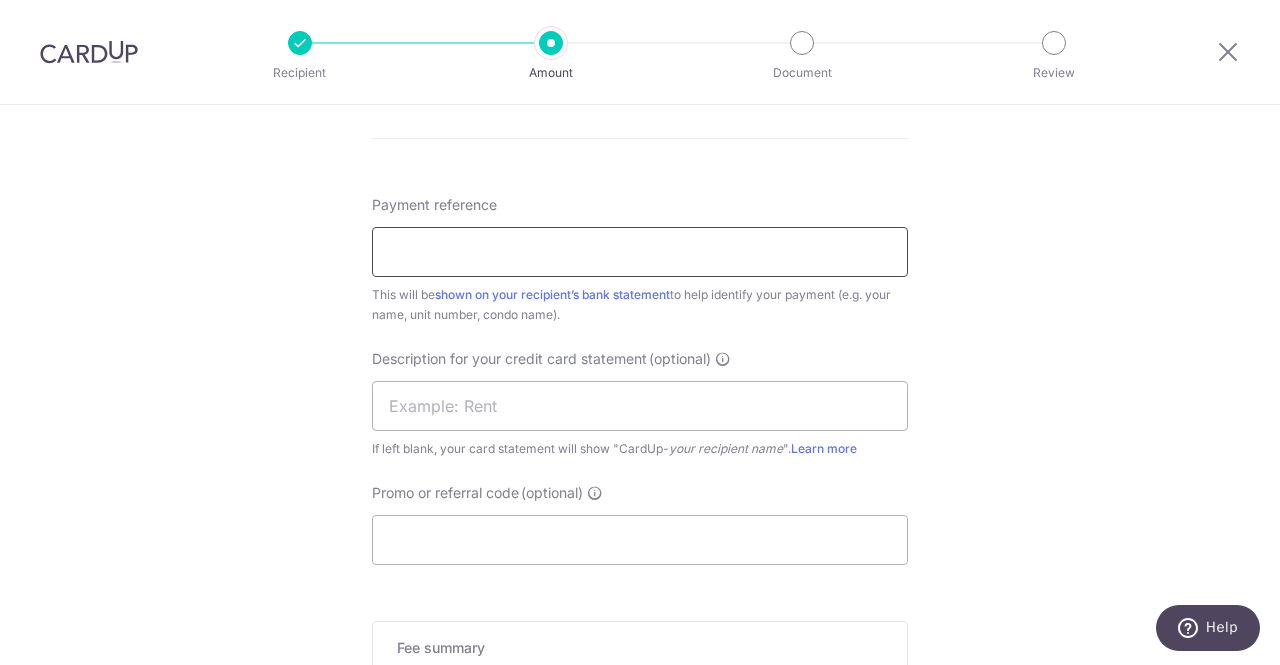 click on "Payment reference" at bounding box center (640, 252) 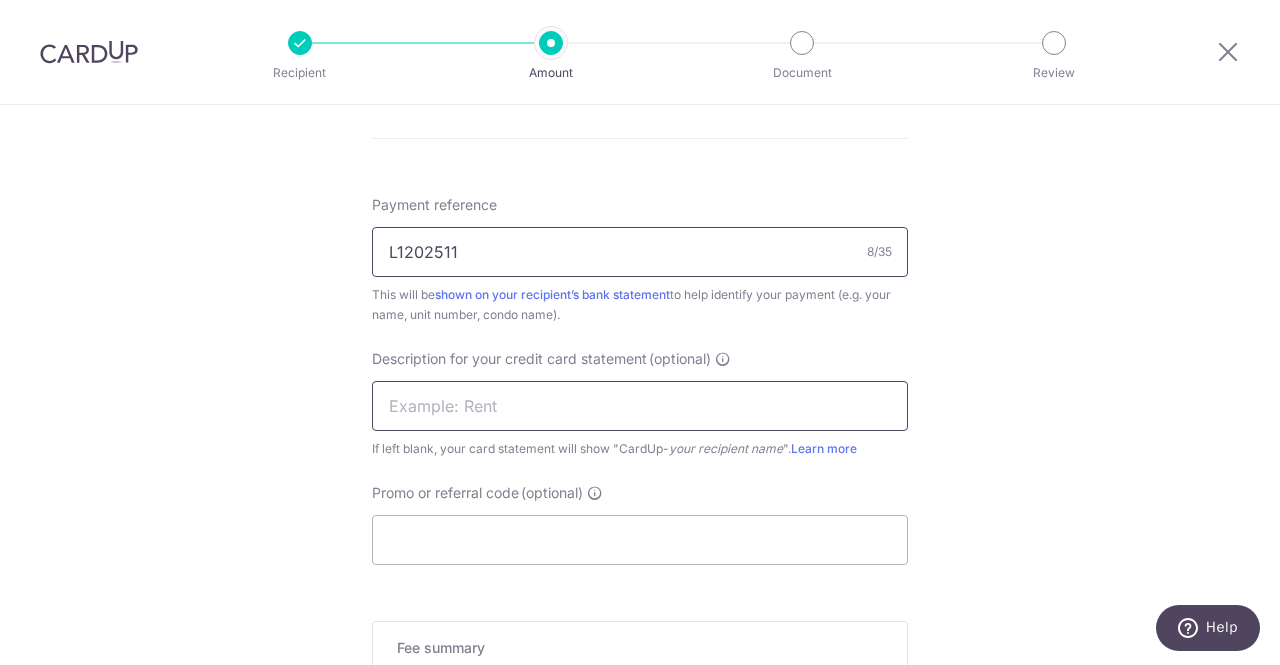 type on "L1202511" 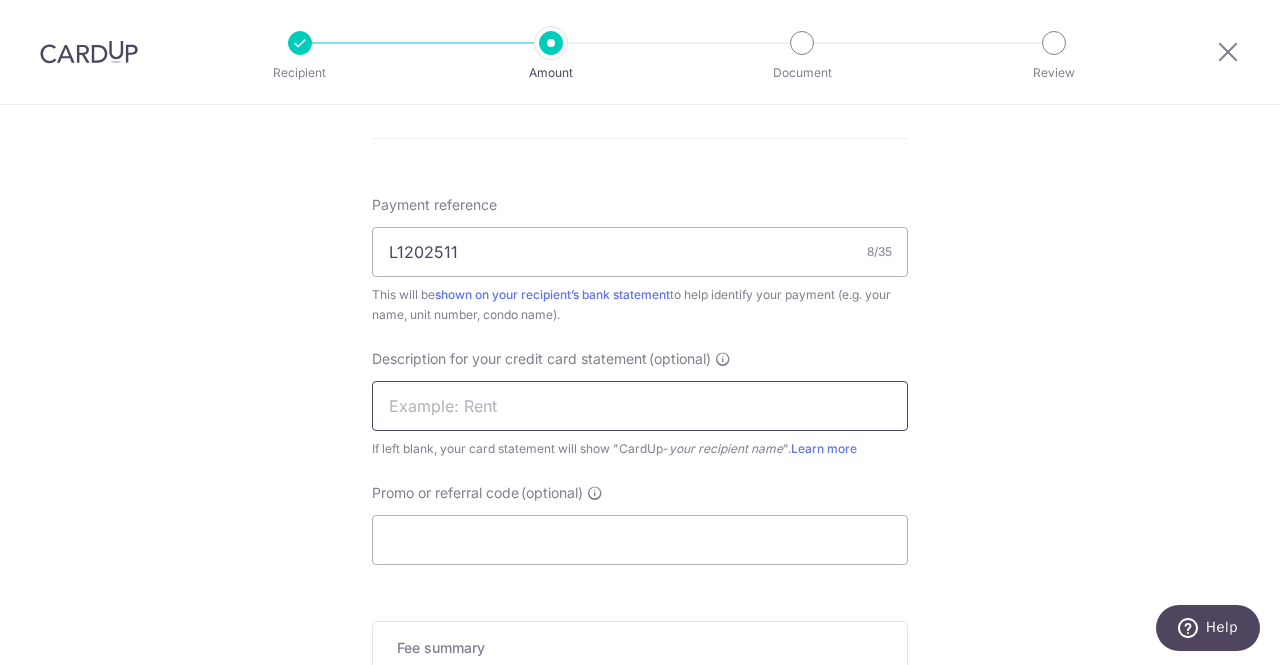 click at bounding box center [640, 406] 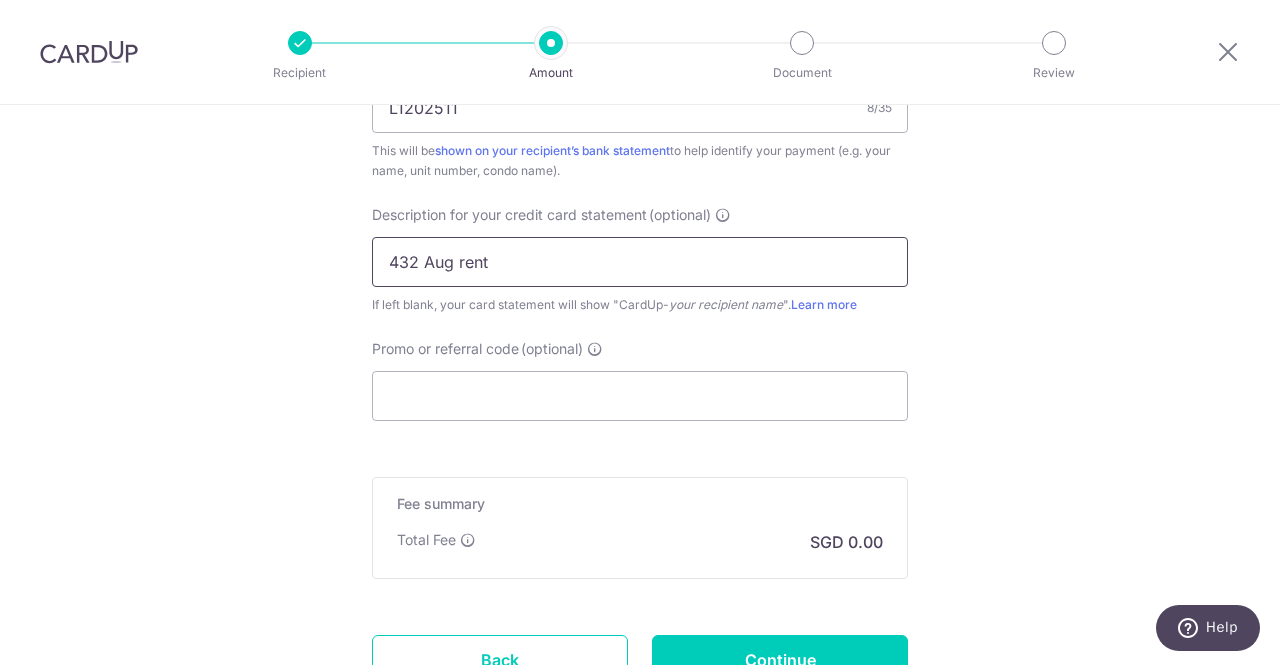 scroll, scrollTop: 1900, scrollLeft: 0, axis: vertical 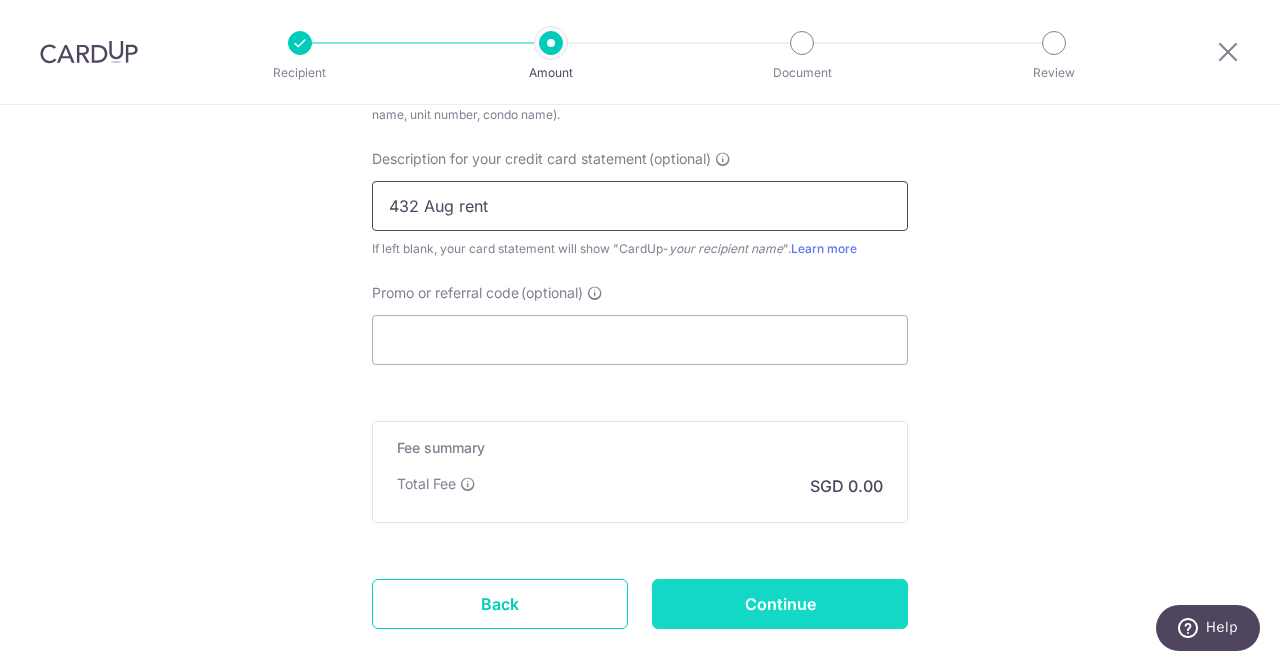 type on "432 Aug rent" 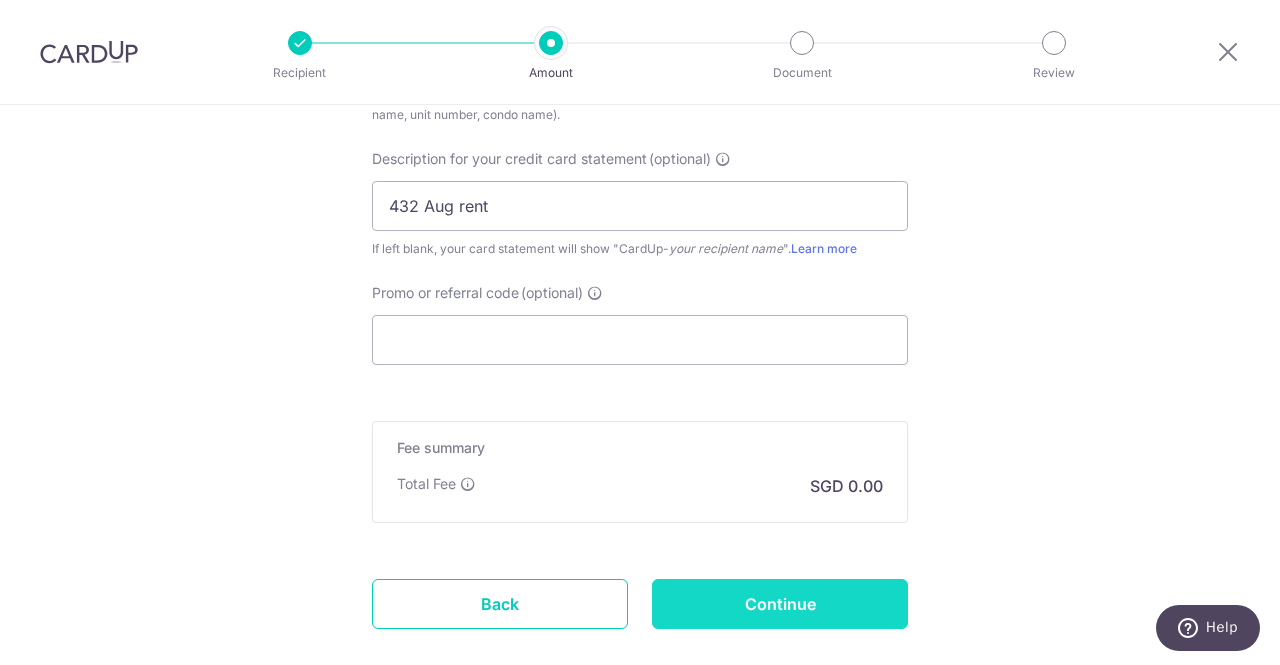 click on "Continue" at bounding box center [780, 604] 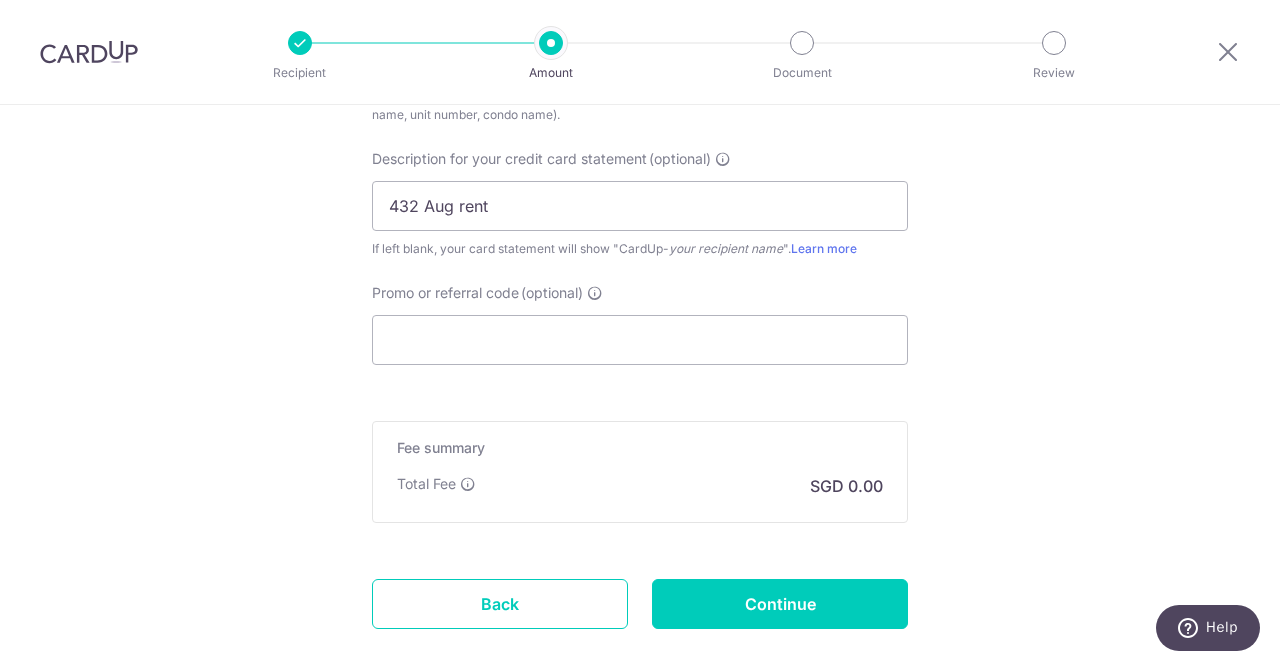 type on "Create Schedule" 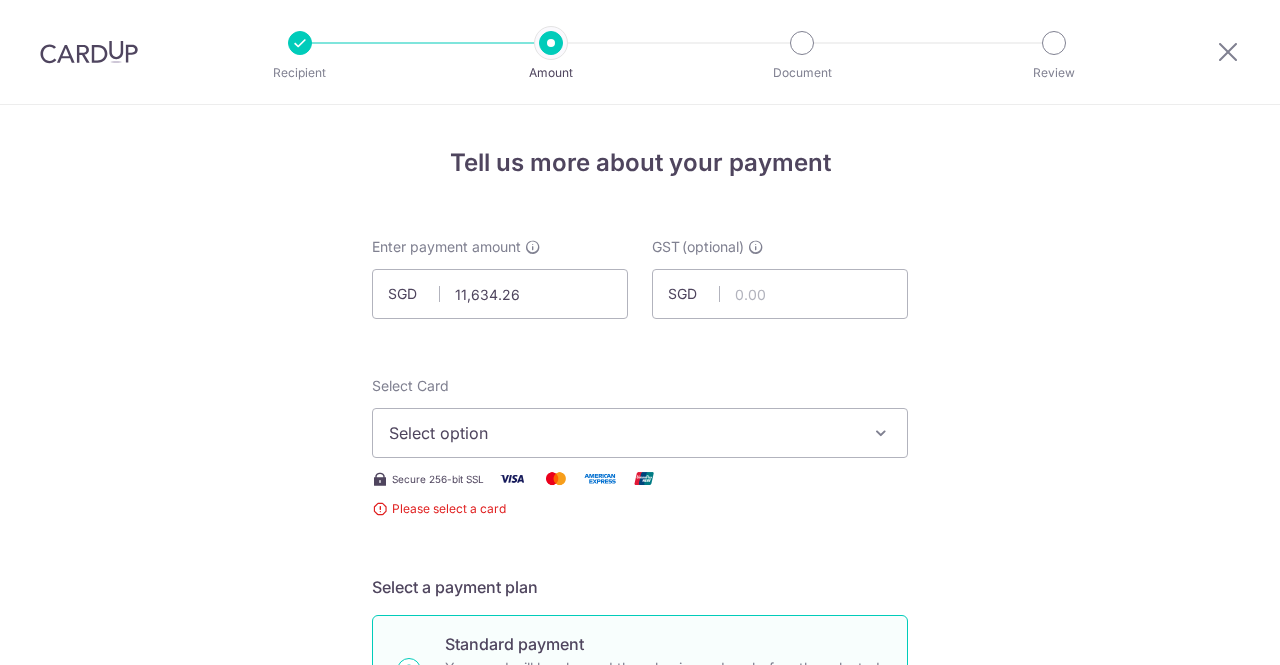 scroll, scrollTop: 0, scrollLeft: 0, axis: both 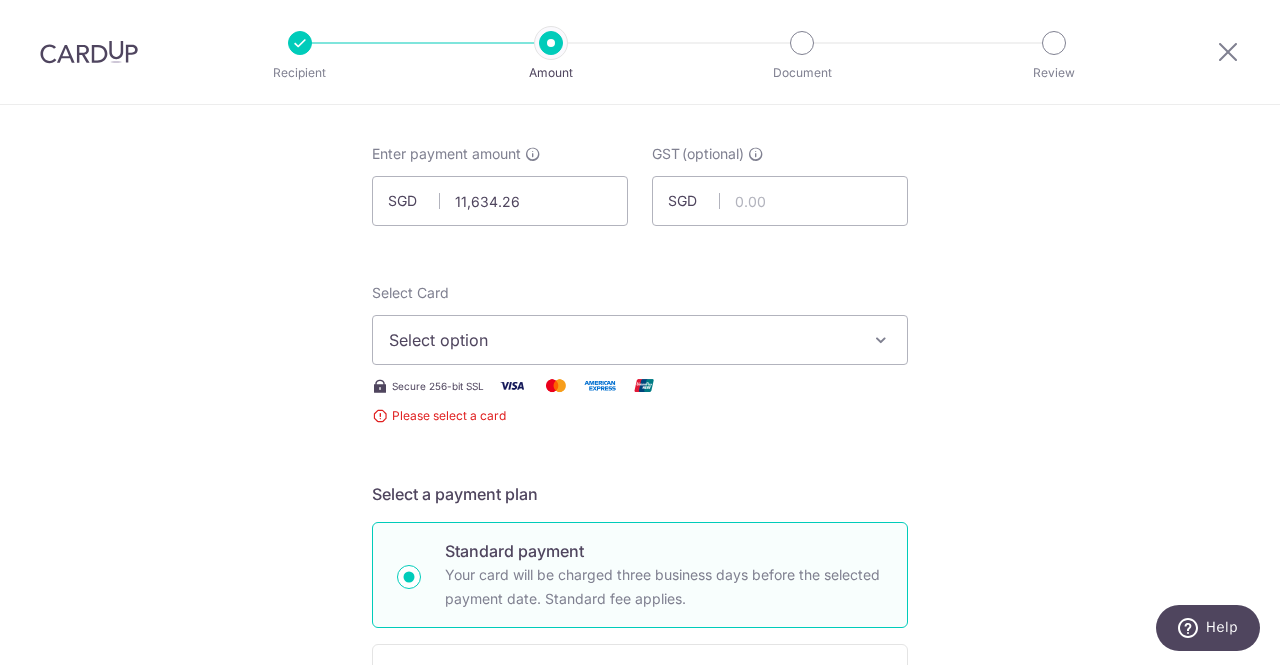 click on "Select option" at bounding box center (622, 340) 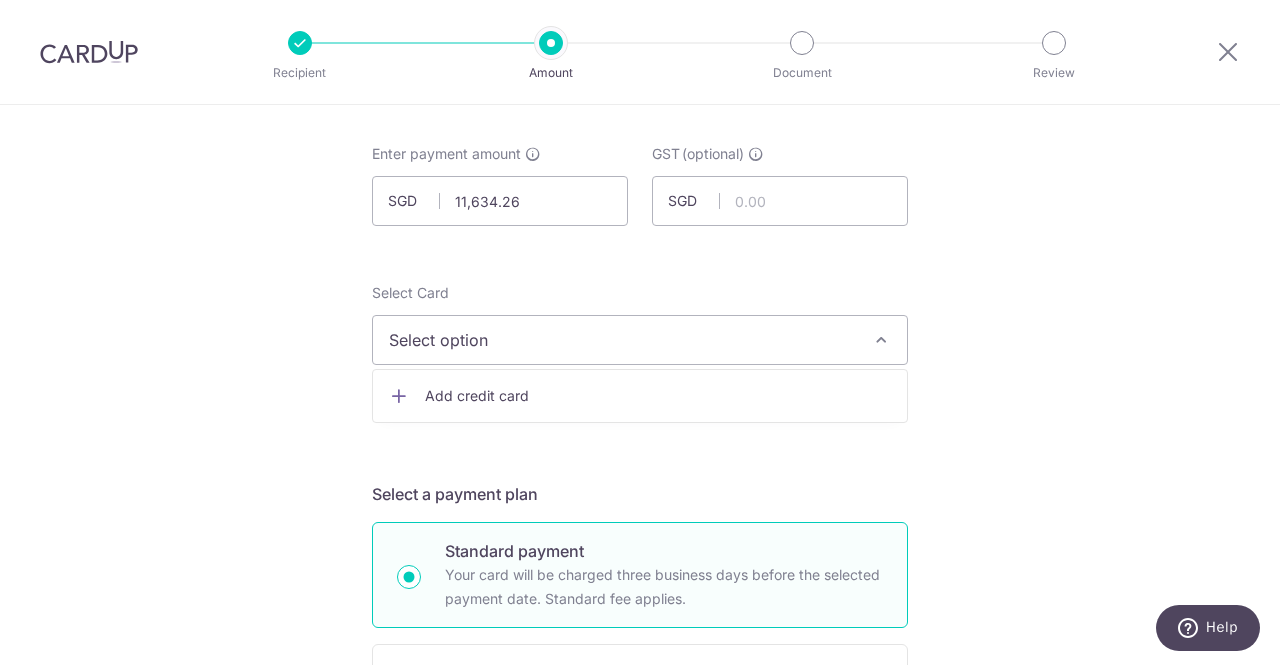 click on "Add credit card" at bounding box center (658, 396) 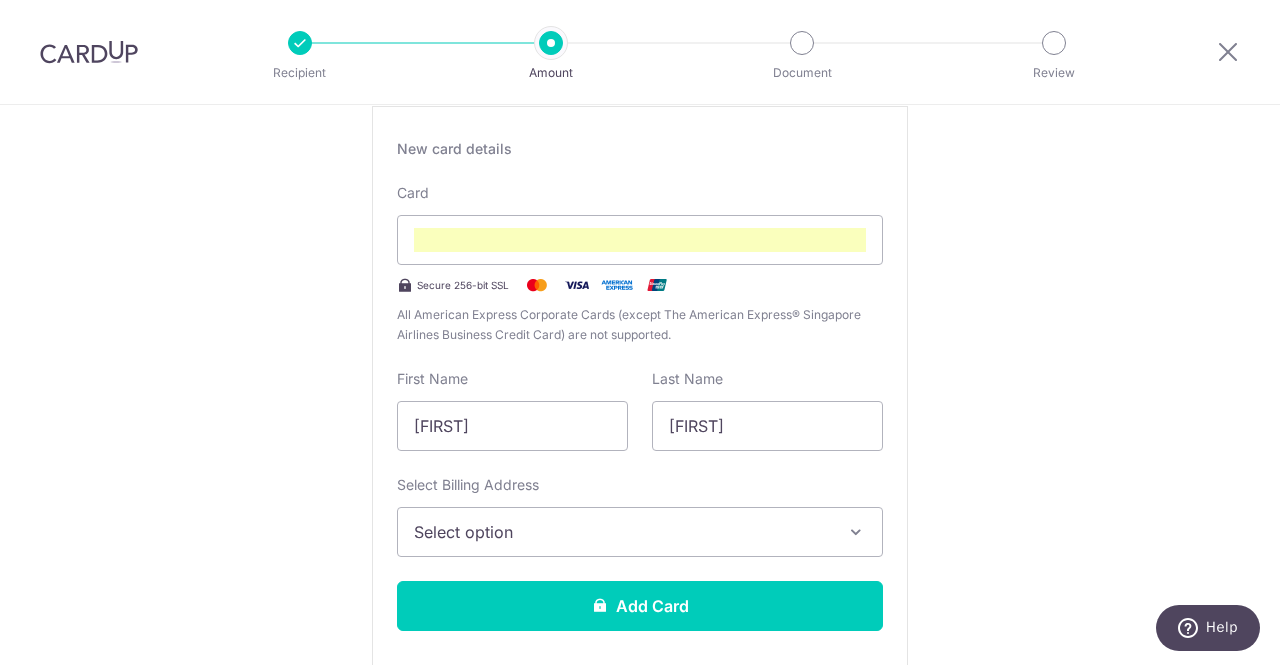 scroll, scrollTop: 393, scrollLeft: 0, axis: vertical 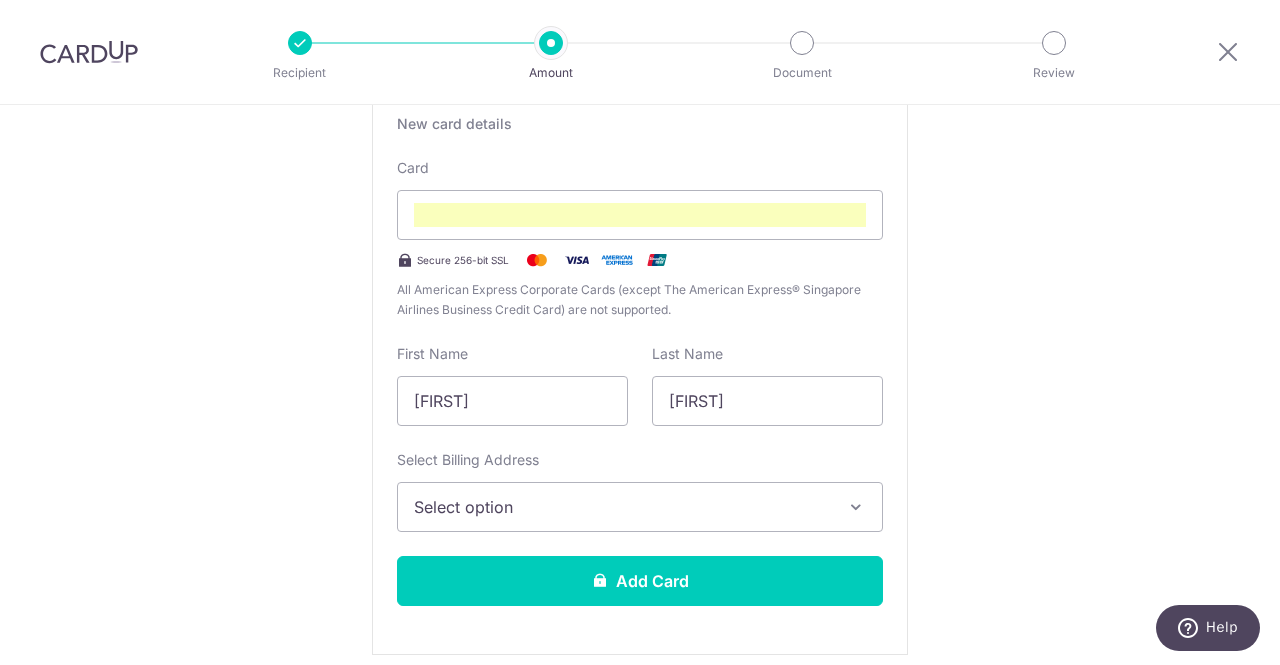click on "Select option" at bounding box center [640, 507] 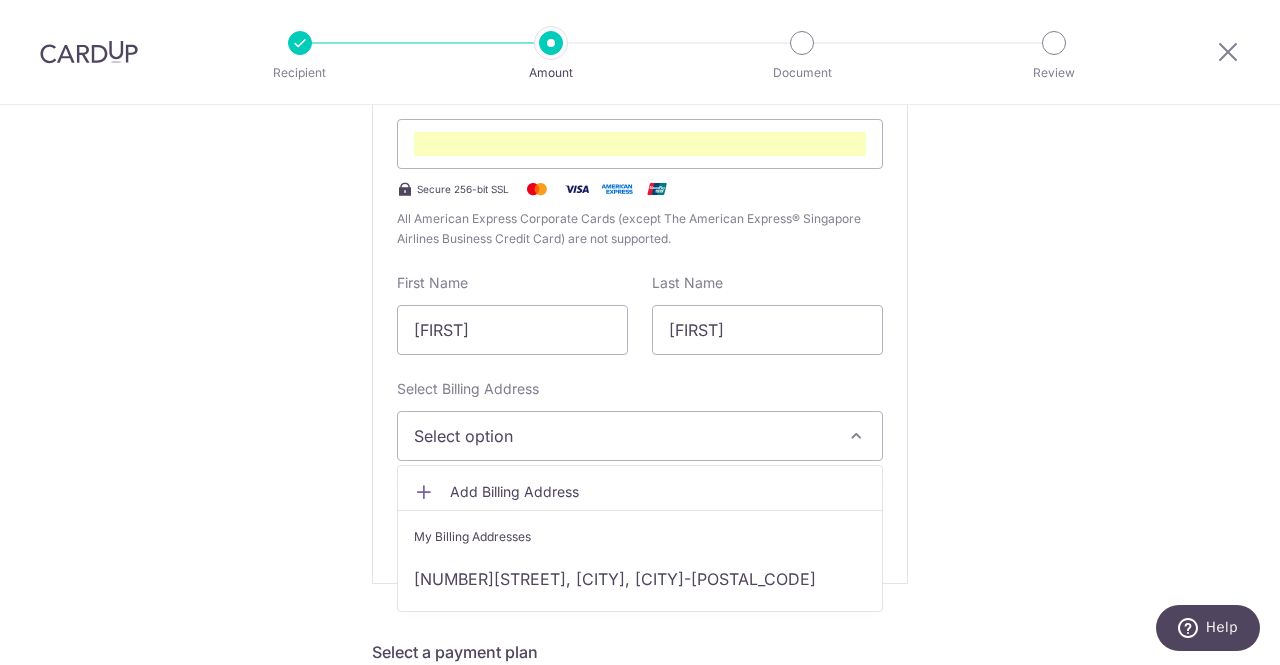 scroll, scrollTop: 493, scrollLeft: 0, axis: vertical 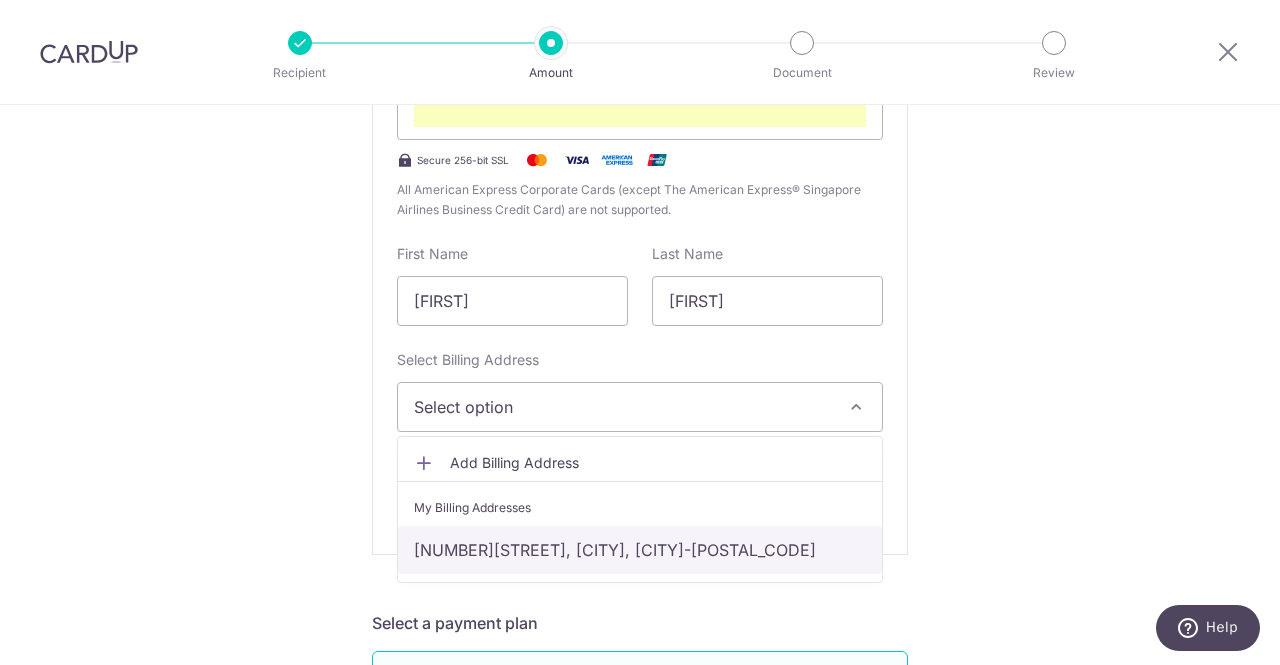 click on "[NUMBER][STREET], [CITY], [CITY]-[POSTAL_CODE]" at bounding box center (640, 550) 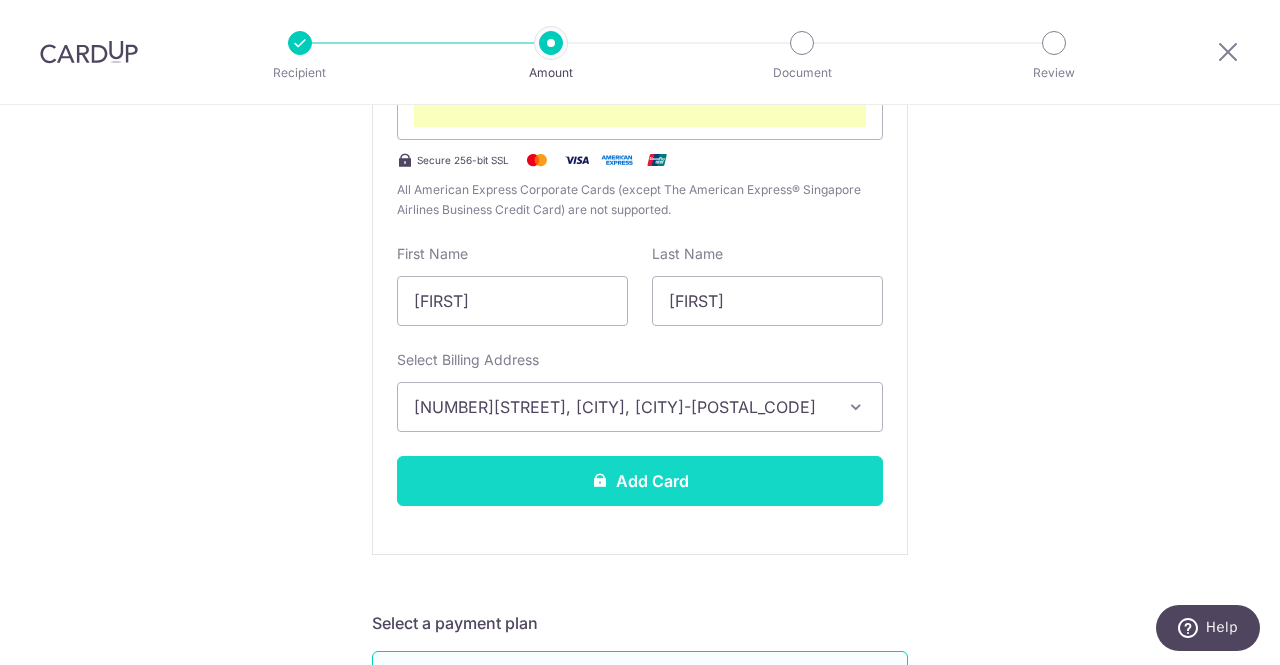 click on "Add Card" at bounding box center [640, 481] 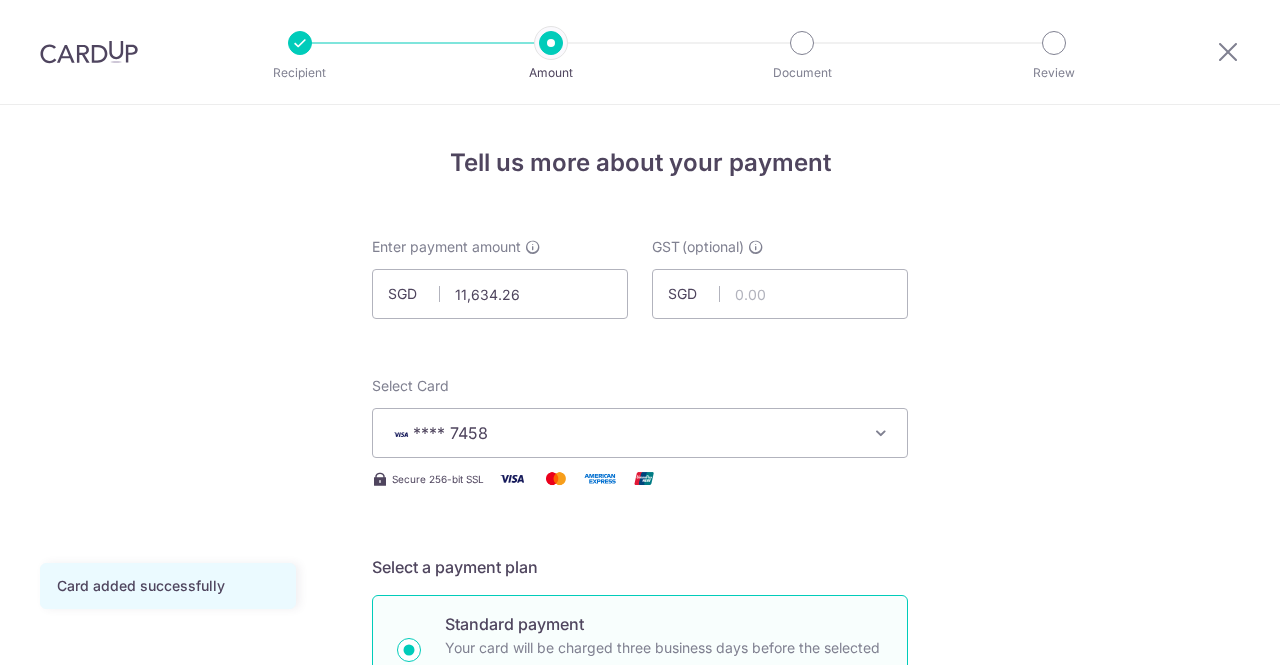 scroll, scrollTop: 0, scrollLeft: 0, axis: both 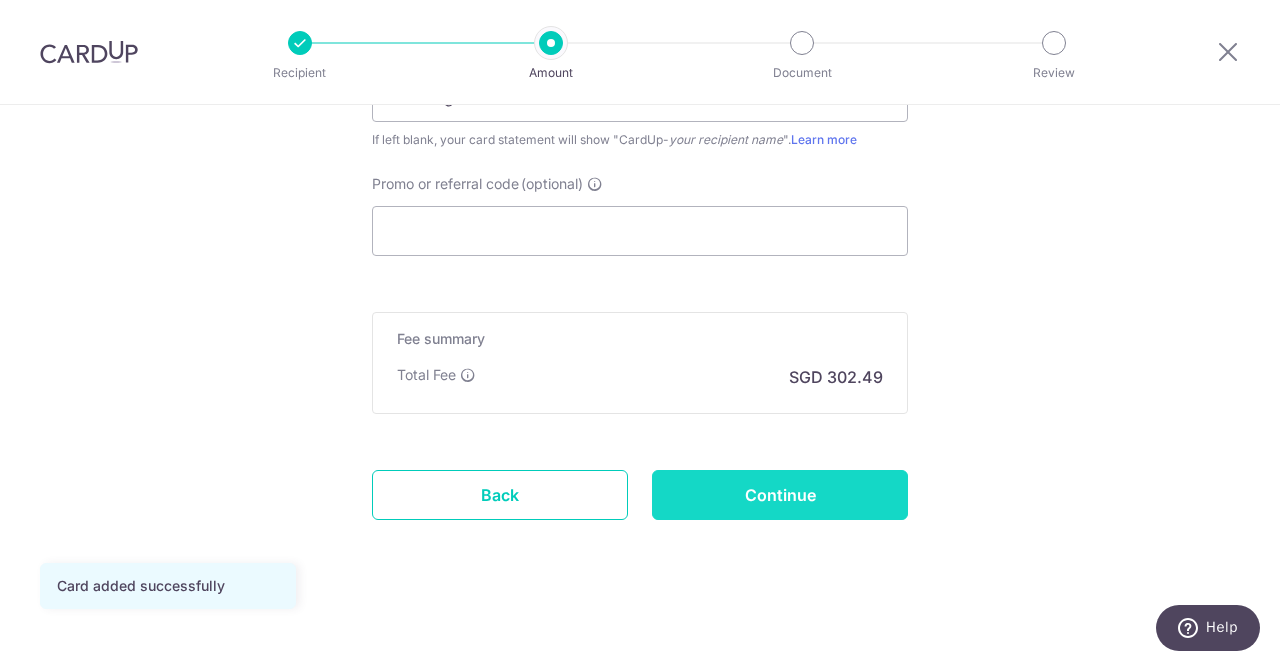 click on "Continue" at bounding box center (780, 495) 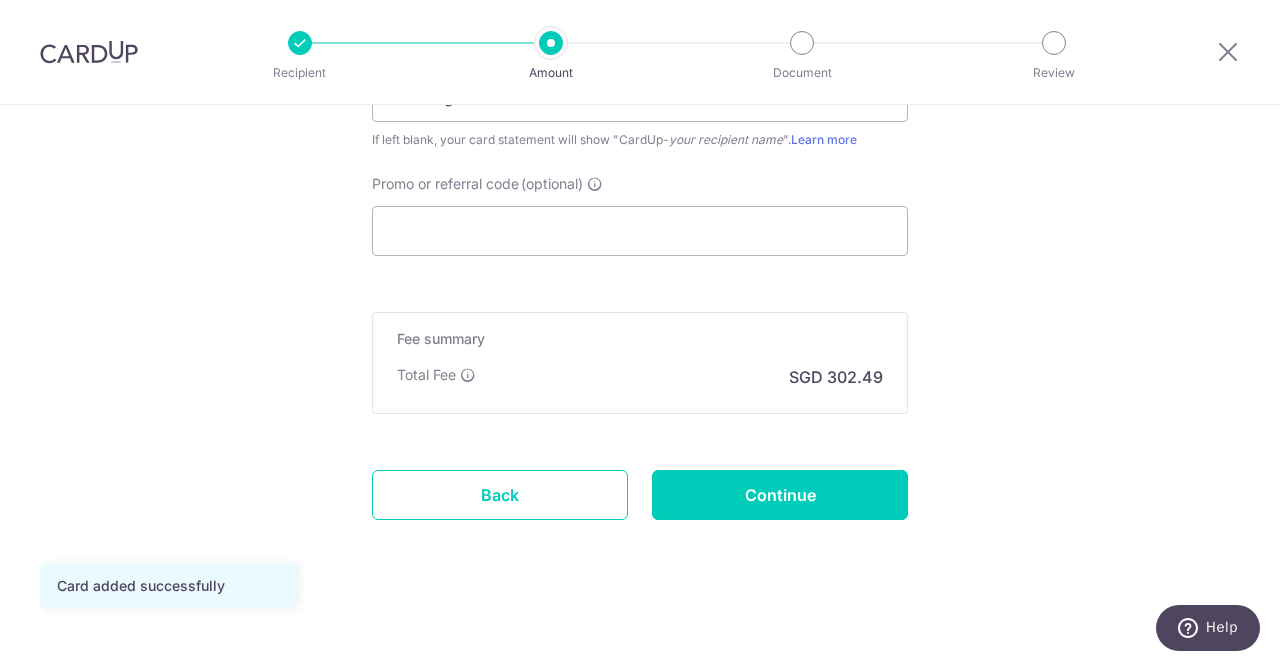 type on "Create Schedule" 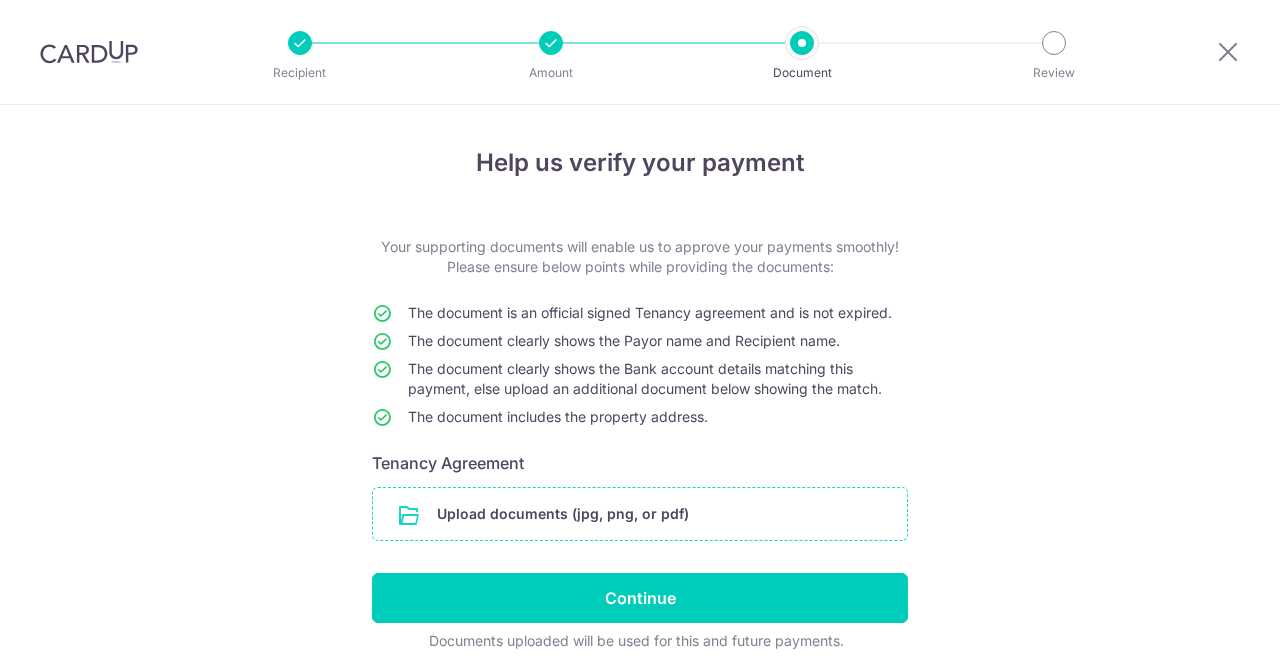 scroll, scrollTop: 0, scrollLeft: 0, axis: both 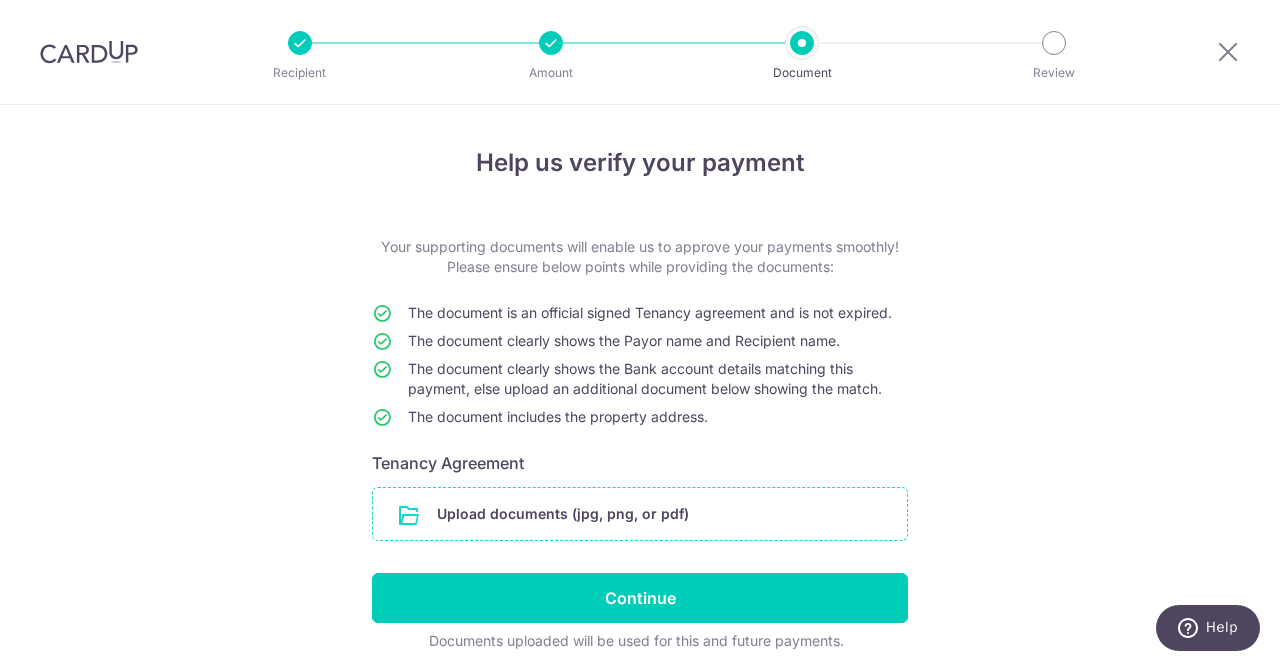 click at bounding box center (640, 514) 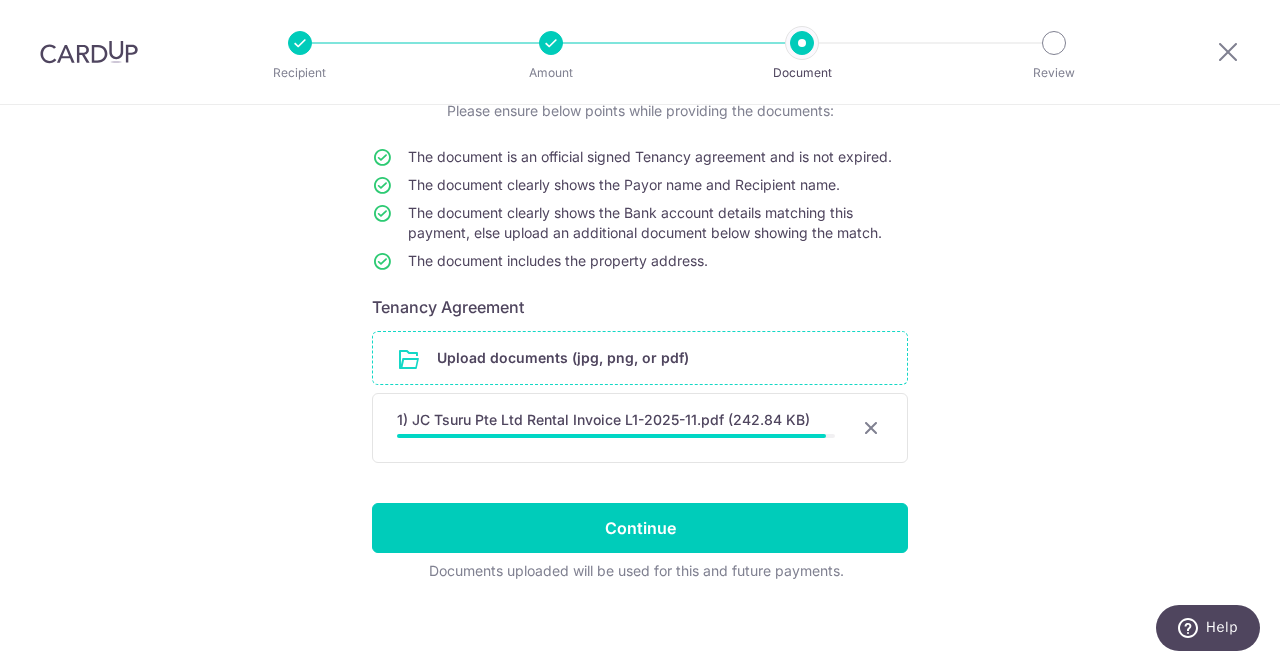 scroll, scrollTop: 160, scrollLeft: 0, axis: vertical 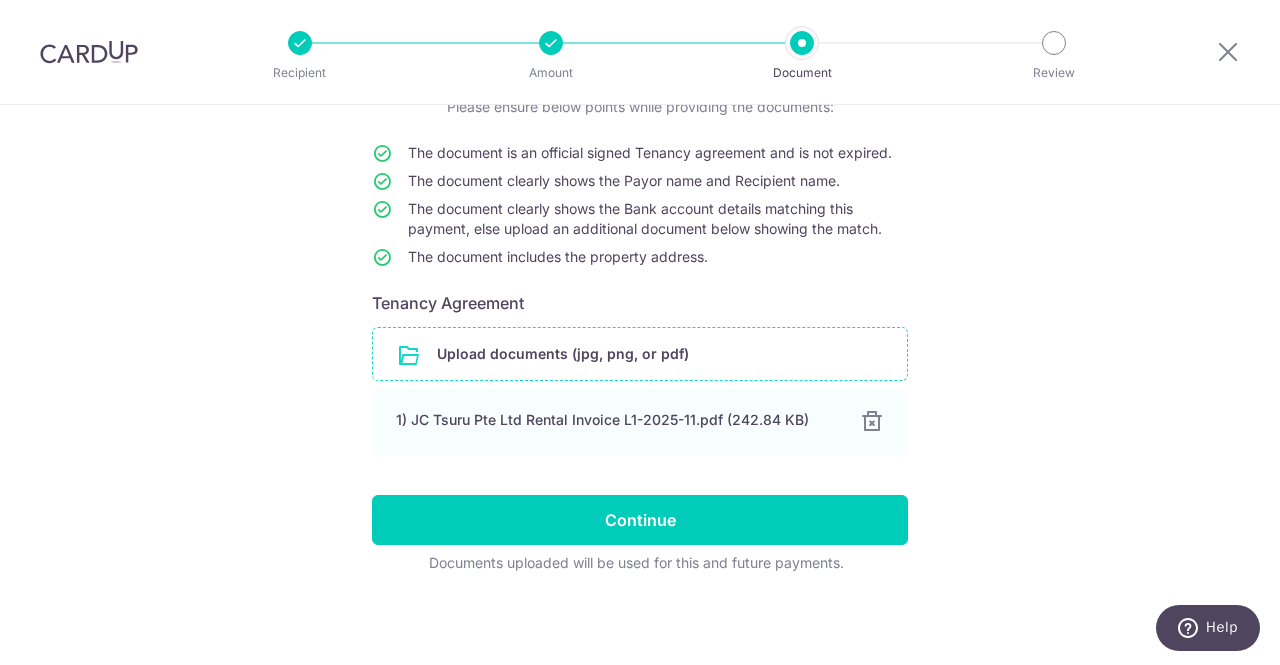 click at bounding box center [640, 354] 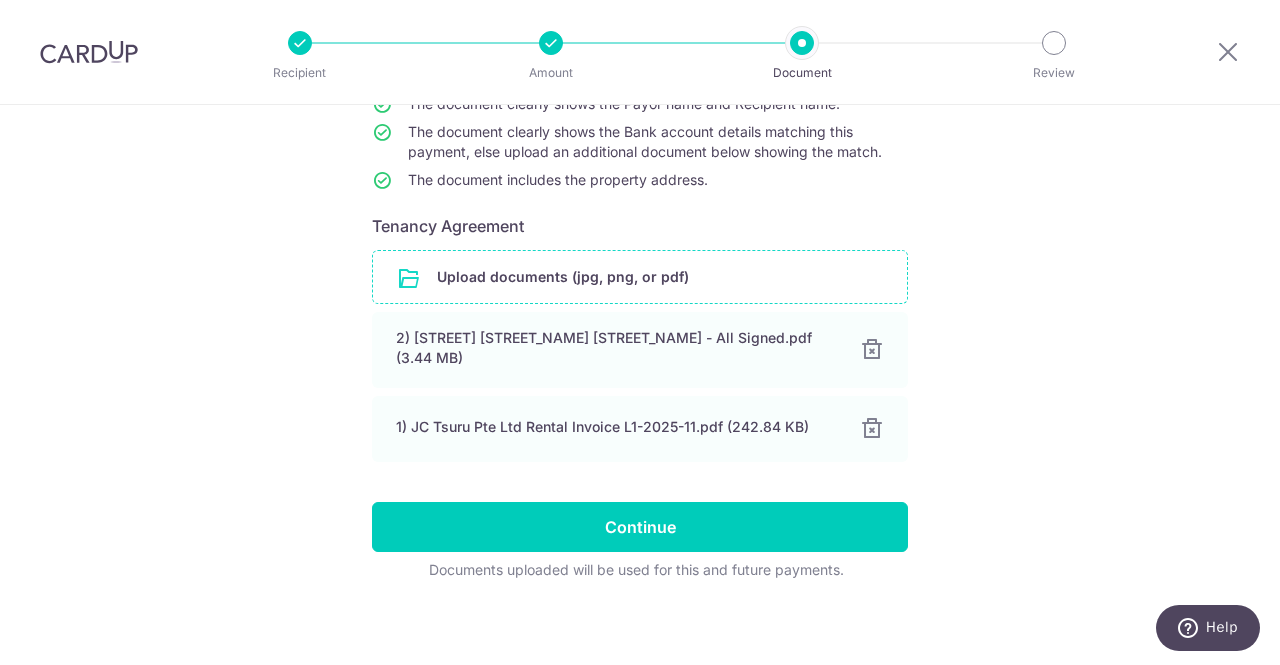 scroll, scrollTop: 234, scrollLeft: 0, axis: vertical 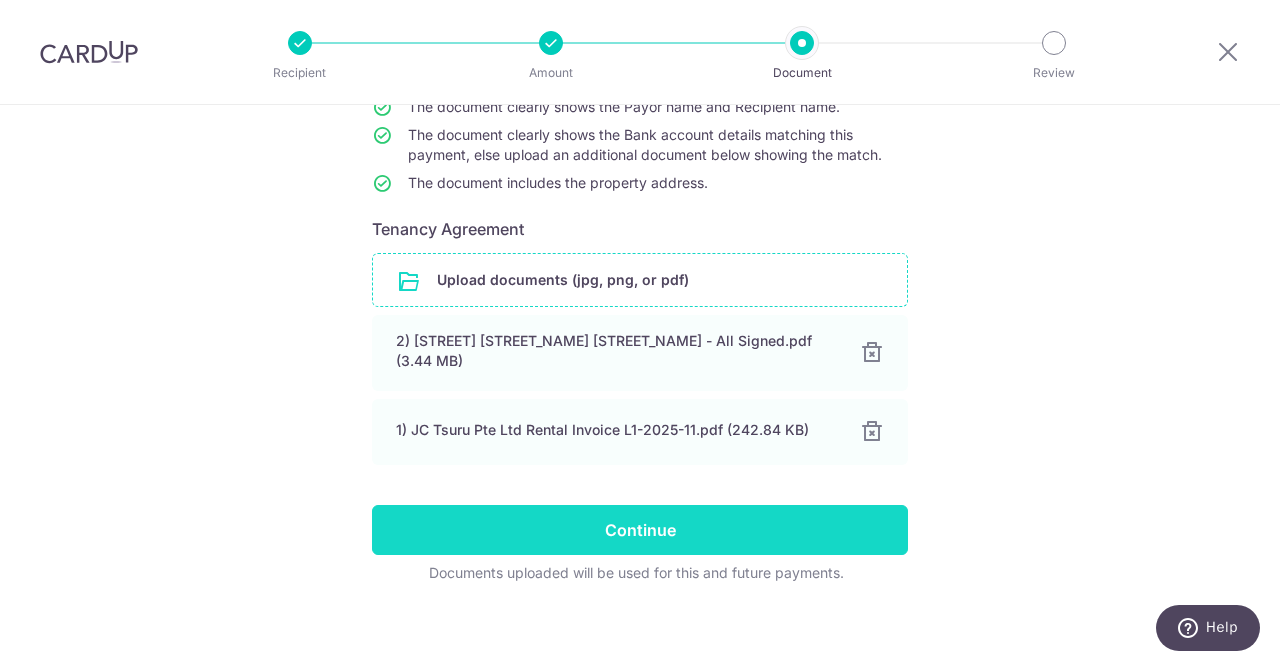 click on "Continue" at bounding box center (640, 530) 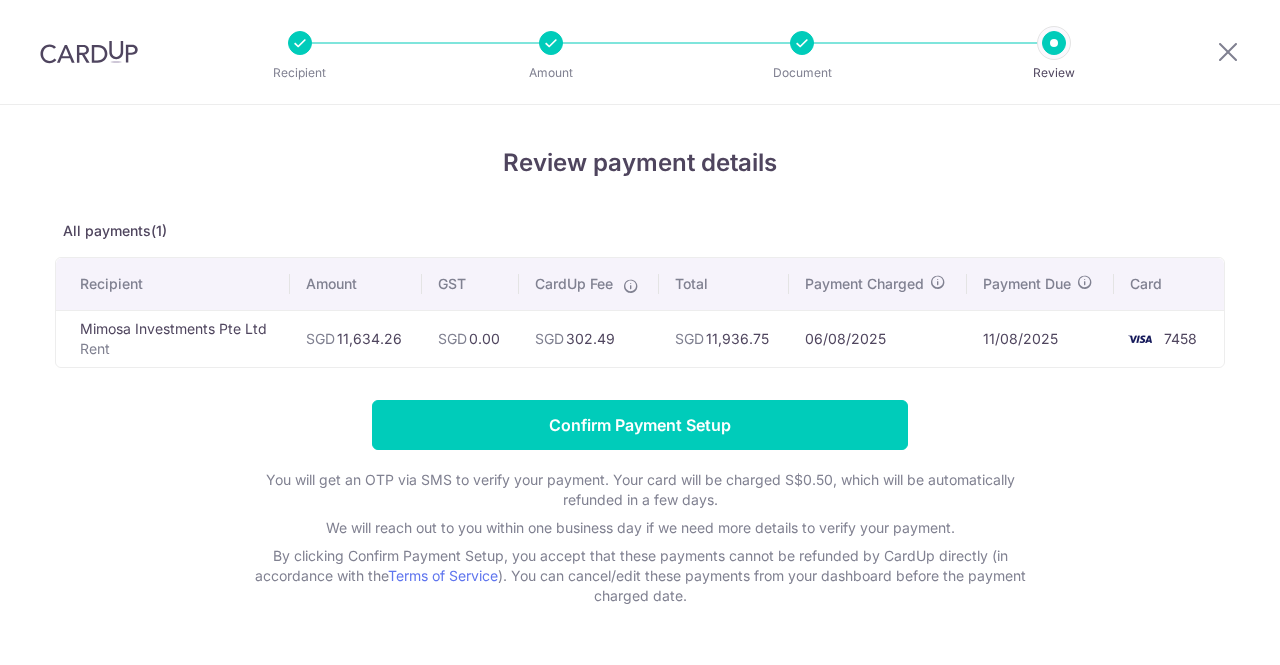 scroll, scrollTop: 0, scrollLeft: 0, axis: both 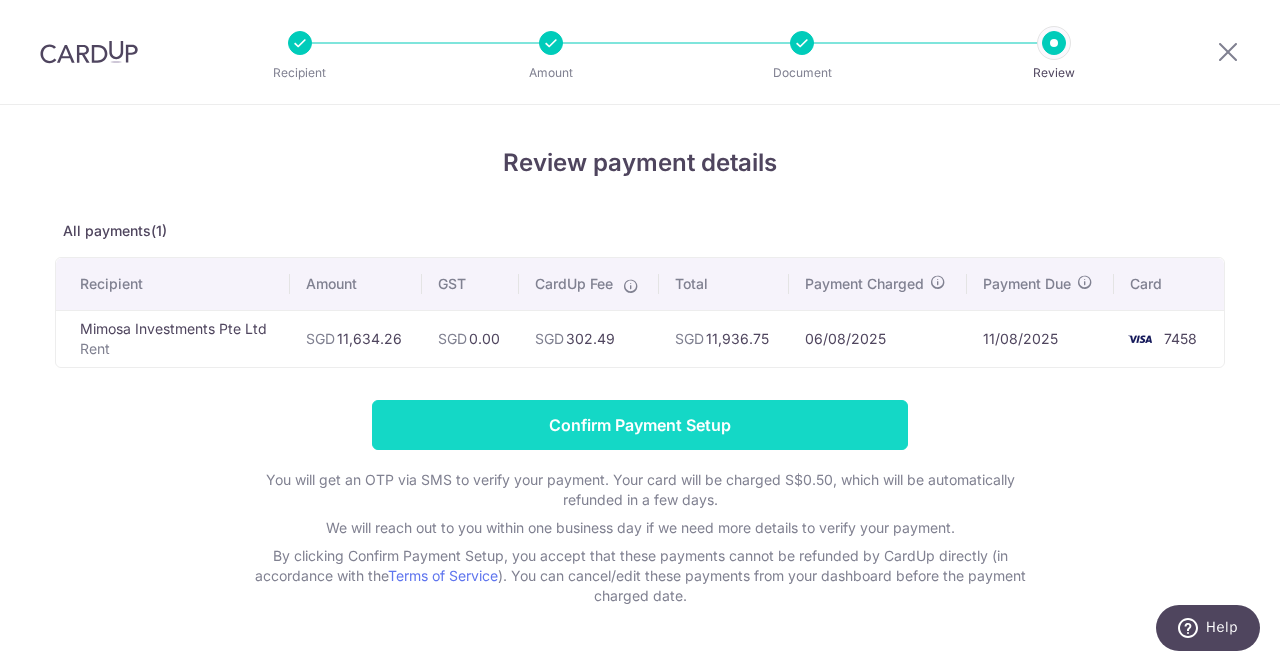 click on "Confirm Payment Setup" at bounding box center [640, 425] 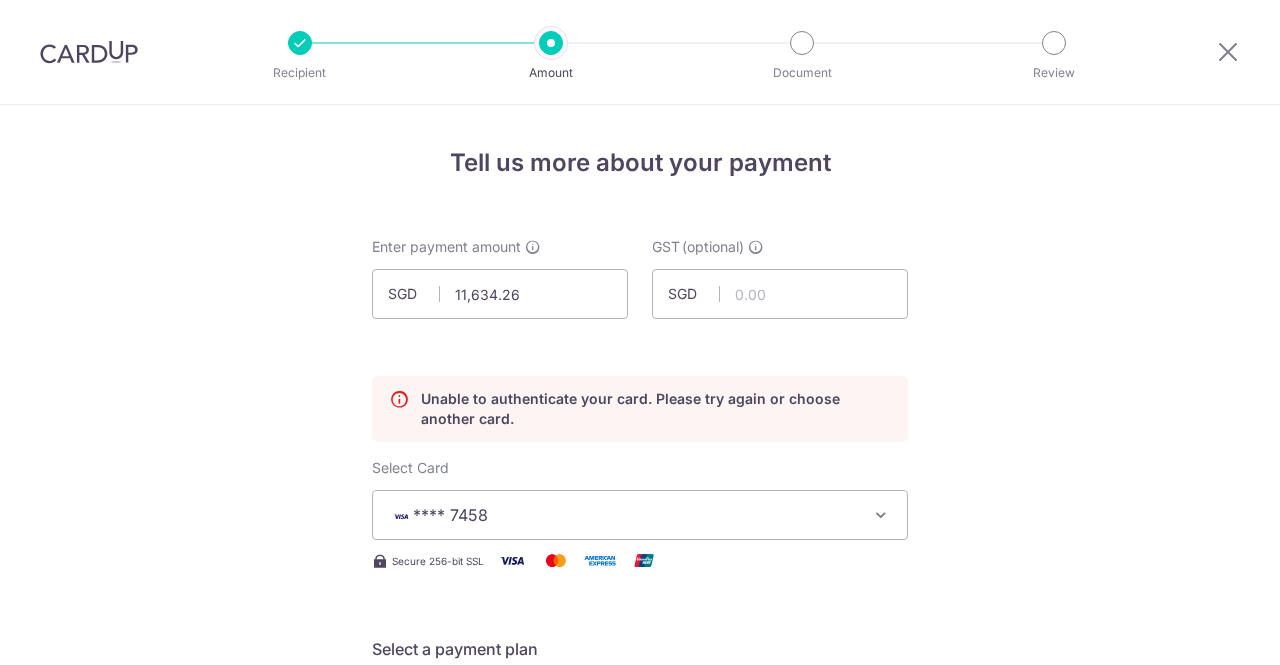 scroll, scrollTop: 0, scrollLeft: 0, axis: both 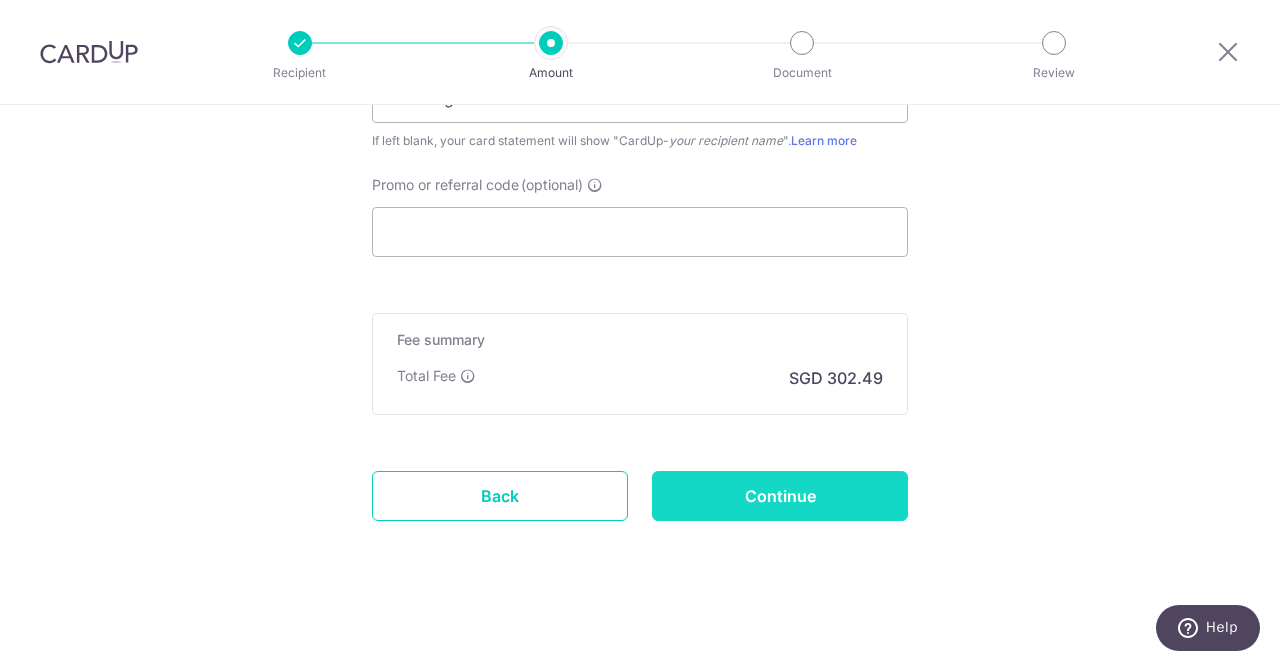 click on "Continue" at bounding box center (780, 496) 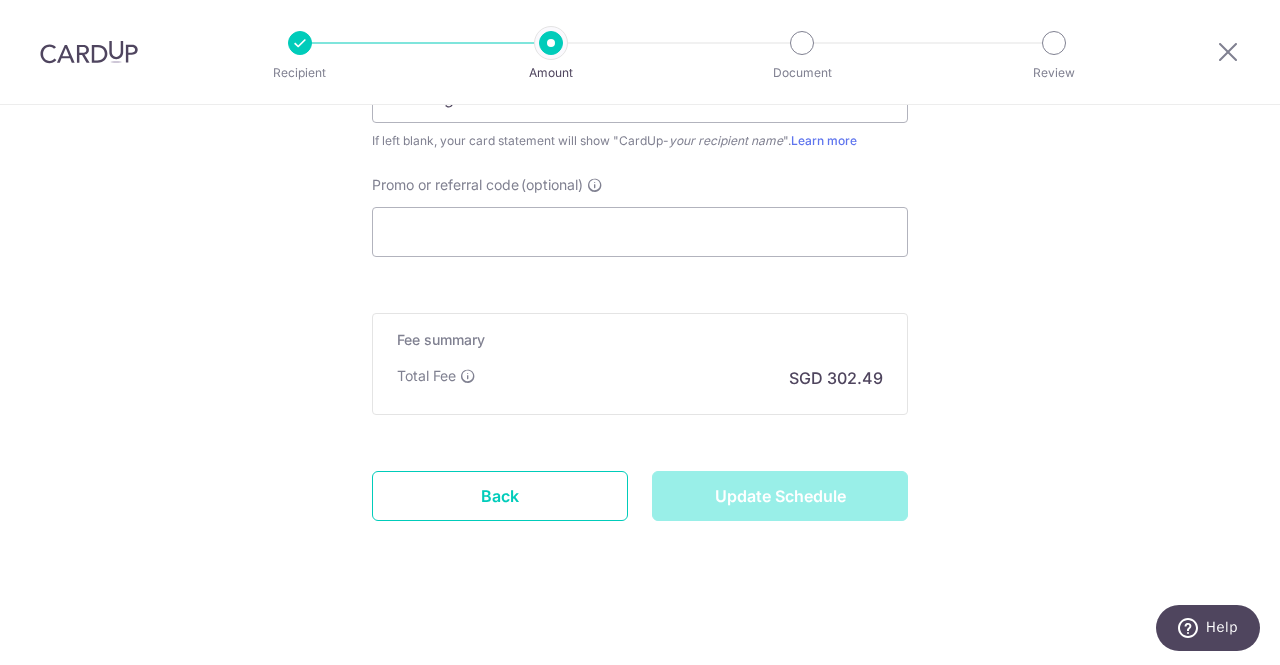 type on "Update Schedule" 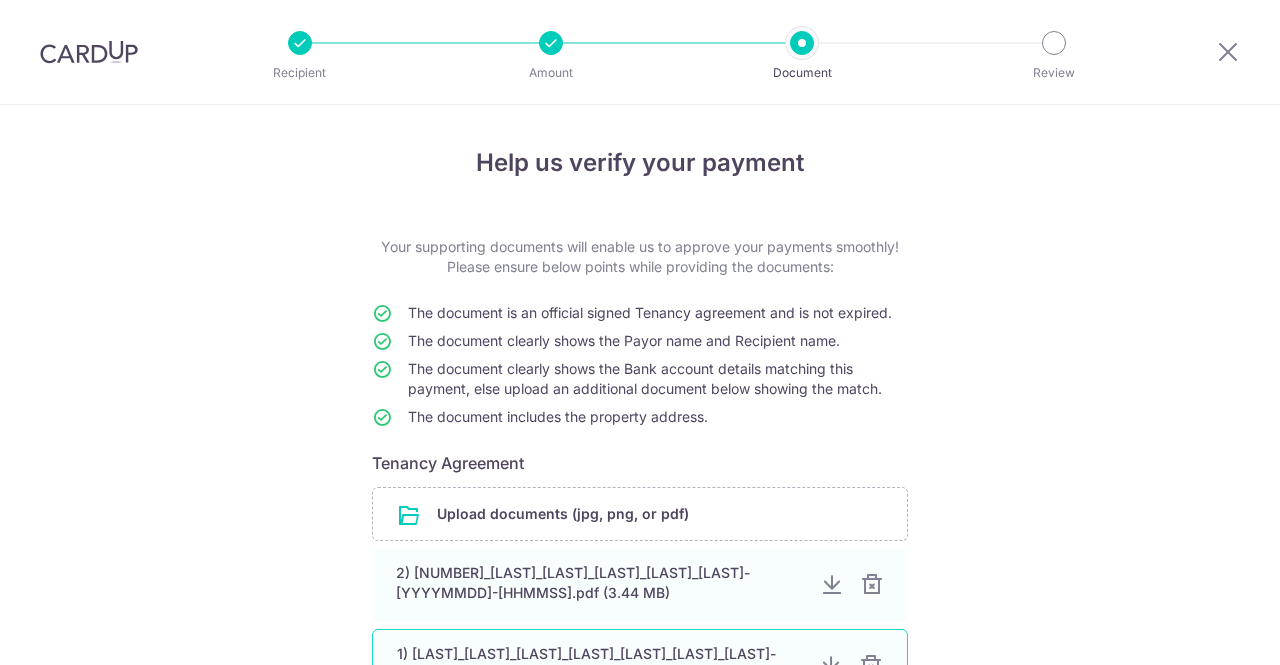 scroll, scrollTop: 0, scrollLeft: 0, axis: both 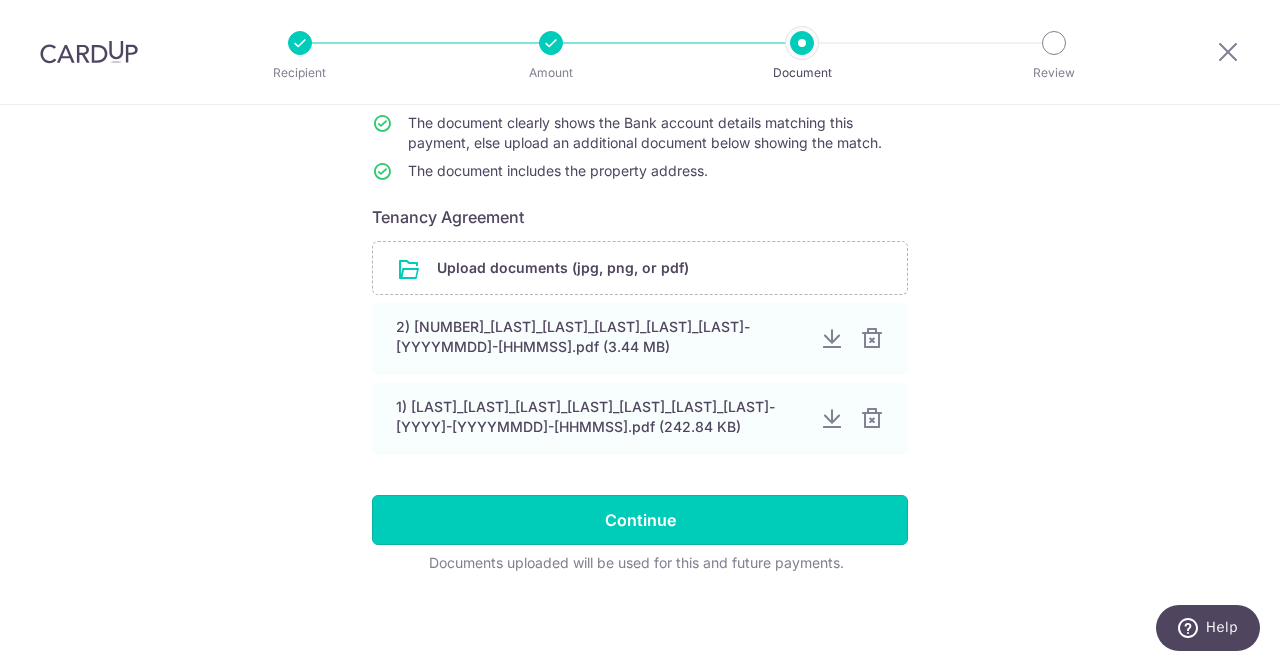 click on "Continue" at bounding box center [640, 520] 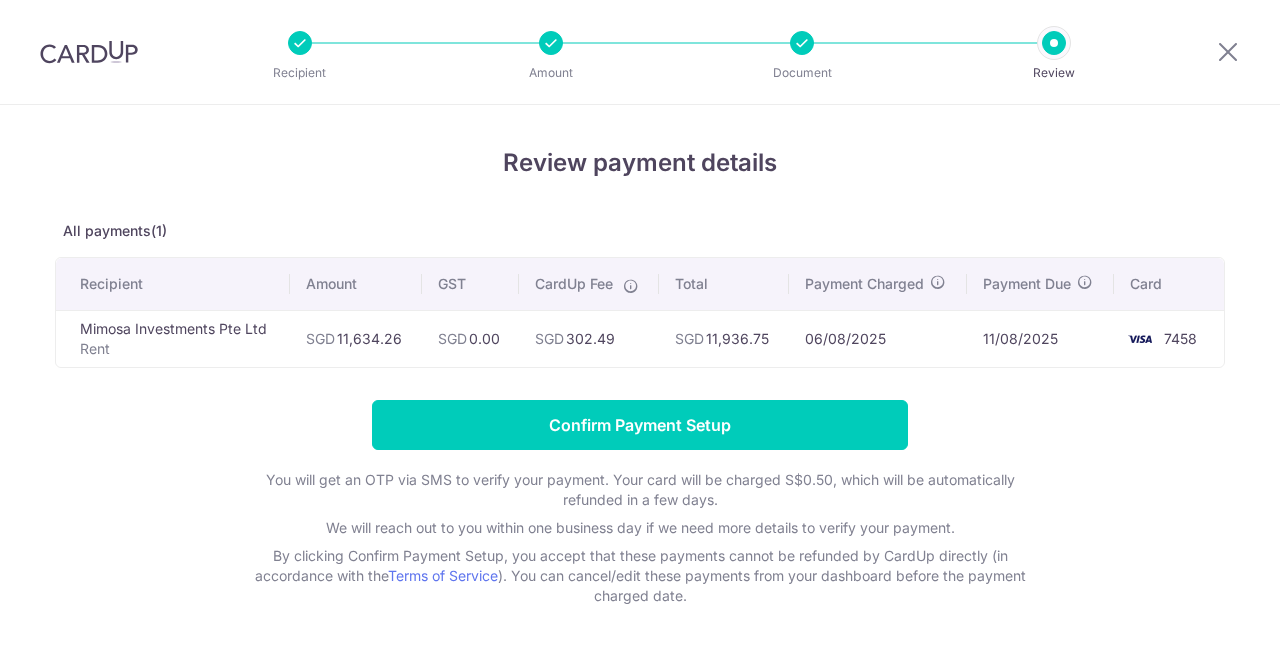 scroll, scrollTop: 0, scrollLeft: 0, axis: both 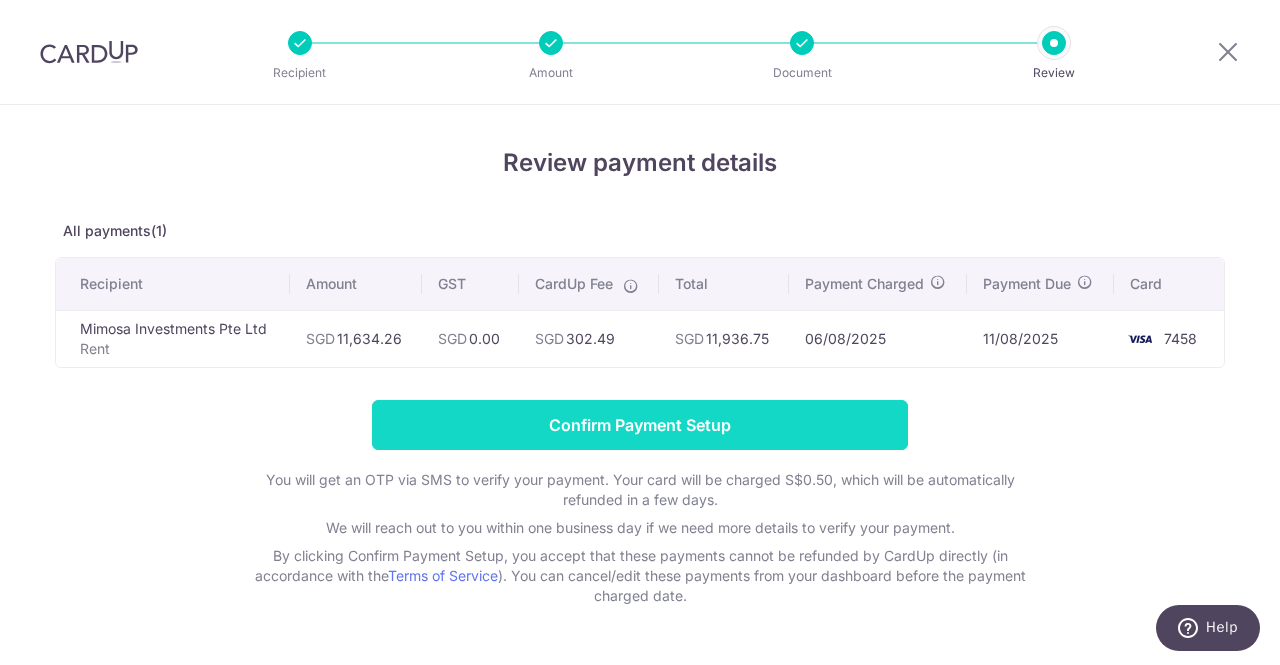 click on "Confirm Payment Setup" at bounding box center (640, 425) 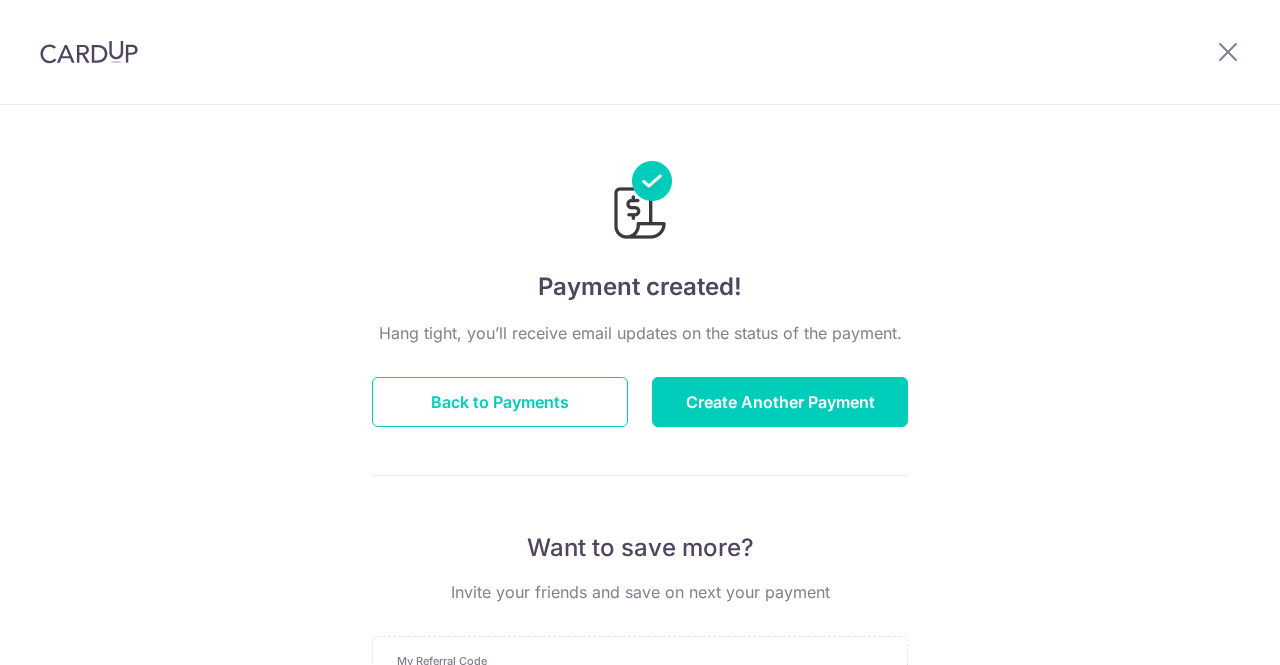scroll, scrollTop: 0, scrollLeft: 0, axis: both 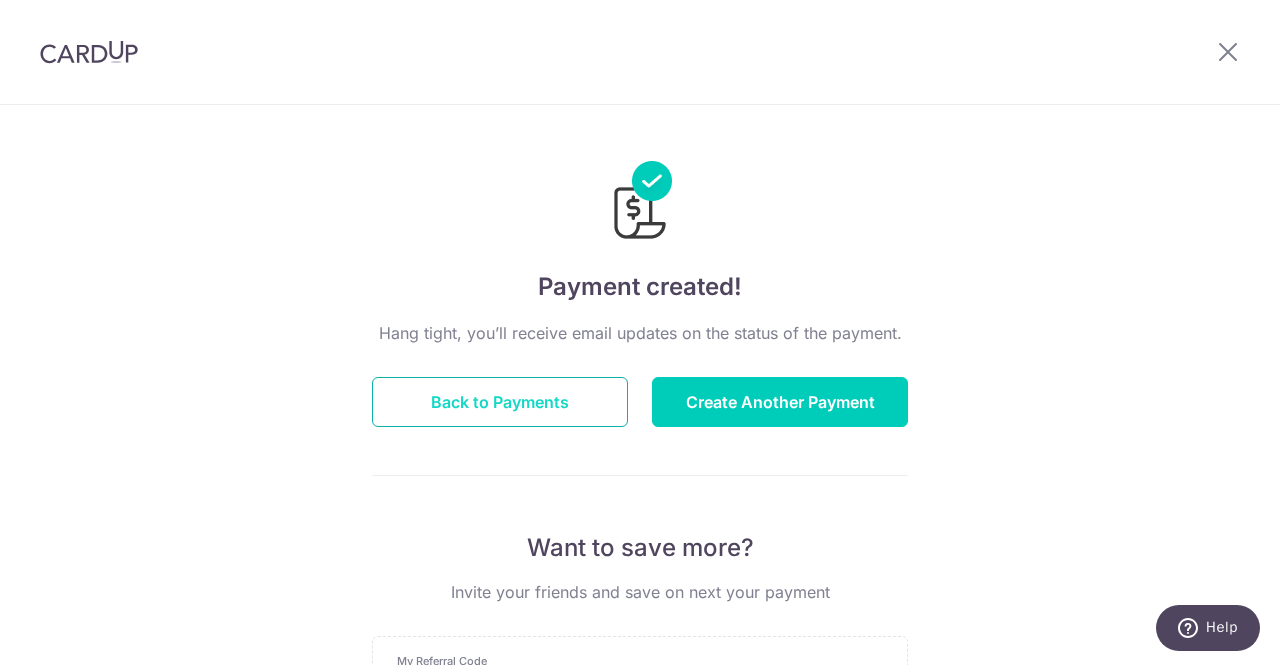 click on "Back to Payments" at bounding box center [500, 402] 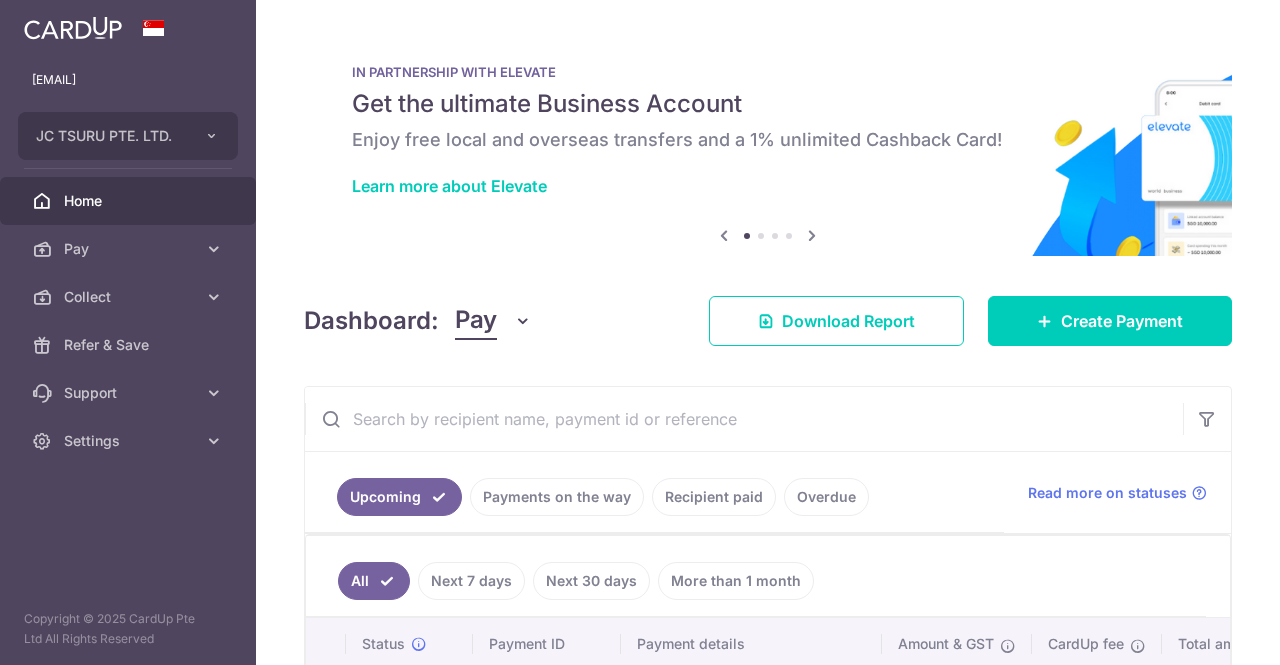 scroll, scrollTop: 0, scrollLeft: 0, axis: both 